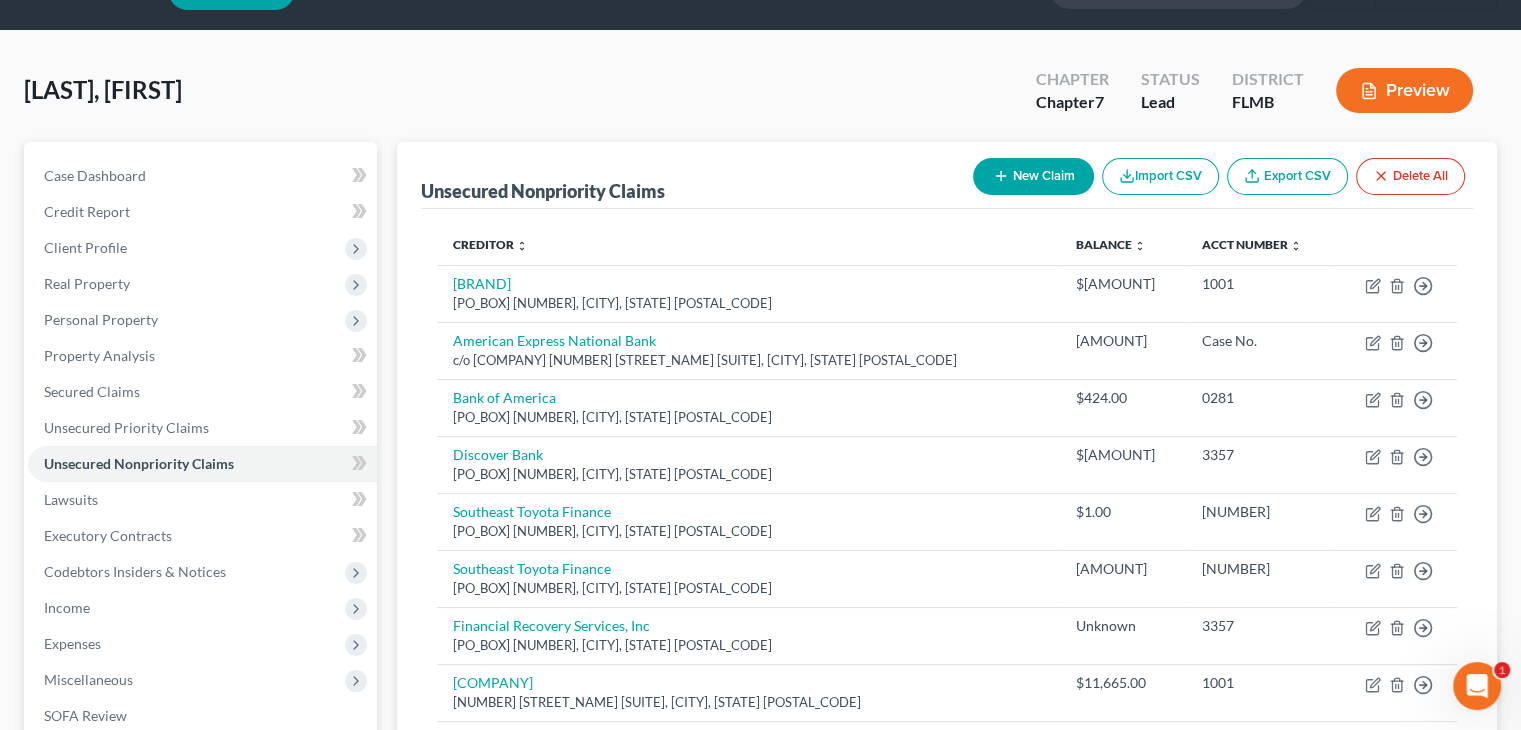 scroll, scrollTop: 0, scrollLeft: 0, axis: both 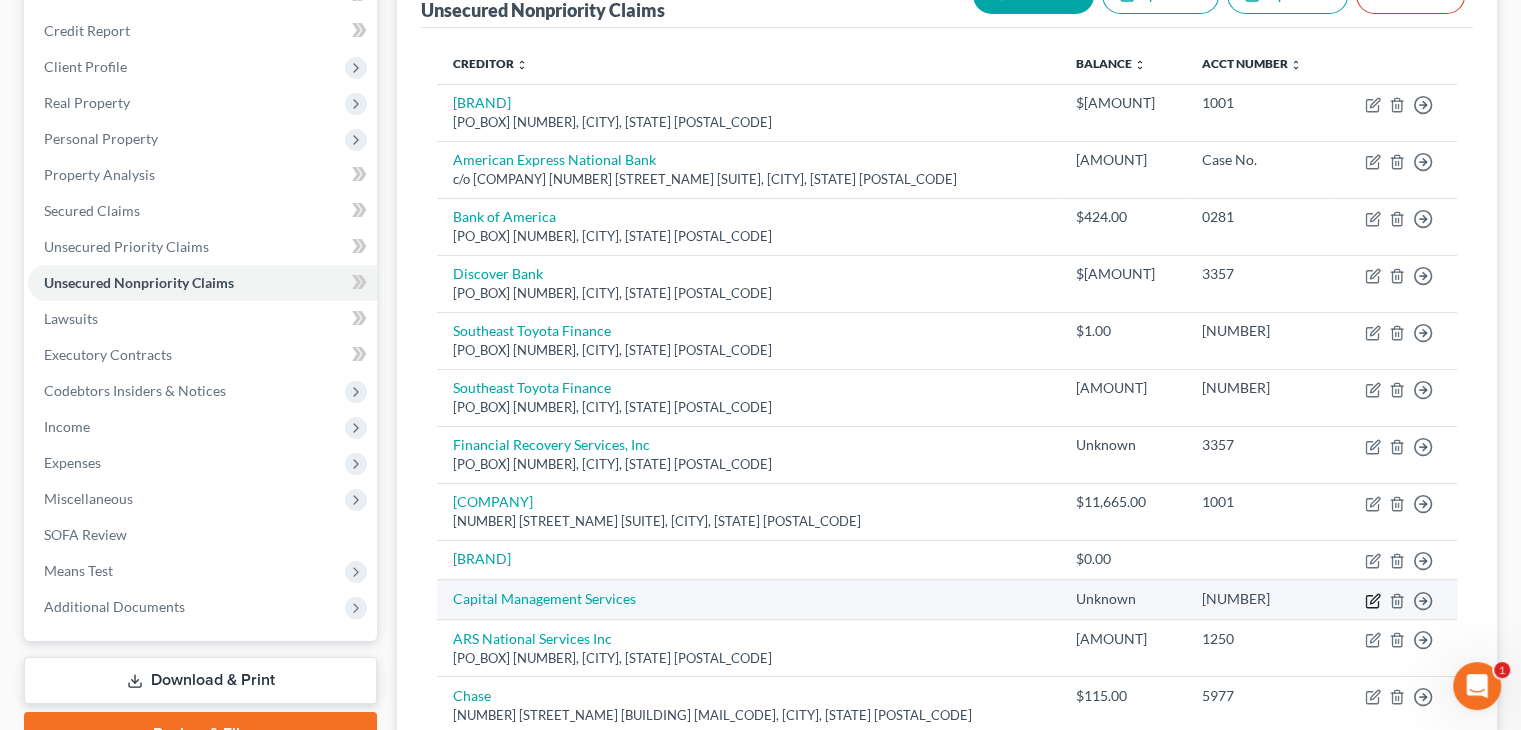 click 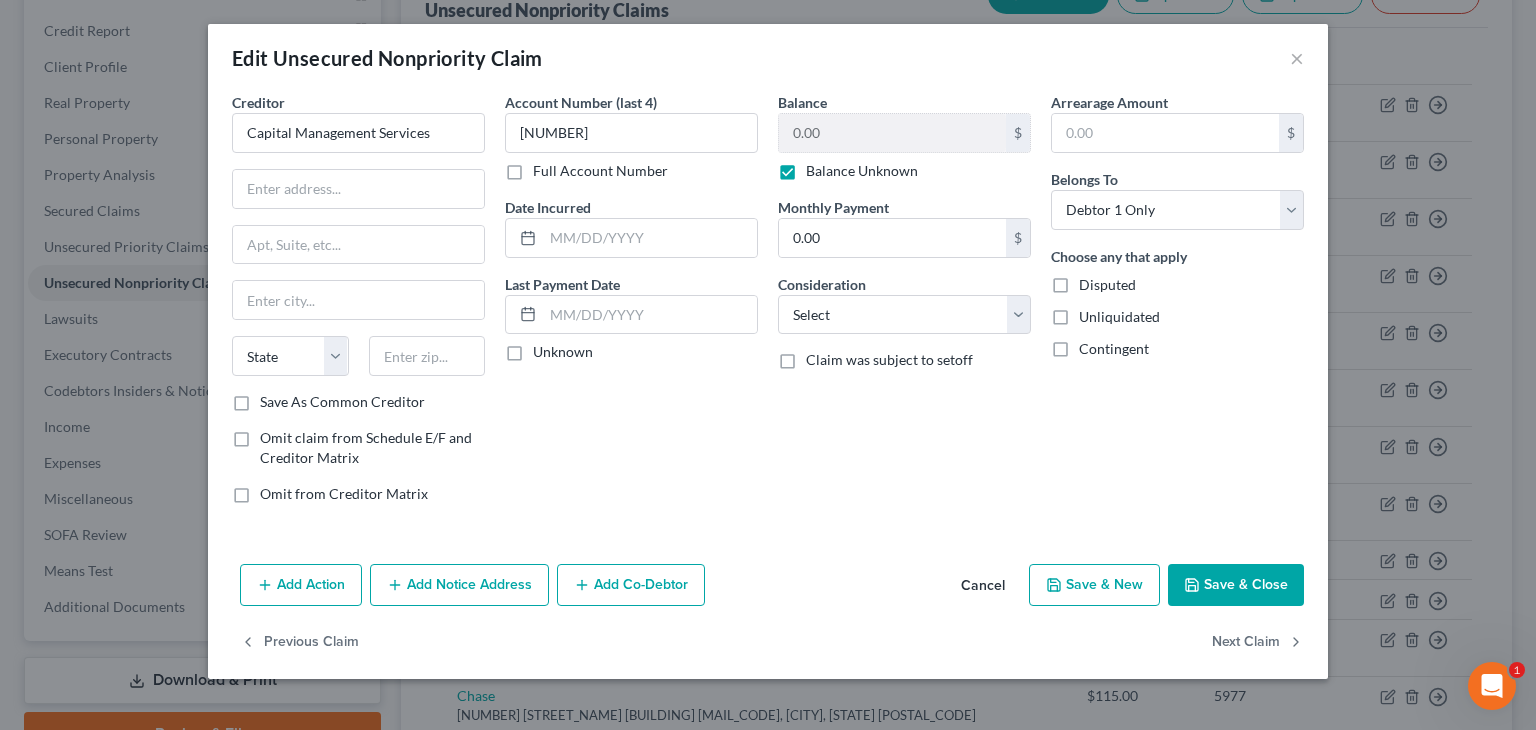 click on "Balance Unknown" at bounding box center [862, 171] 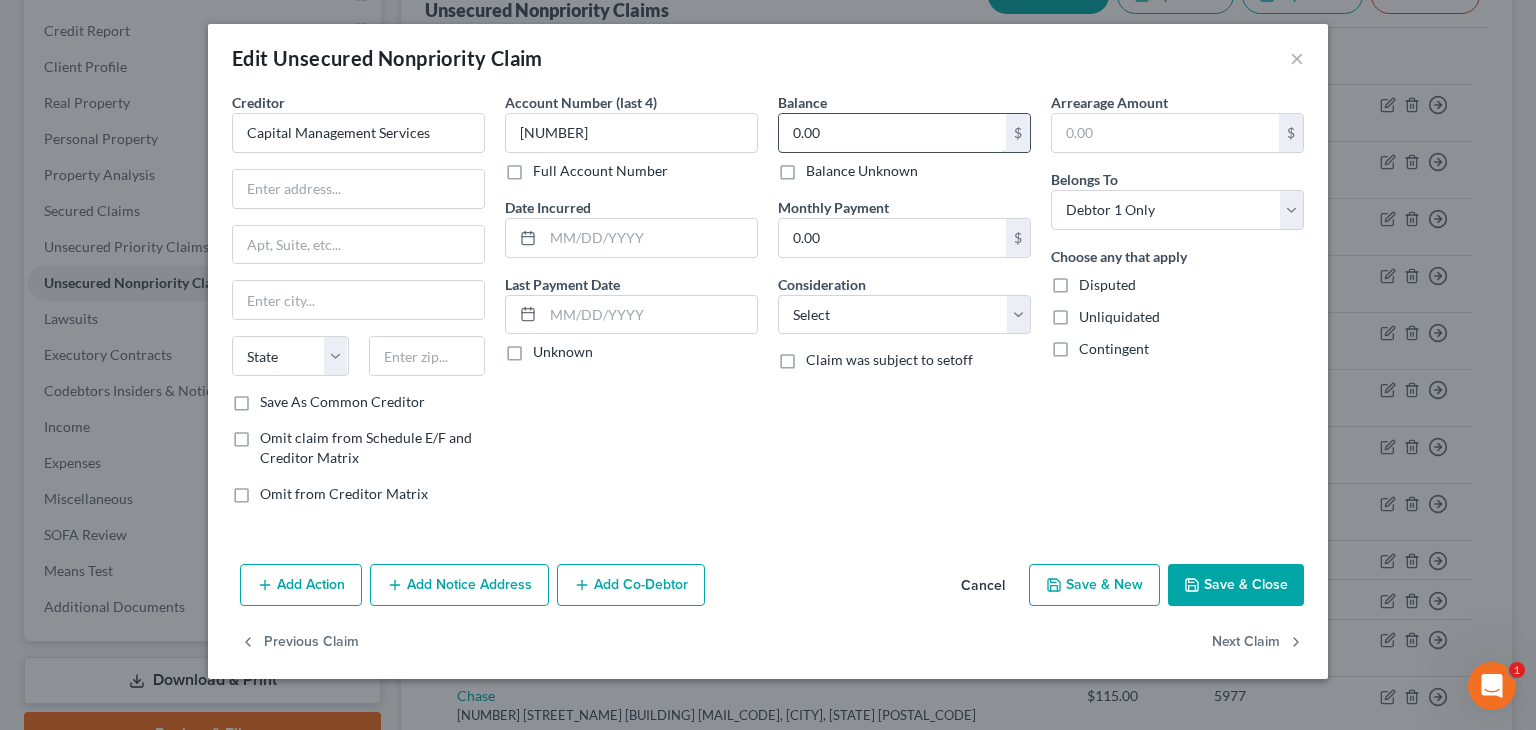 click on "0.00" at bounding box center (892, 133) 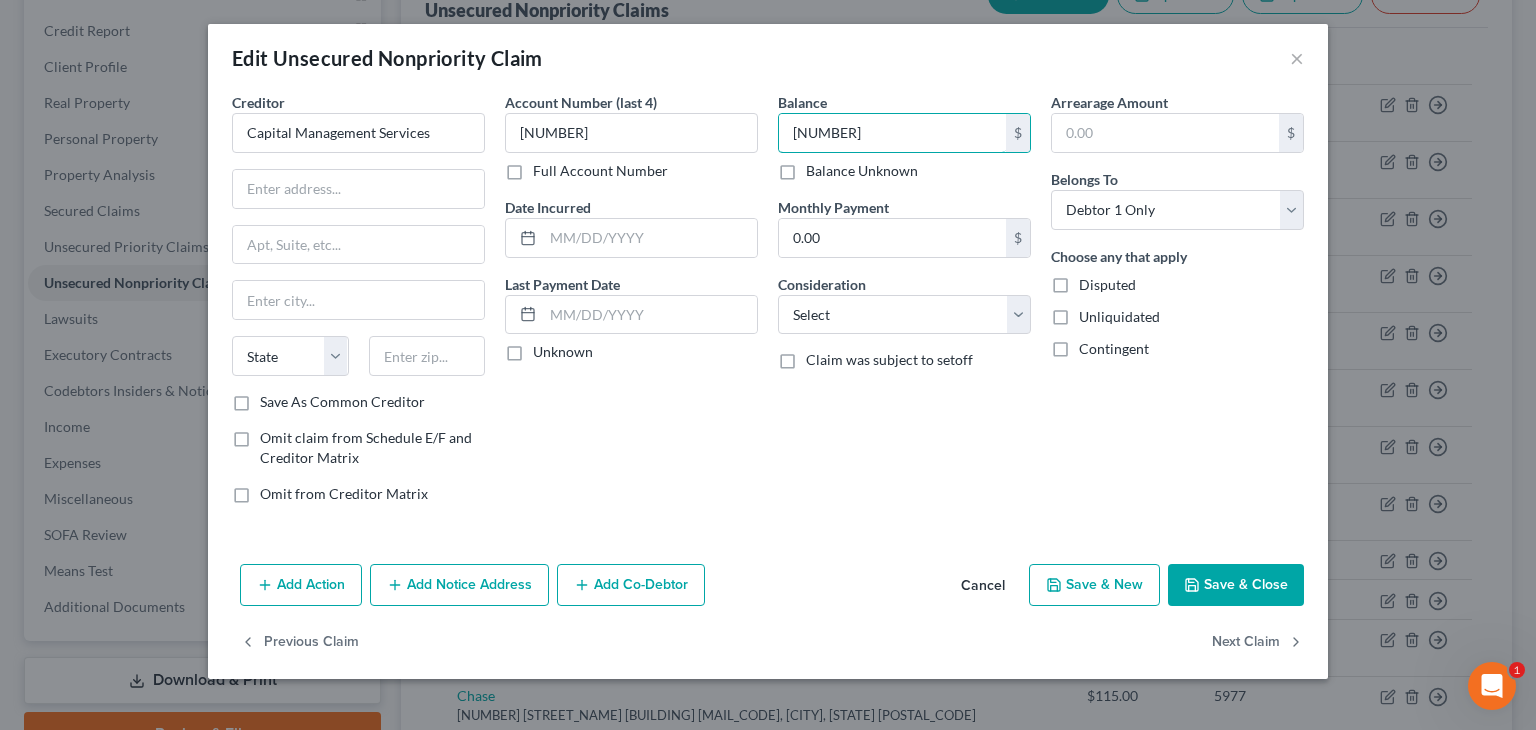 type on "[NUMBER]" 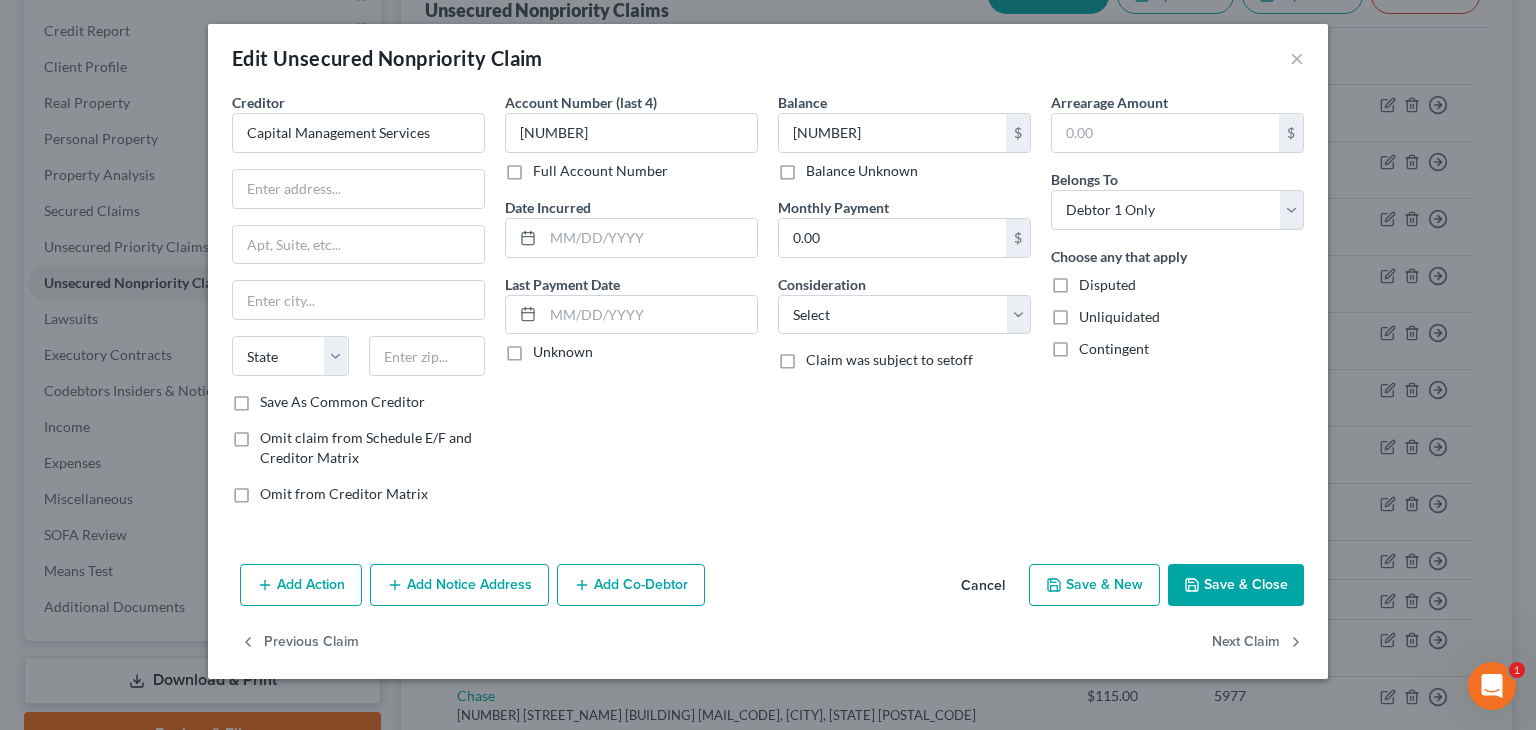 click on "Save & Close" at bounding box center [1236, 585] 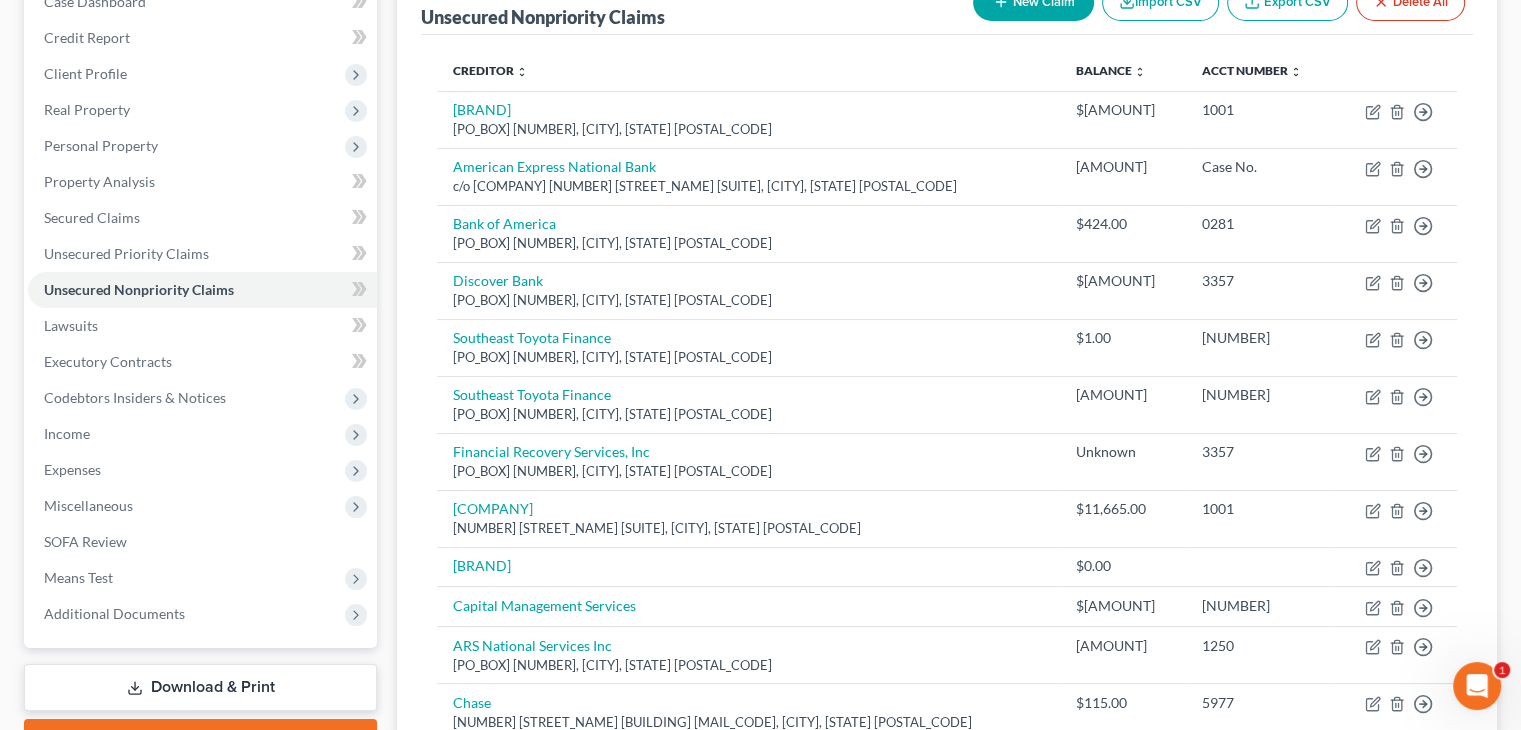 scroll, scrollTop: 222, scrollLeft: 0, axis: vertical 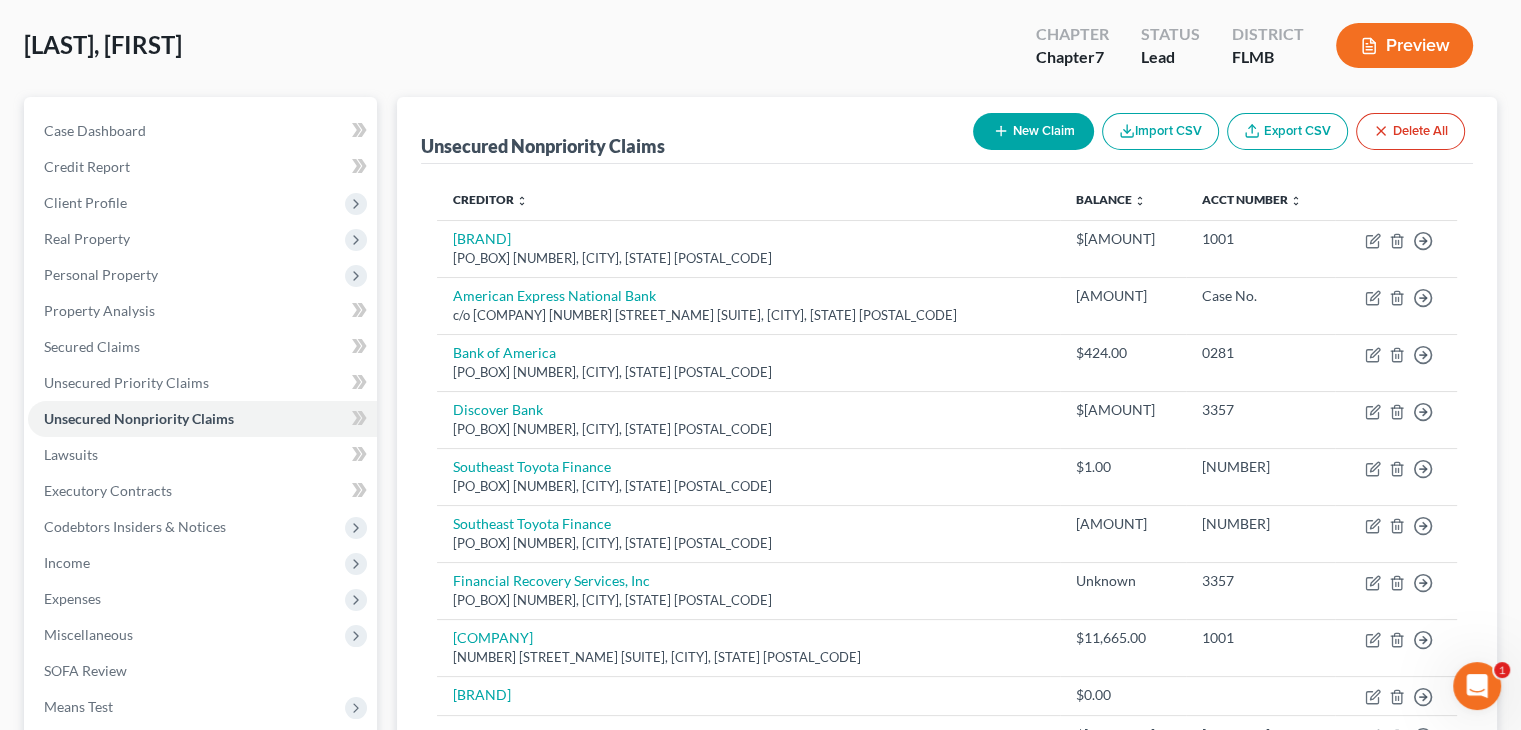 click on "New Claim" at bounding box center [1033, 131] 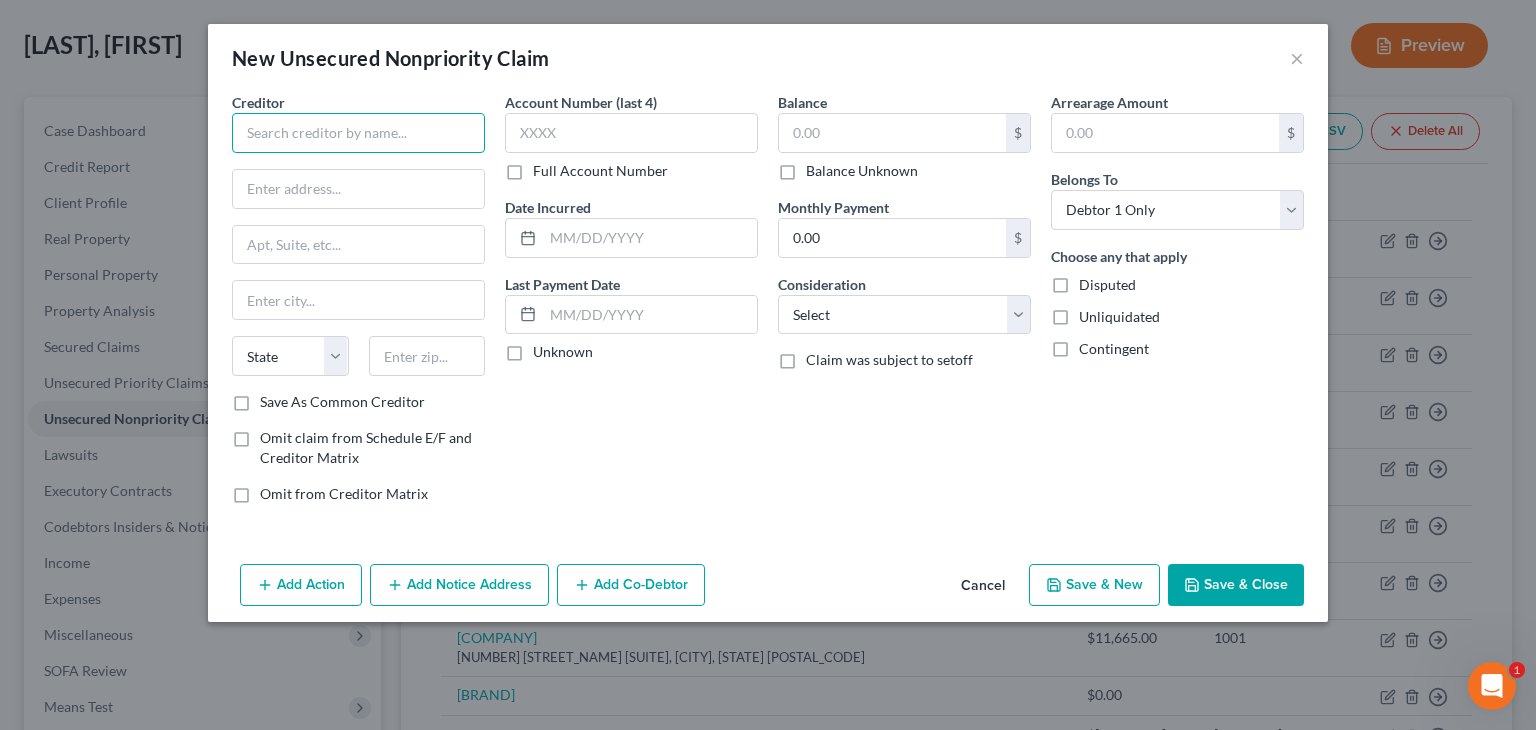 click at bounding box center (358, 133) 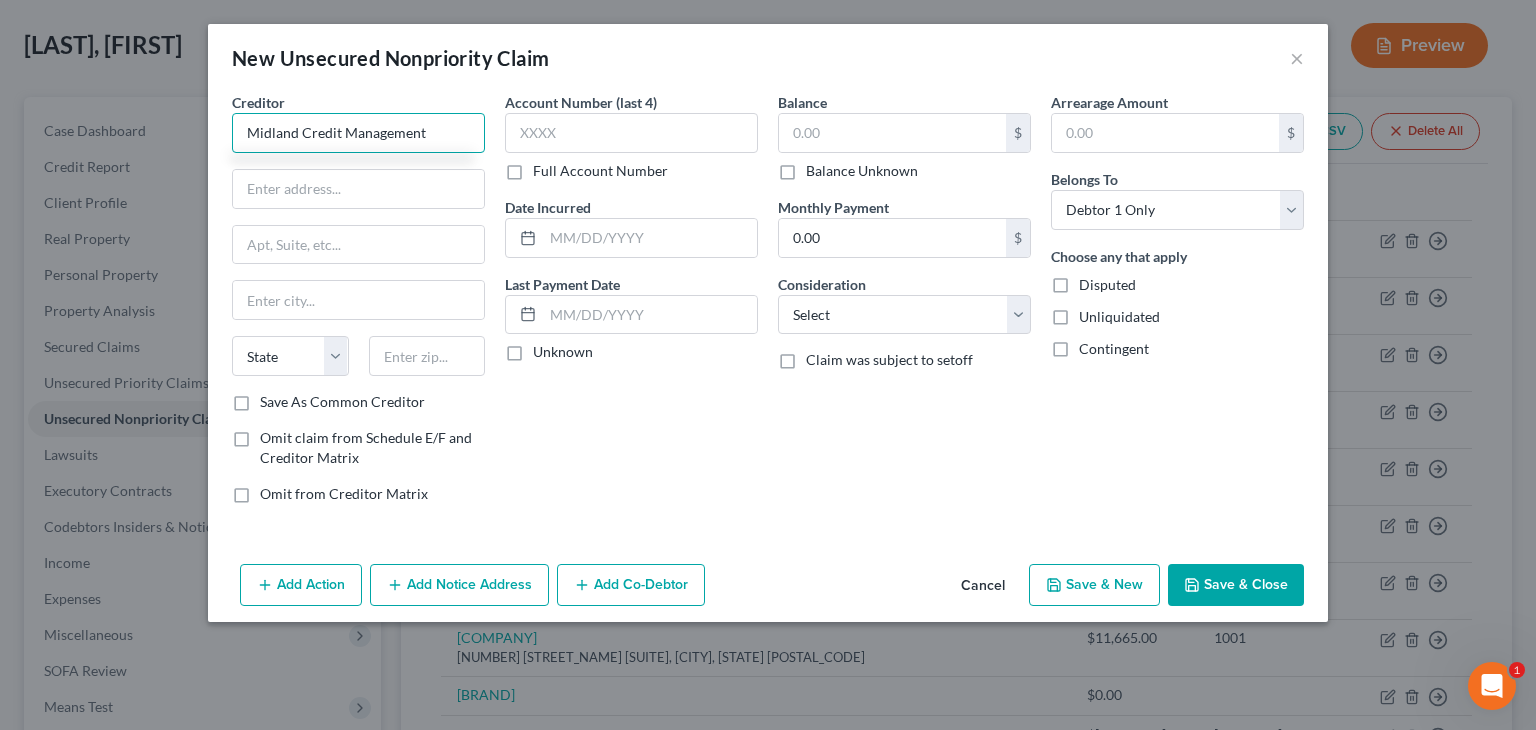 type on "Midland Credit Management" 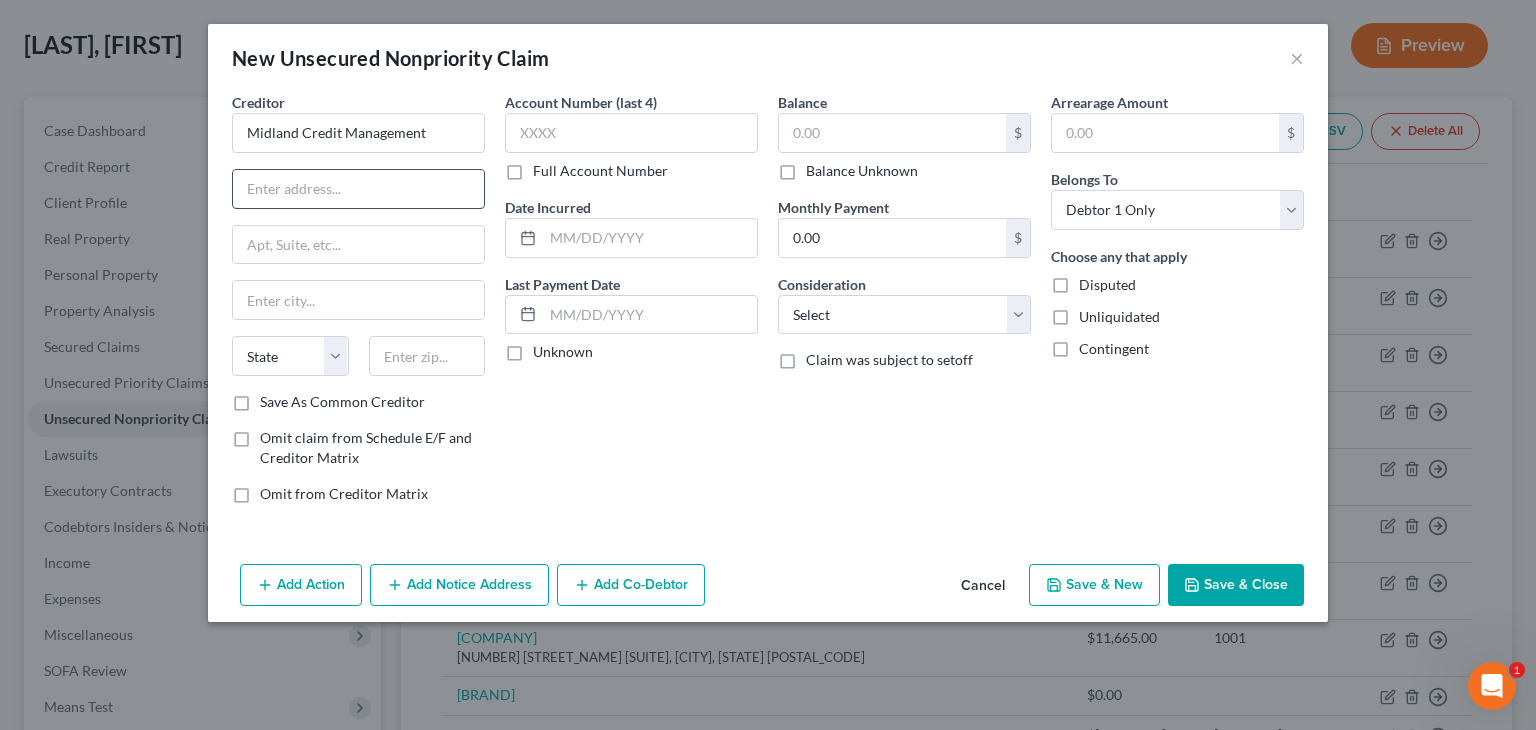 click at bounding box center (358, 189) 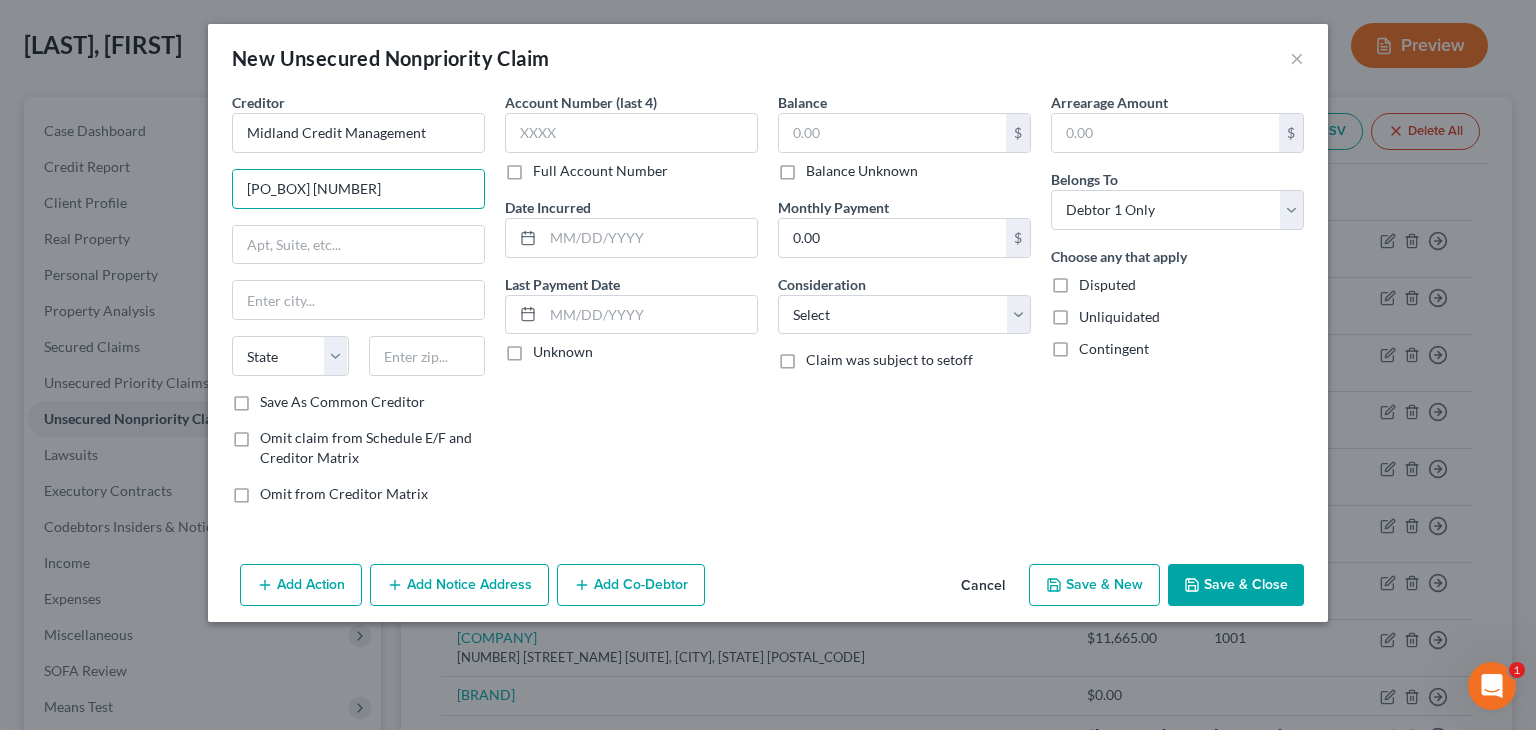 type on "[PO_BOX] [NUMBER]" 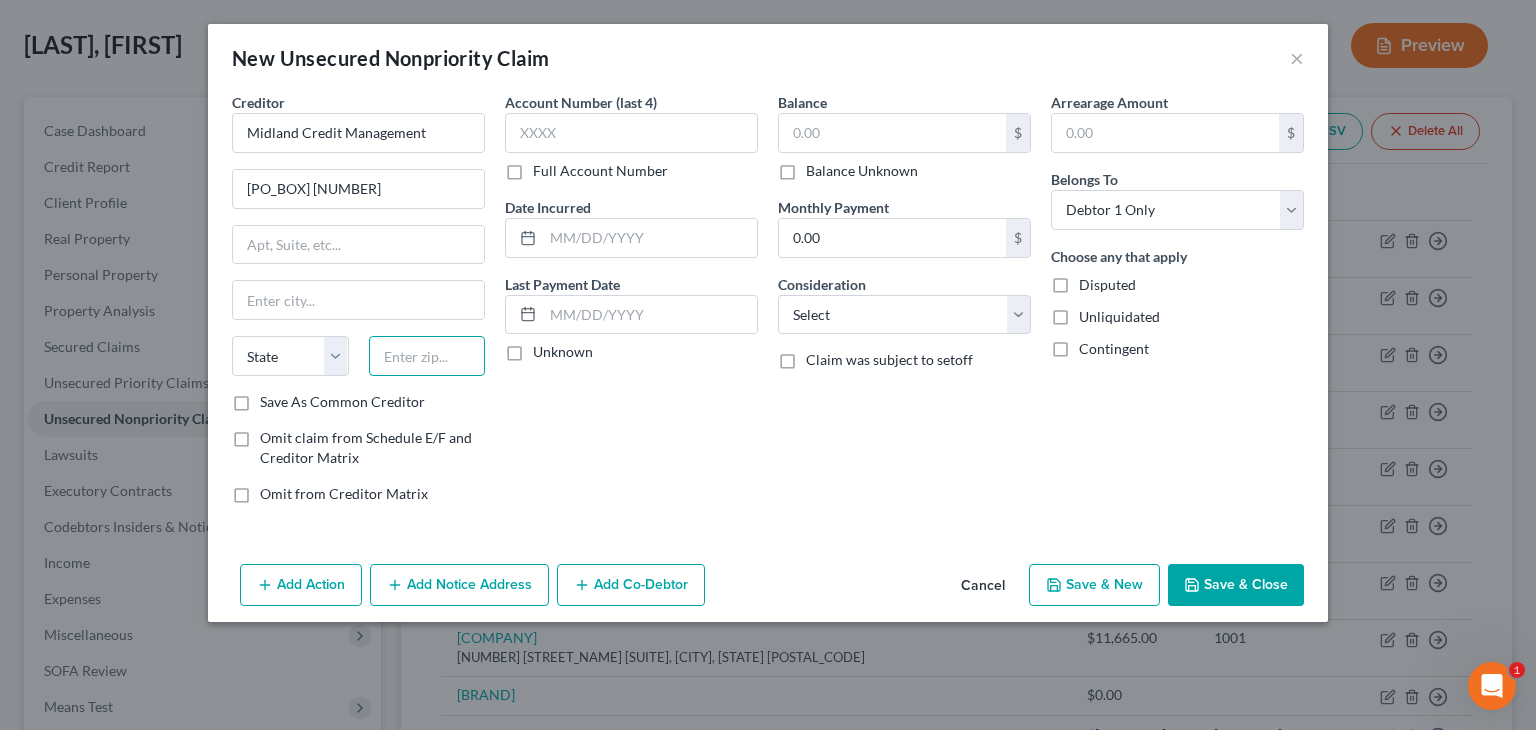 click at bounding box center [427, 356] 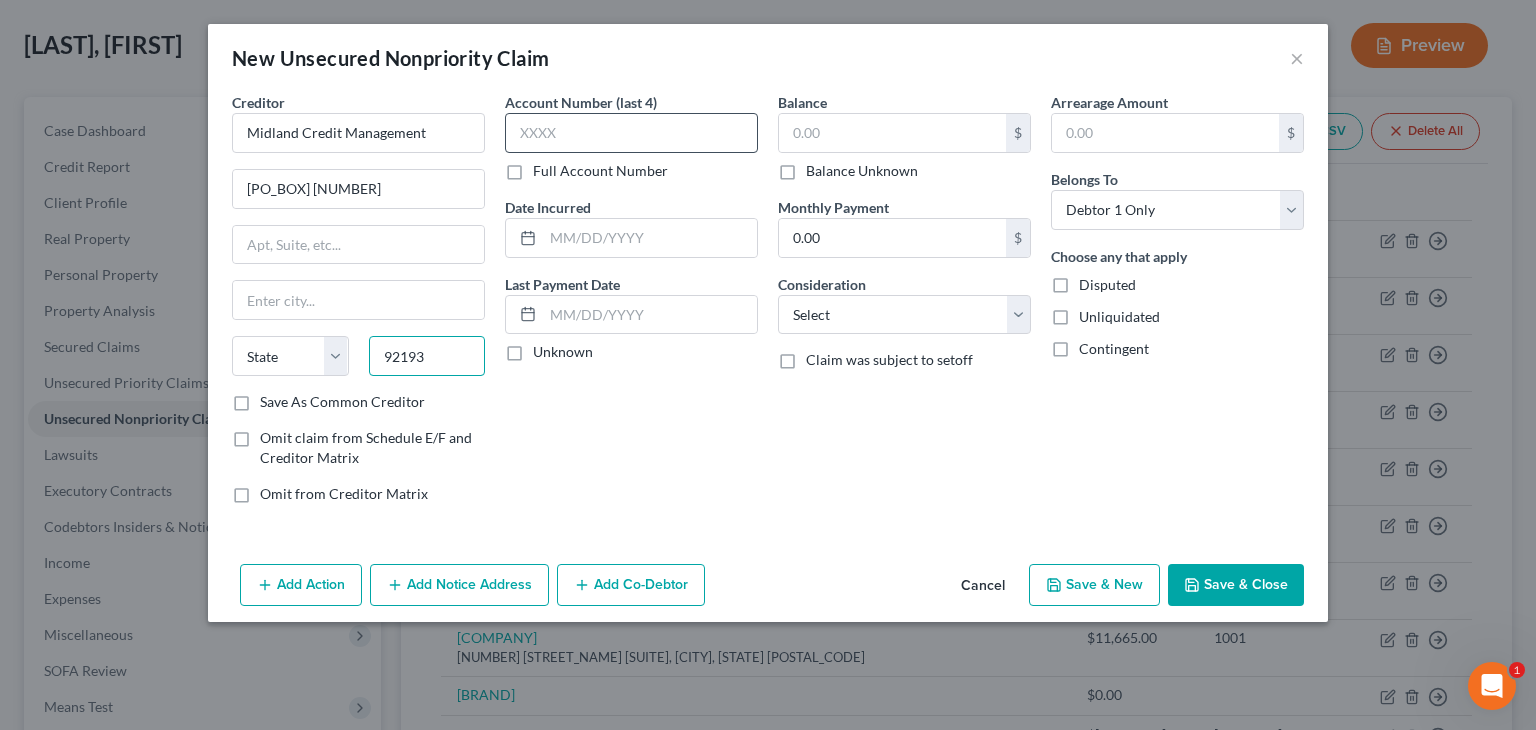 type on "92193" 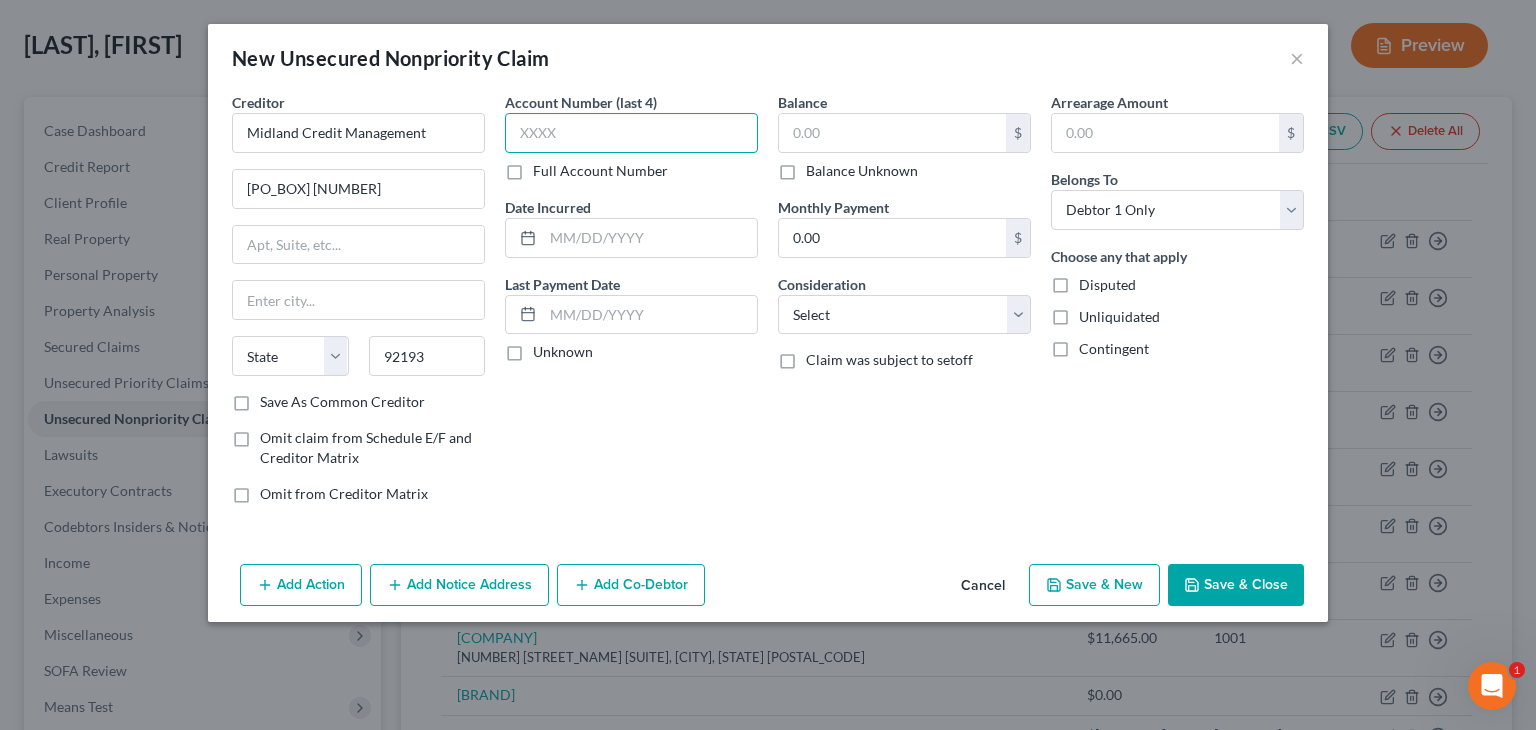 click at bounding box center (631, 133) 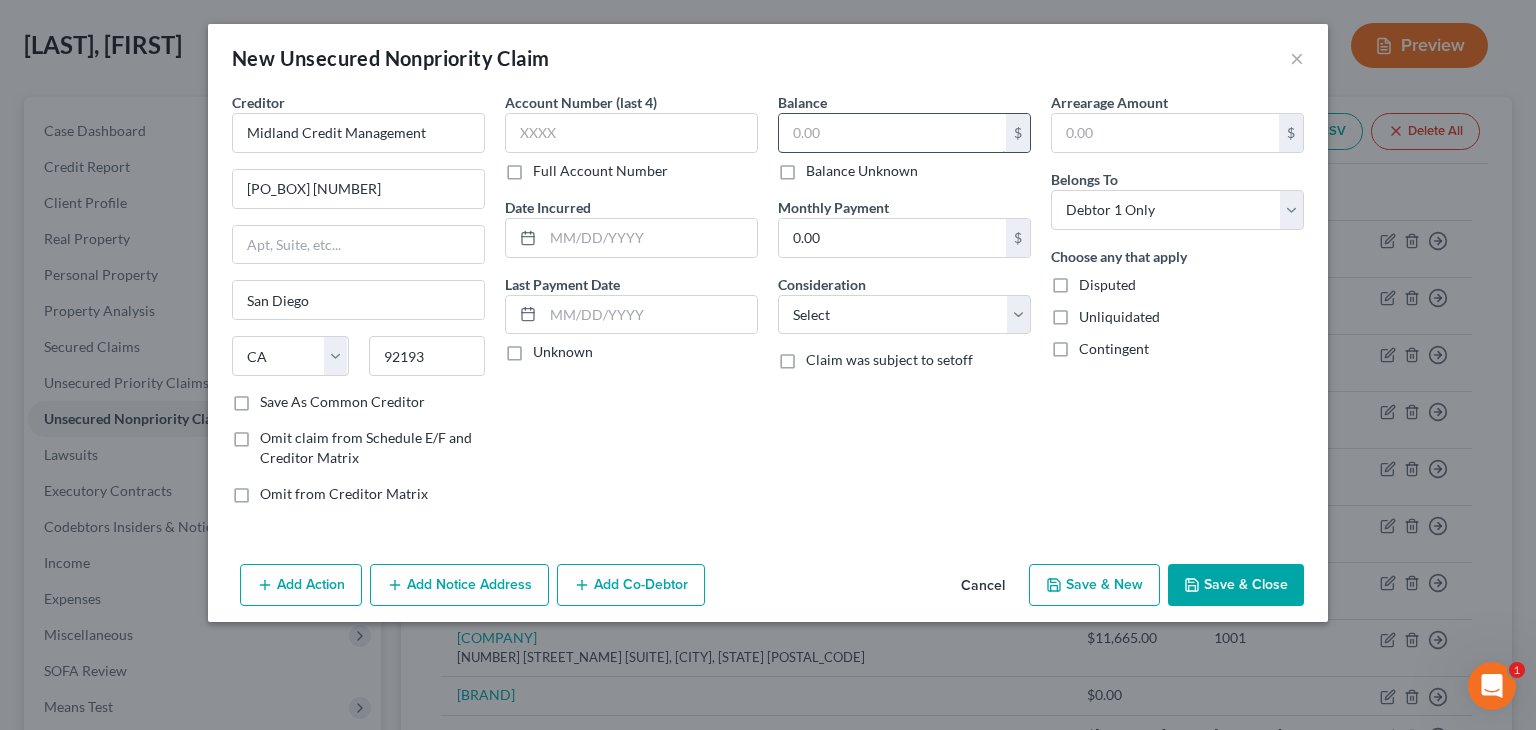 click at bounding box center (892, 133) 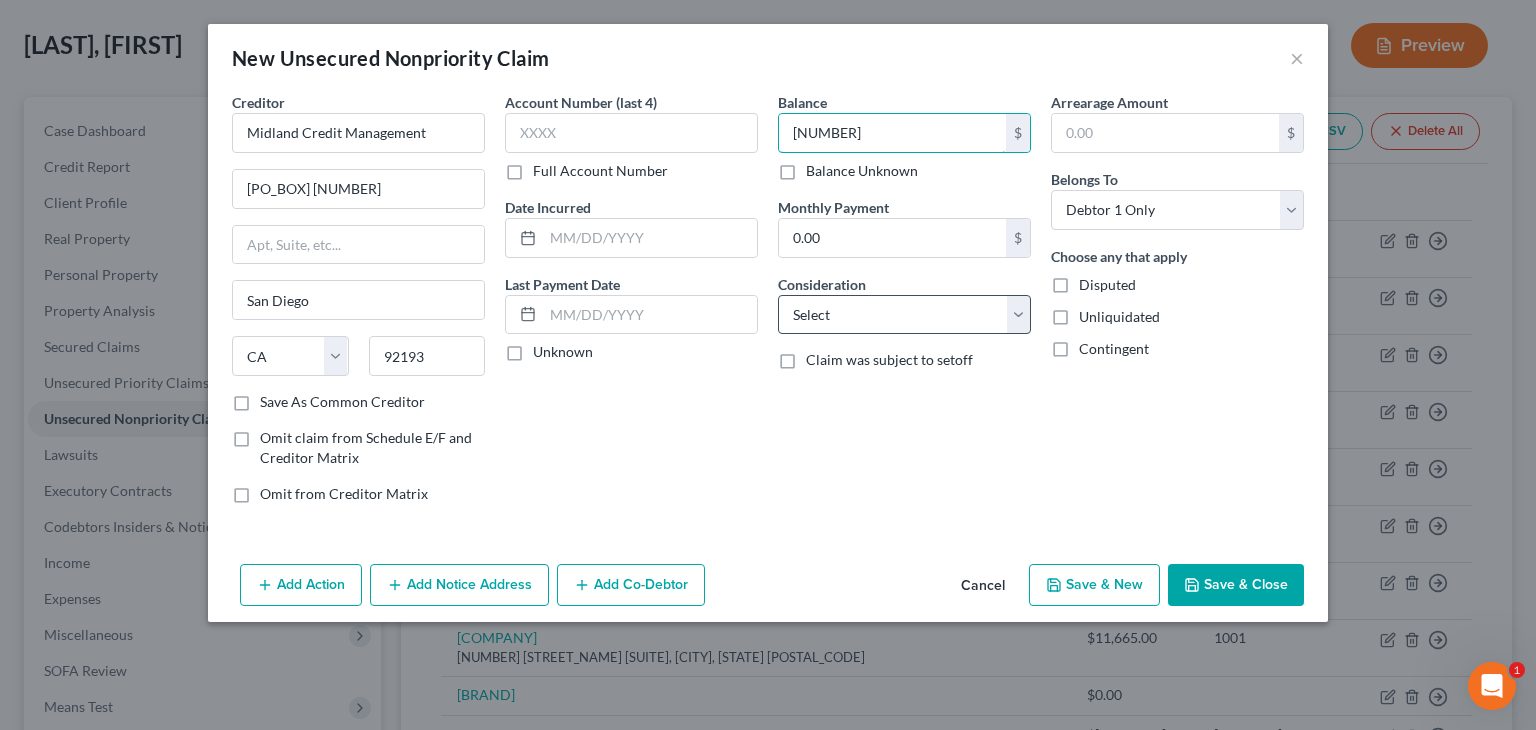 type on "[NUMBER]" 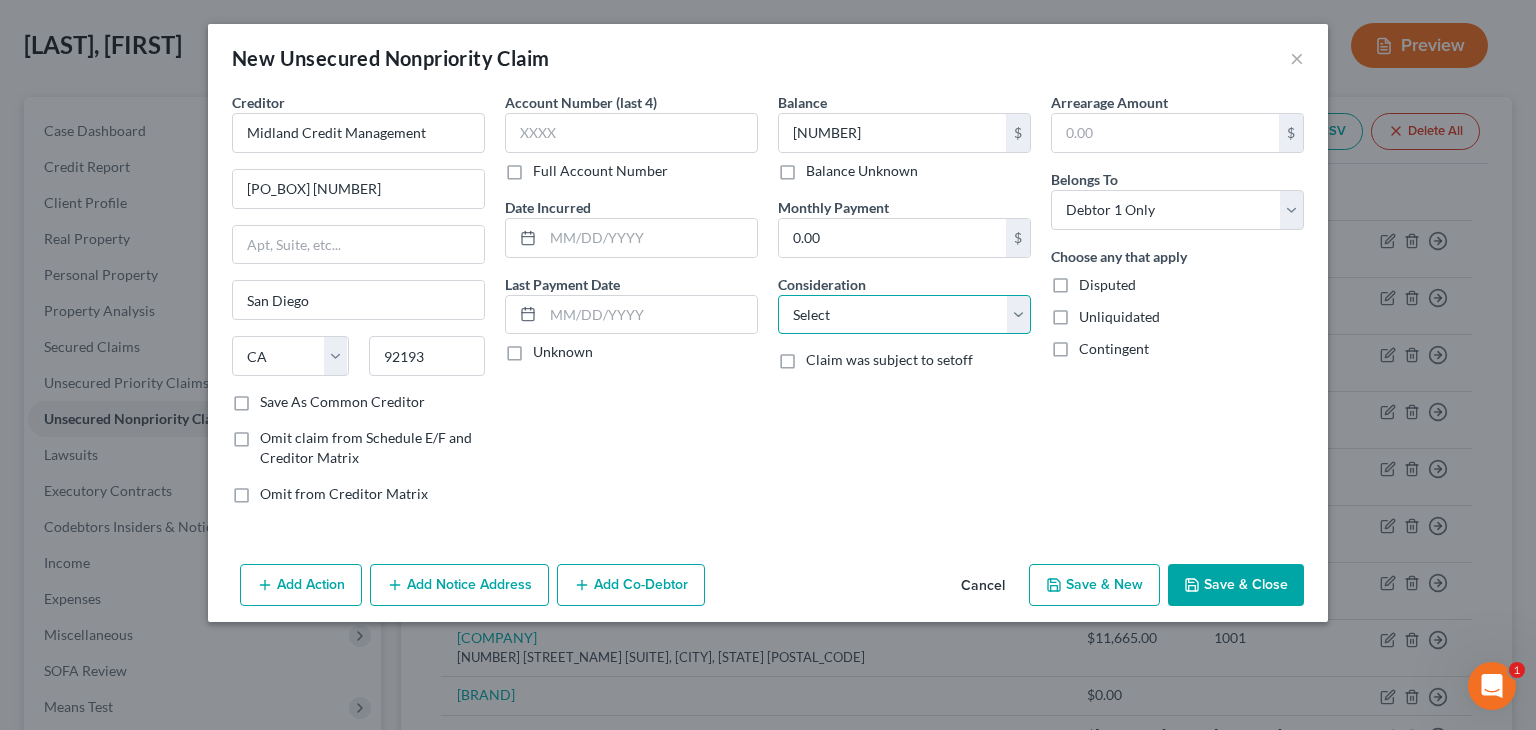 click on "Select Cable / Satellite Services Collection Agency Credit Card Debt Debt Counseling / Attorneys Deficiency Balance Domestic Support Obligations Home / Car Repairs Income Taxes Judgment Liens Medical Services Monies Loaned / Advanced Mortgage Obligation From Divorce Or Separation Obligation To Pensions Other Overdrawn Bank Account Promised To Help Pay Creditors Student Loans Suppliers And Vendors Telephone / Internet Services Utility Services" at bounding box center (904, 315) 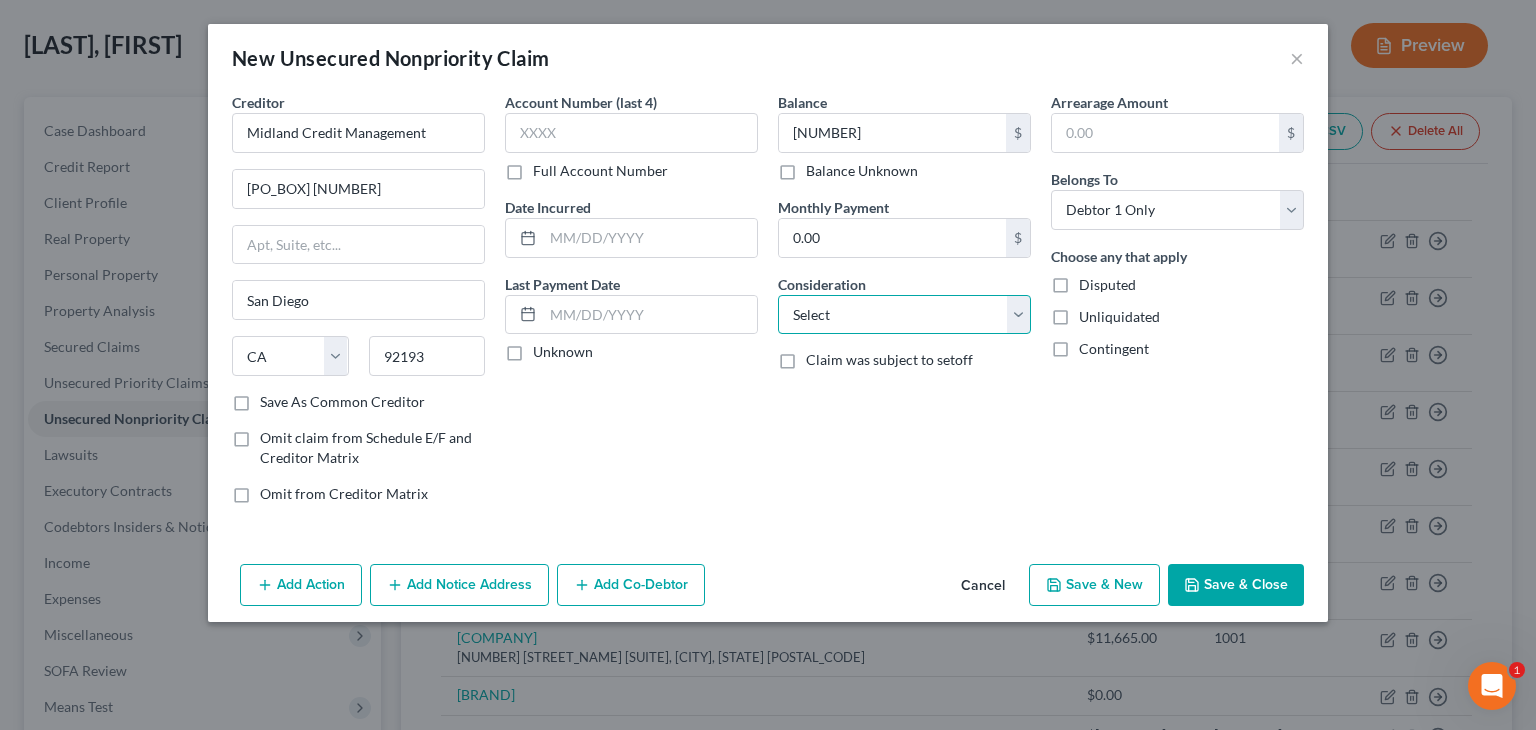 select on "2" 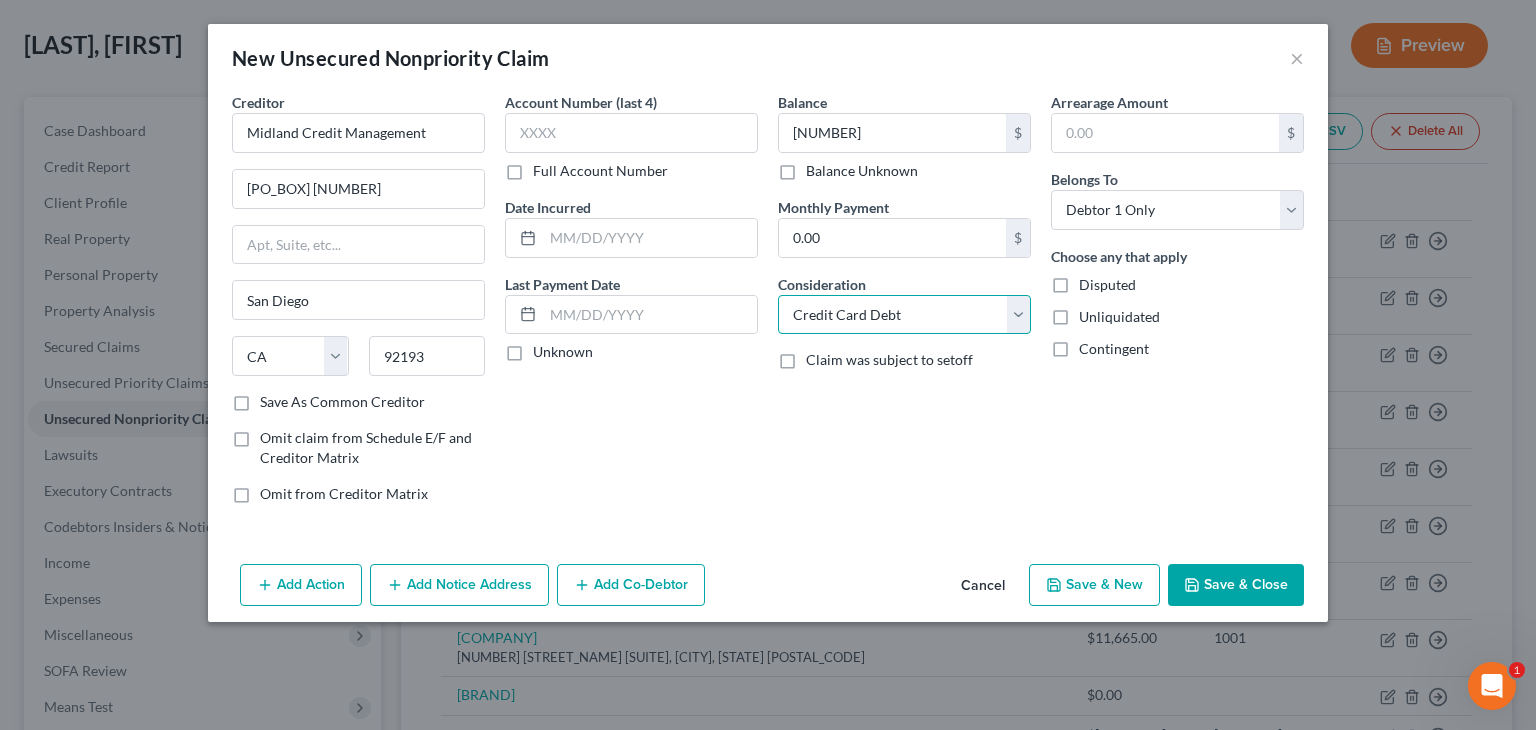 click on "Select Cable / Satellite Services Collection Agency Credit Card Debt Debt Counseling / Attorneys Deficiency Balance Domestic Support Obligations Home / Car Repairs Income Taxes Judgment Liens Medical Services Monies Loaned / Advanced Mortgage Obligation From Divorce Or Separation Obligation To Pensions Other Overdrawn Bank Account Promised To Help Pay Creditors Student Loans Suppliers And Vendors Telephone / Internet Services Utility Services" at bounding box center (904, 315) 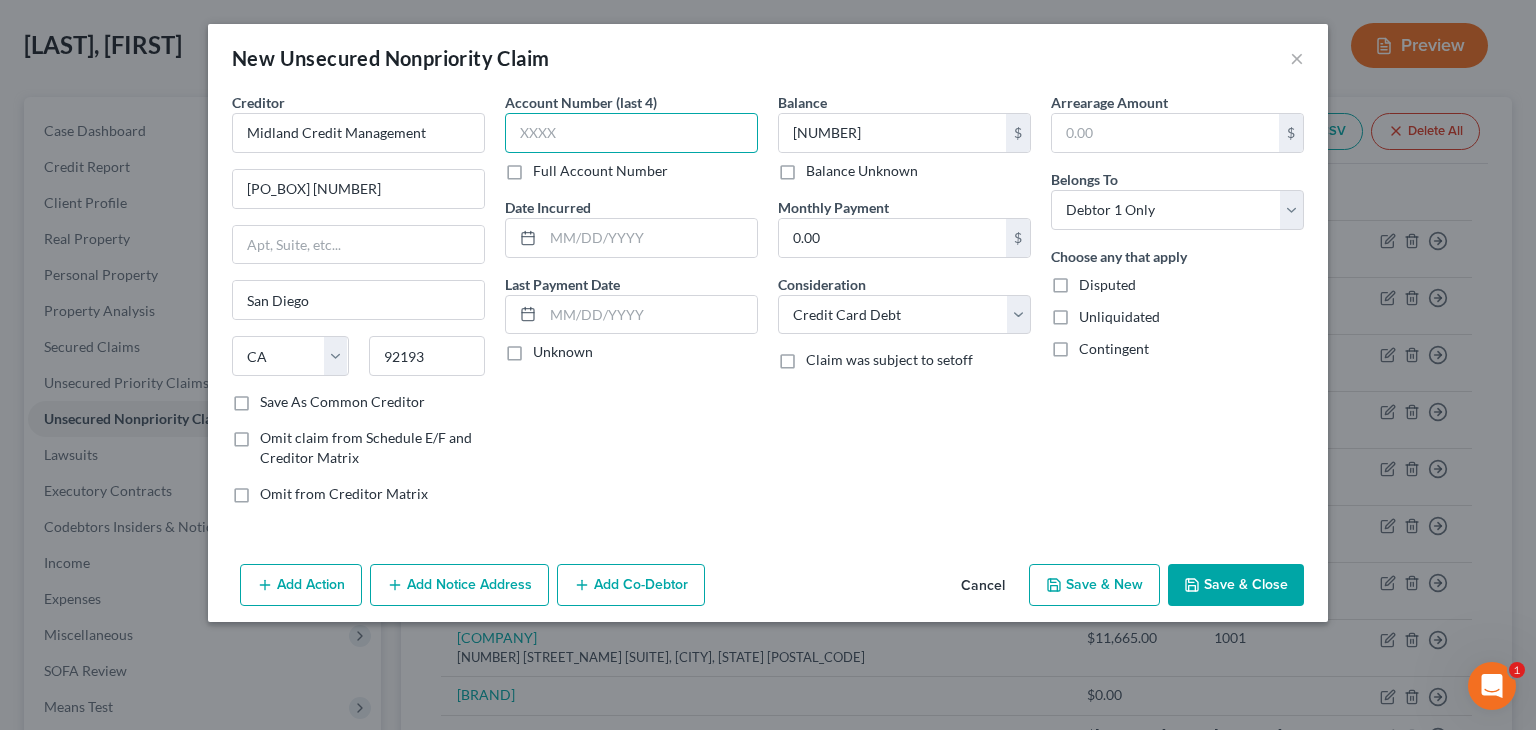 click at bounding box center [631, 133] 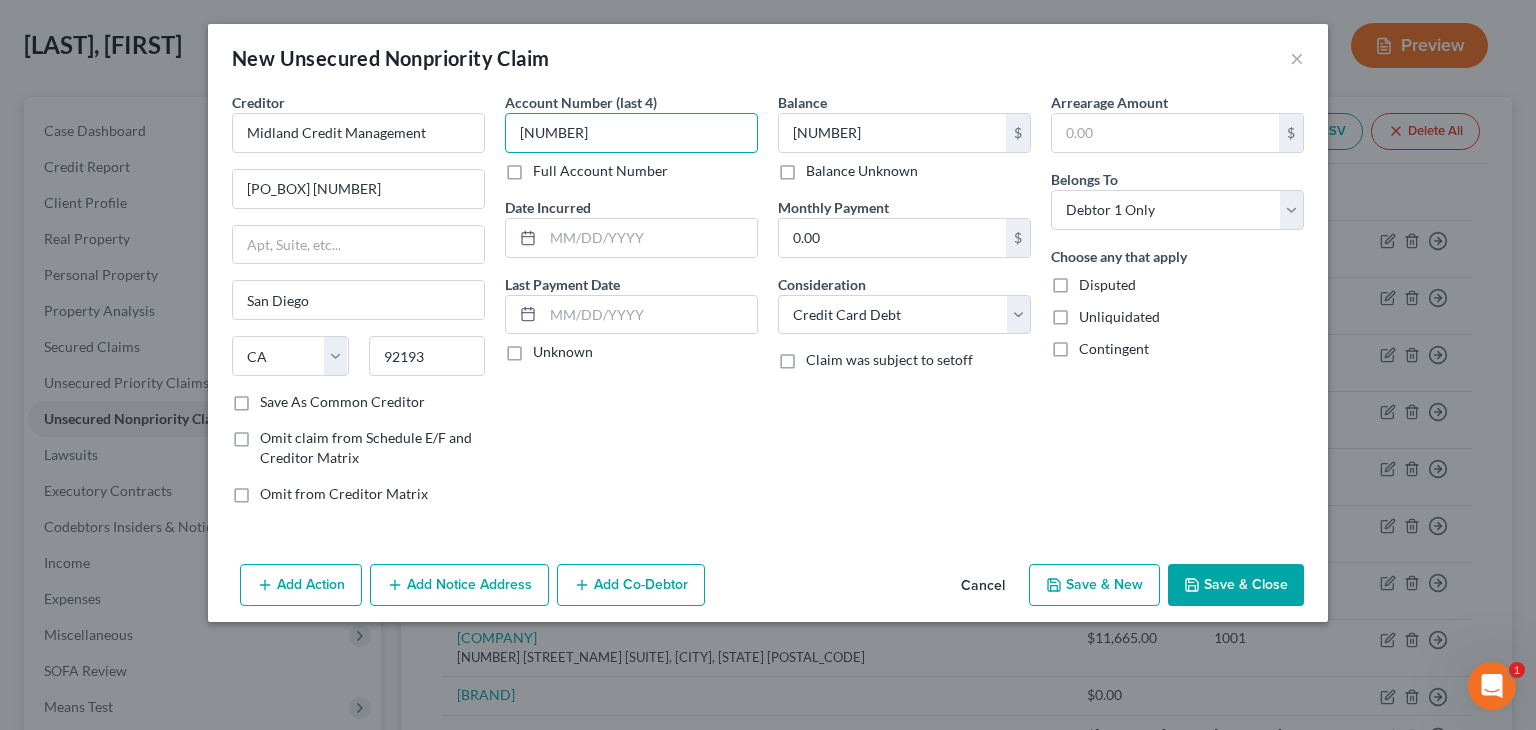 type on "[NUMBER]" 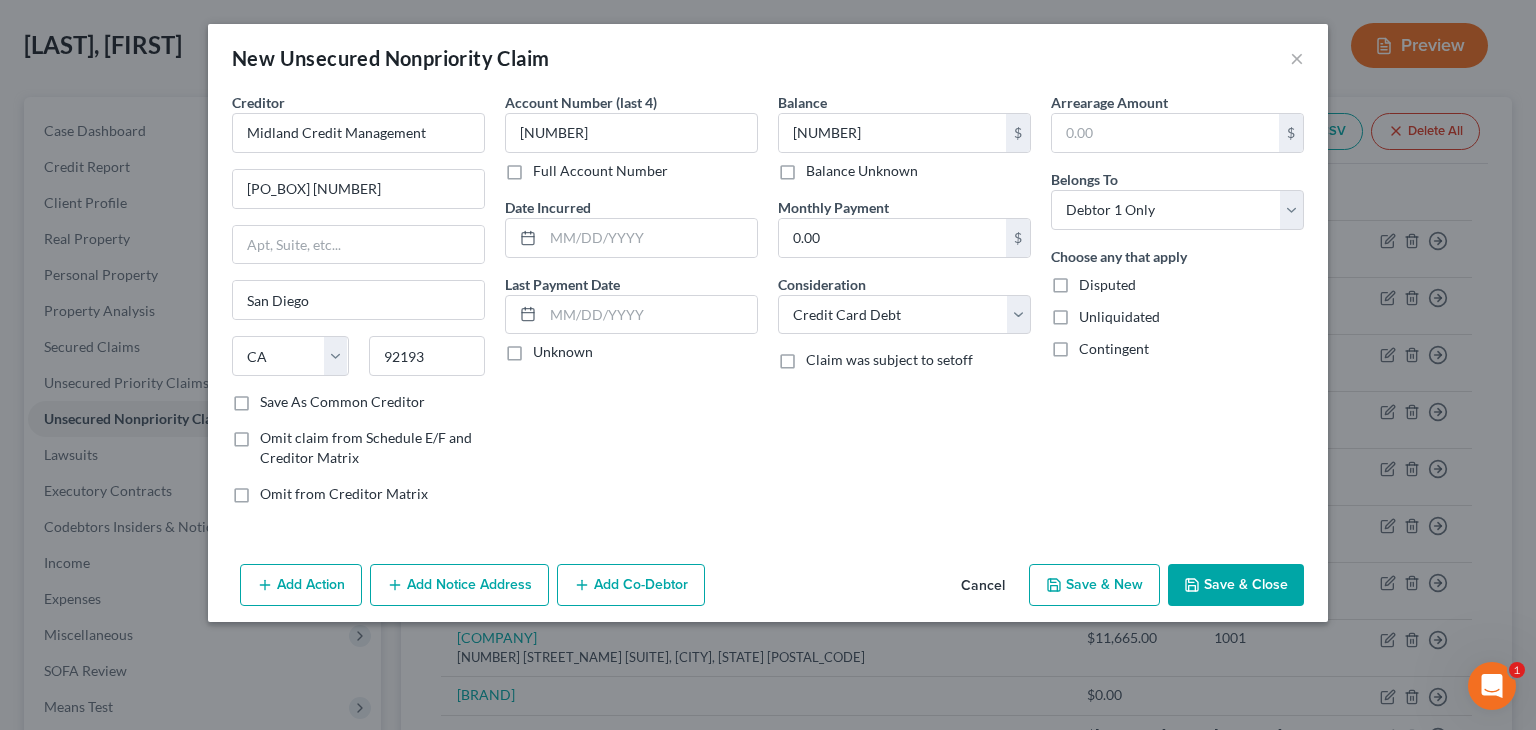 click on "Save & Close" at bounding box center (1236, 585) 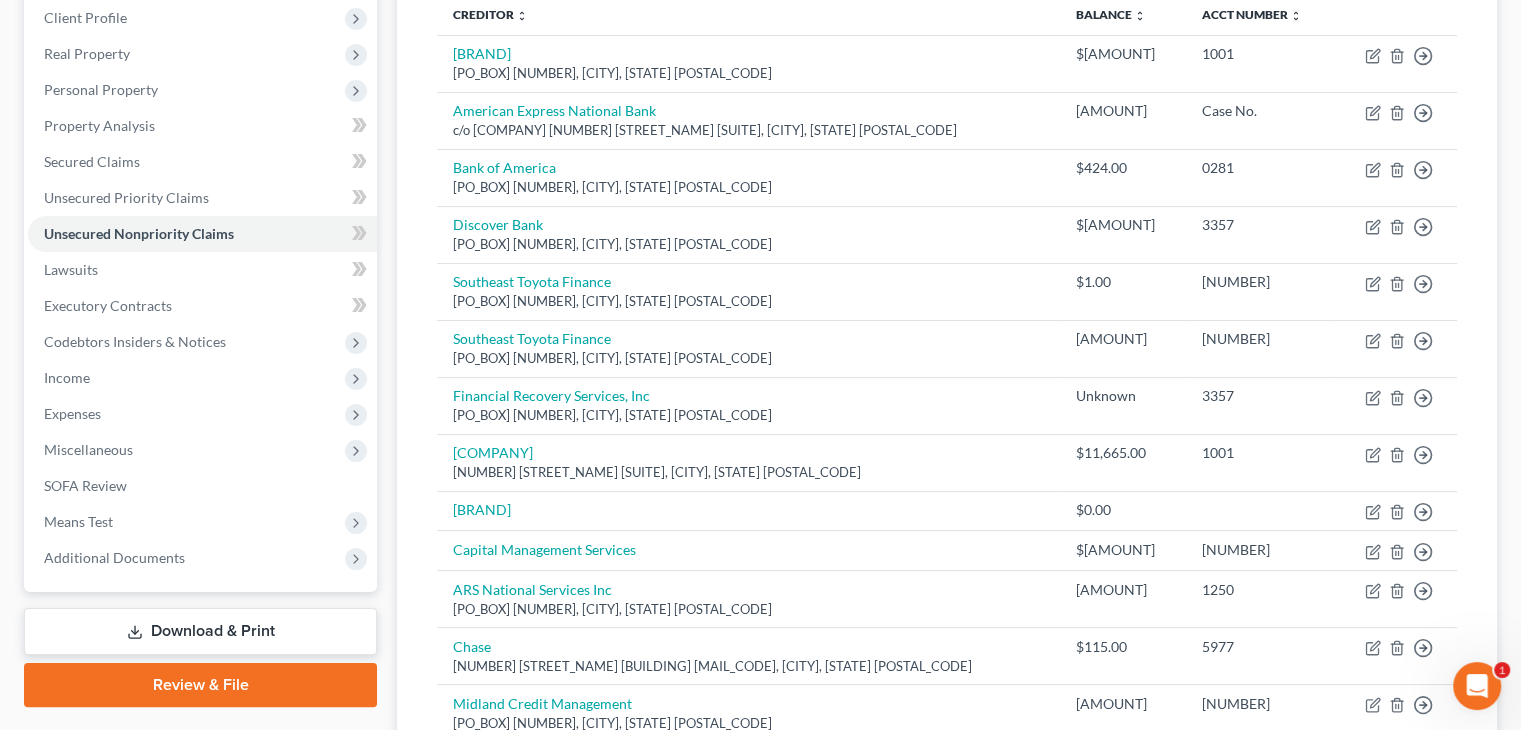 scroll, scrollTop: 282, scrollLeft: 0, axis: vertical 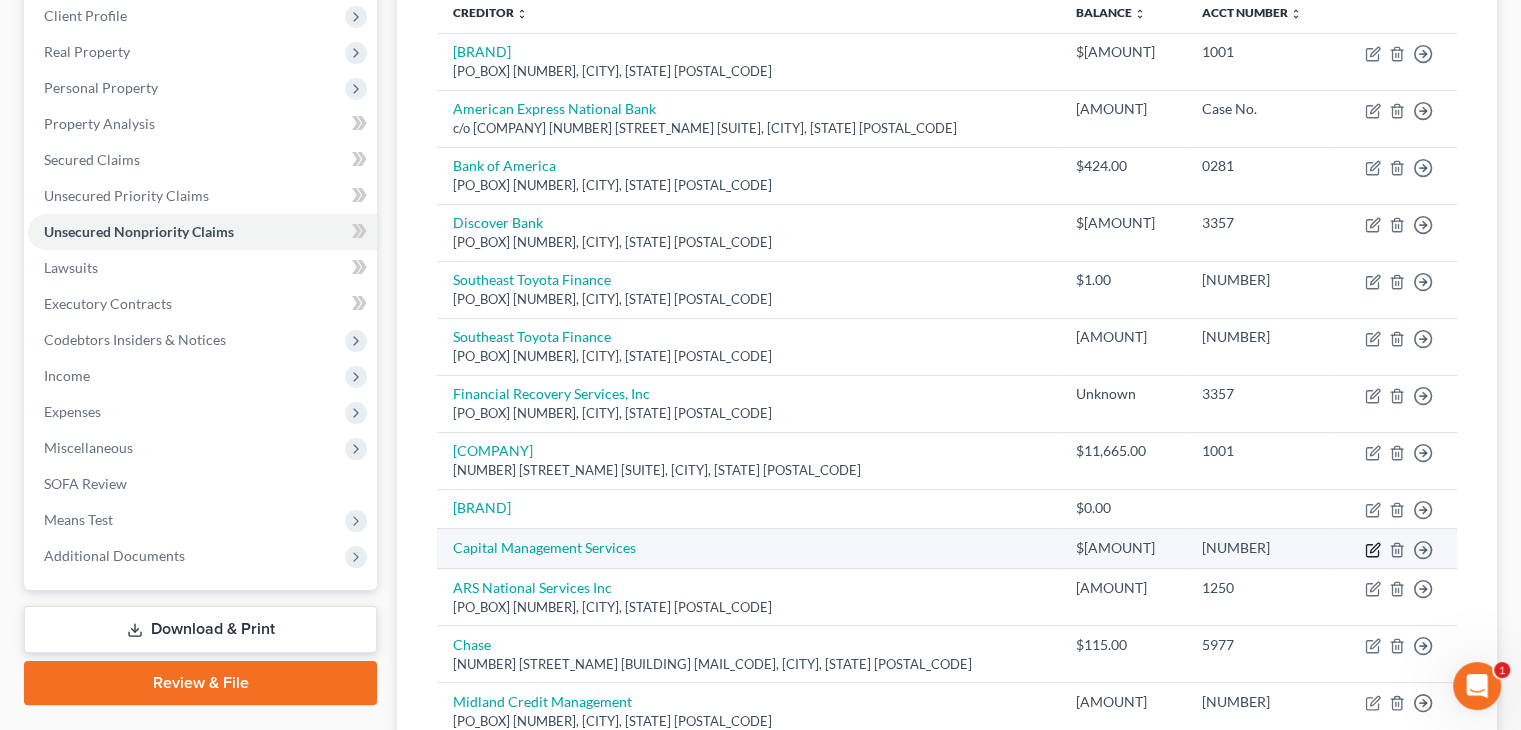 click 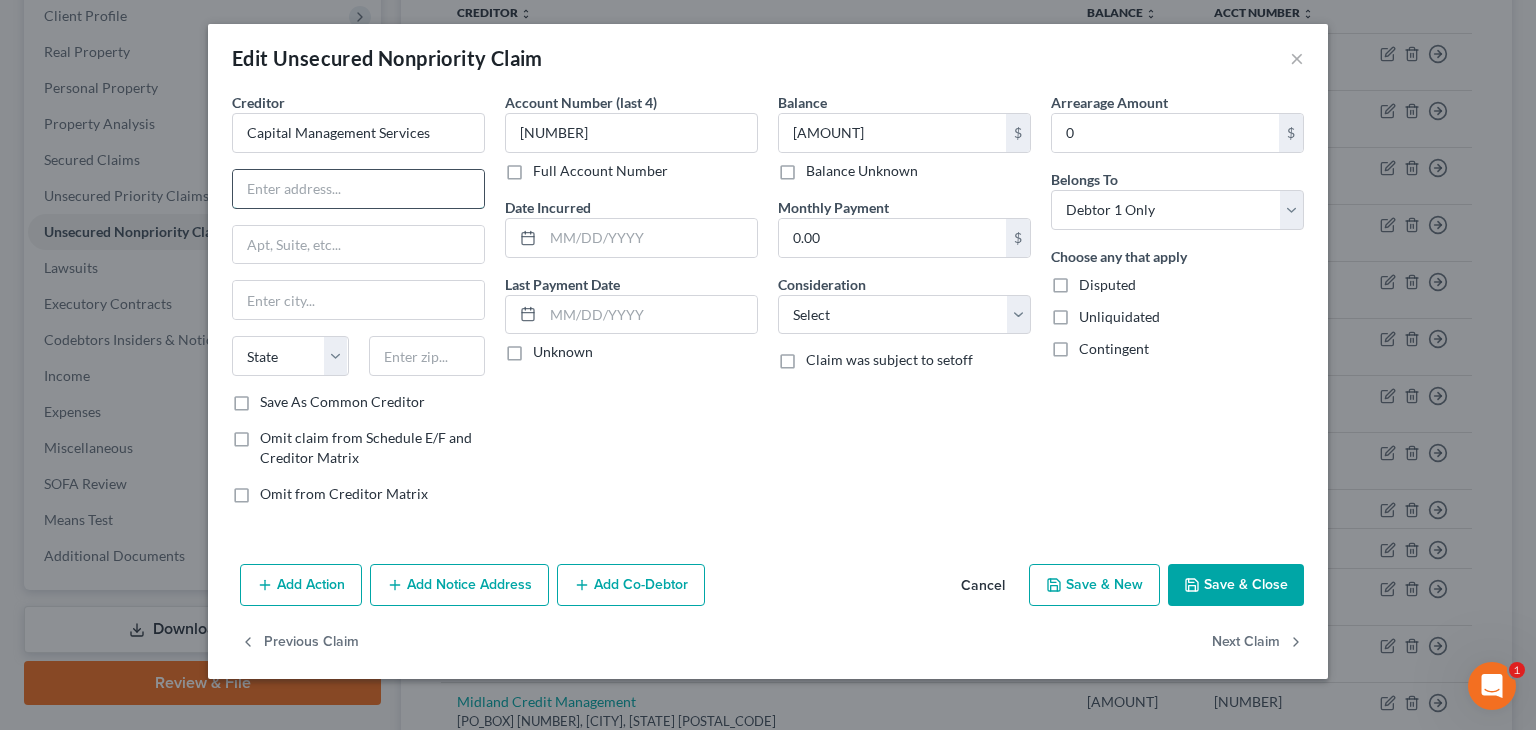 click at bounding box center (358, 189) 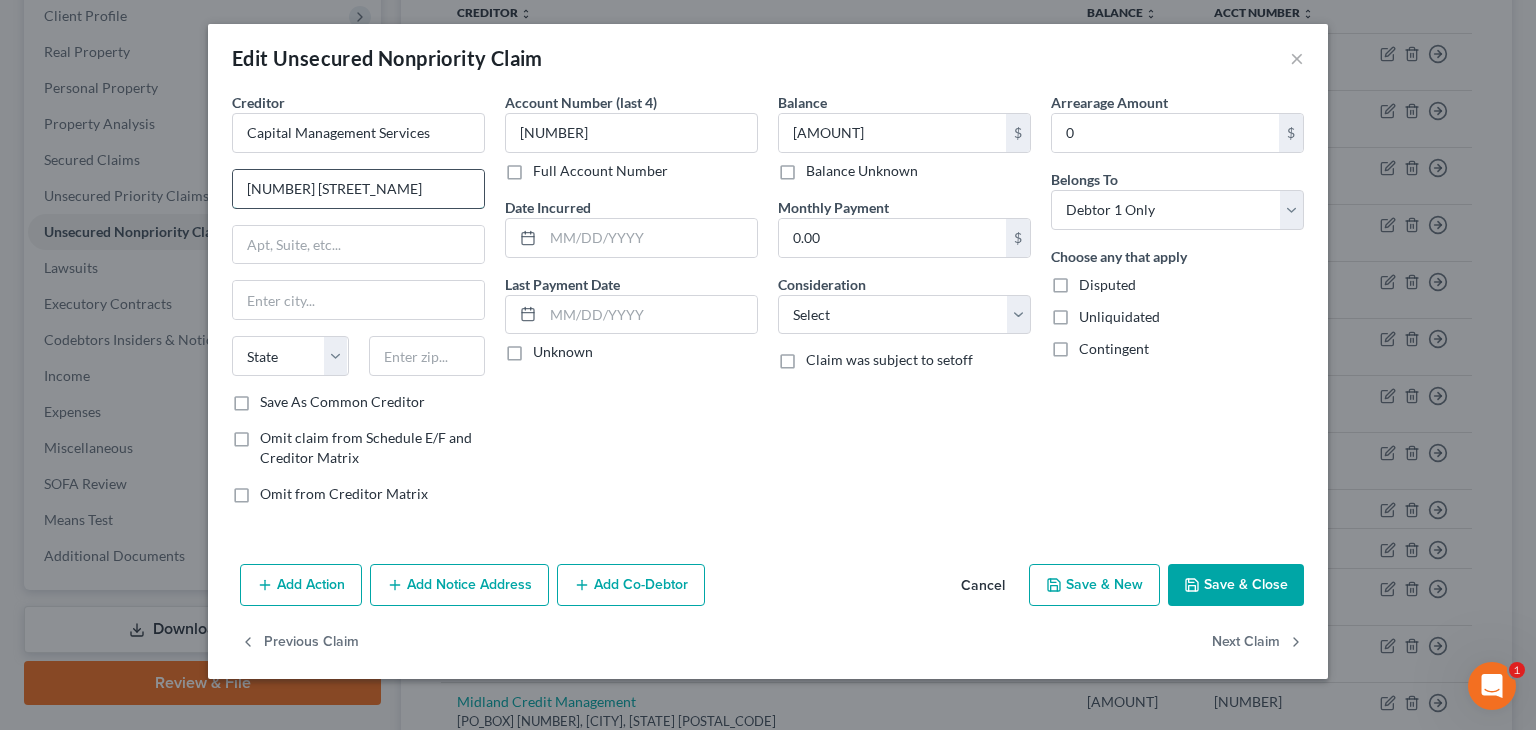 click on "[NUMBER] [STREET_NAME]" at bounding box center [358, 189] 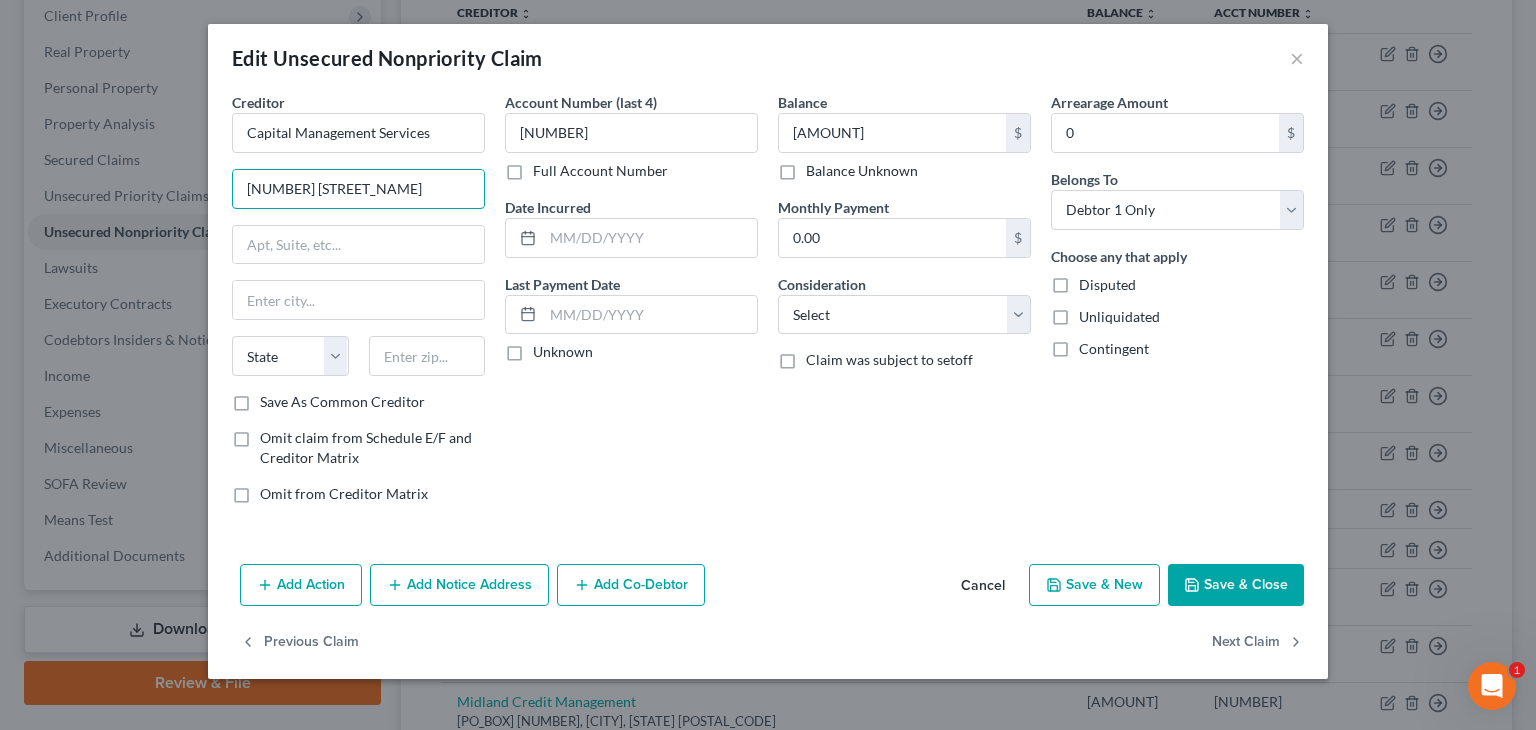 type on "[NUMBER] [STREET_NAME]" 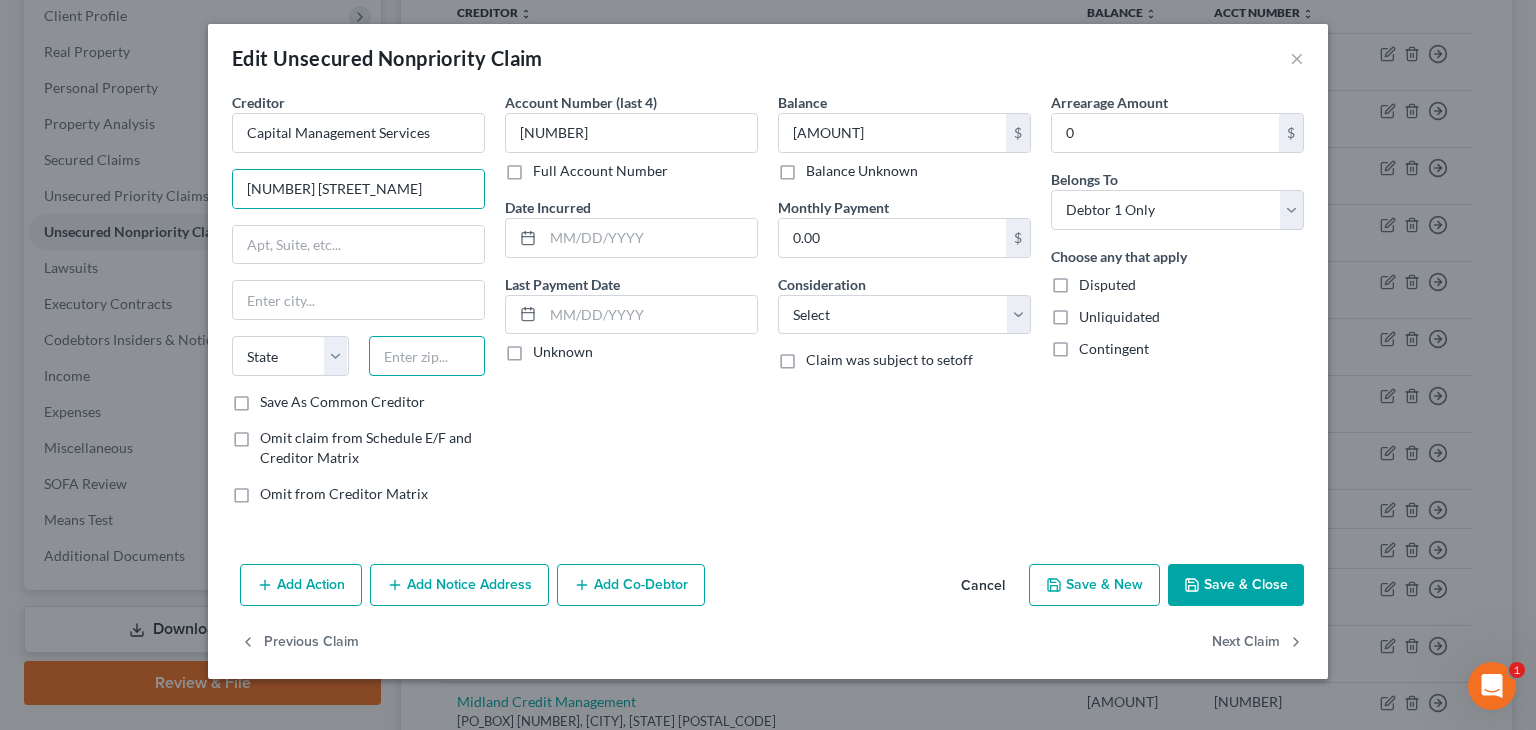 click at bounding box center (427, 356) 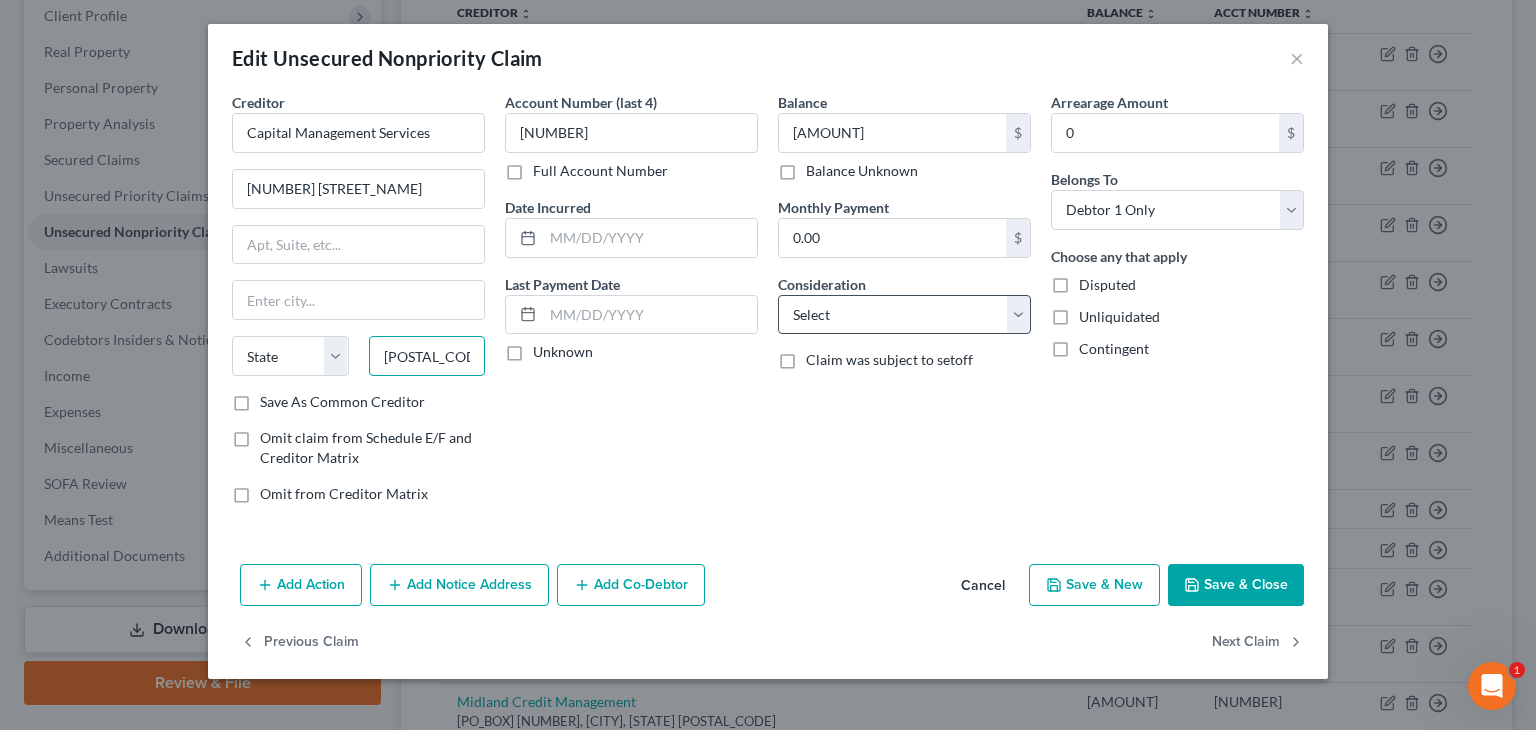 type on "[POSTAL_CODE]" 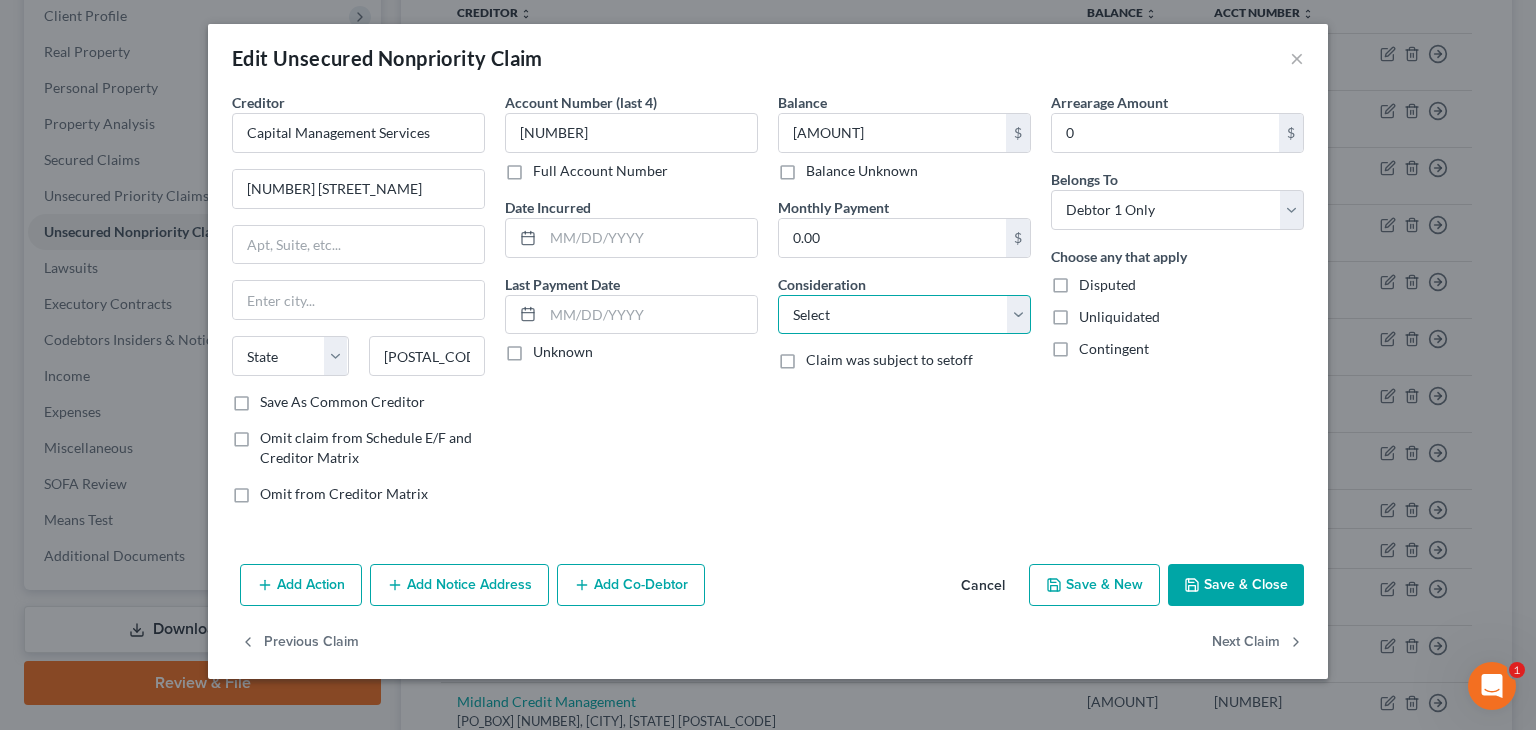 type on "Buffalo" 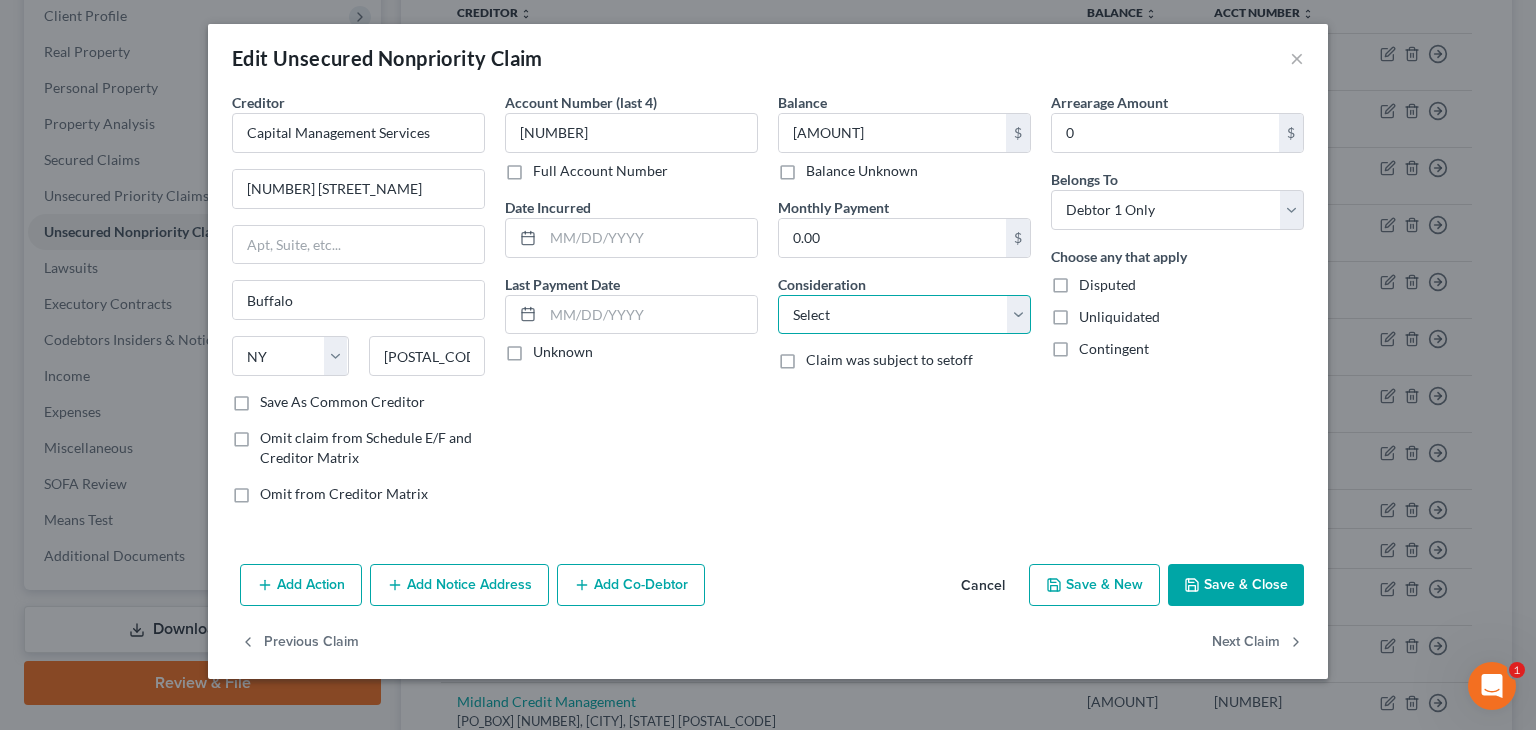 click on "Select Cable / Satellite Services Collection Agency Credit Card Debt Debt Counseling / Attorneys Deficiency Balance Domestic Support Obligations Home / Car Repairs Income Taxes Judgment Liens Medical Services Monies Loaned / Advanced Mortgage Obligation From Divorce Or Separation Obligation To Pensions Other Overdrawn Bank Account Promised To Help Pay Creditors Student Loans Suppliers And Vendors Telephone / Internet Services Utility Services" at bounding box center [904, 315] 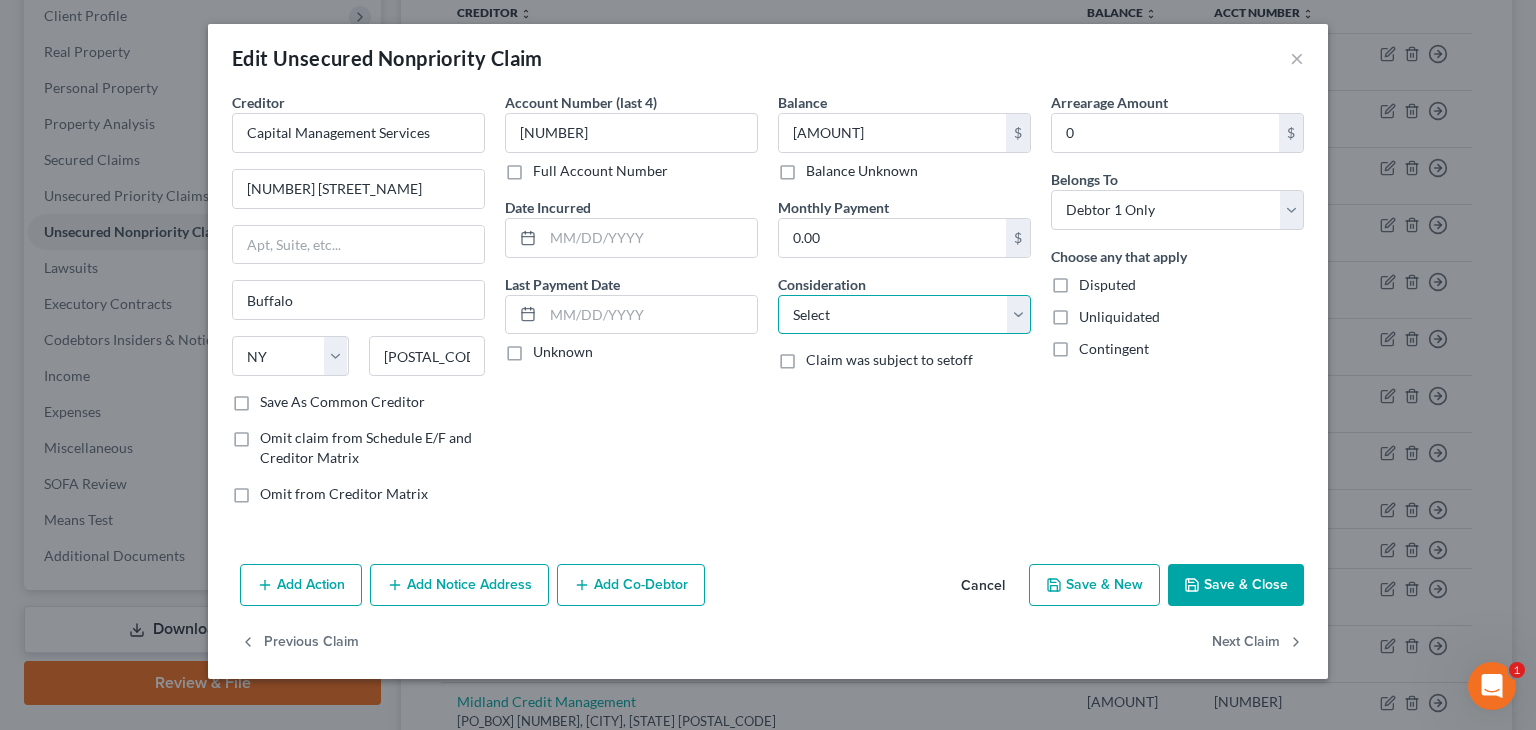 select on "2" 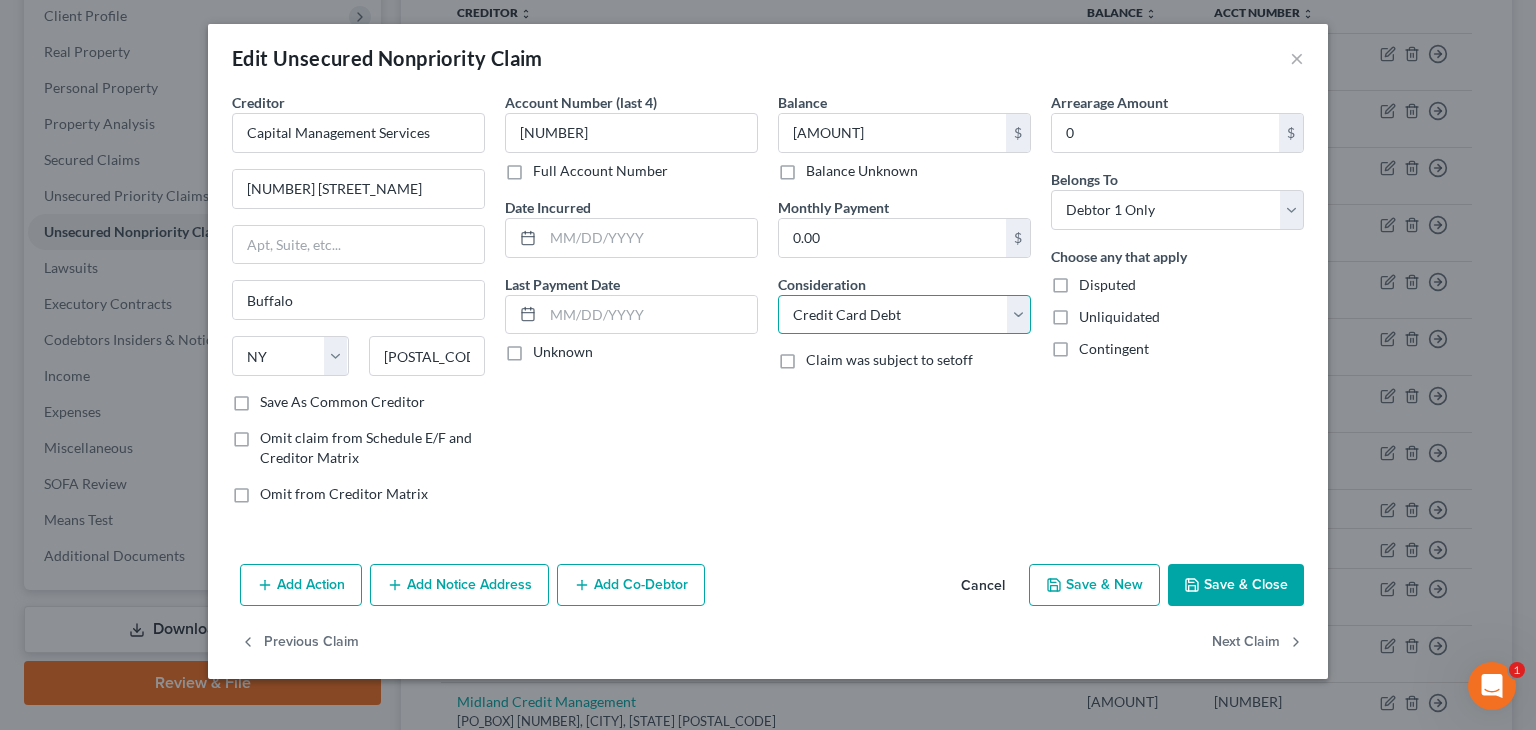 click on "Select Cable / Satellite Services Collection Agency Credit Card Debt Debt Counseling / Attorneys Deficiency Balance Domestic Support Obligations Home / Car Repairs Income Taxes Judgment Liens Medical Services Monies Loaned / Advanced Mortgage Obligation From Divorce Or Separation Obligation To Pensions Other Overdrawn Bank Account Promised To Help Pay Creditors Student Loans Suppliers And Vendors Telephone / Internet Services Utility Services" at bounding box center [904, 315] 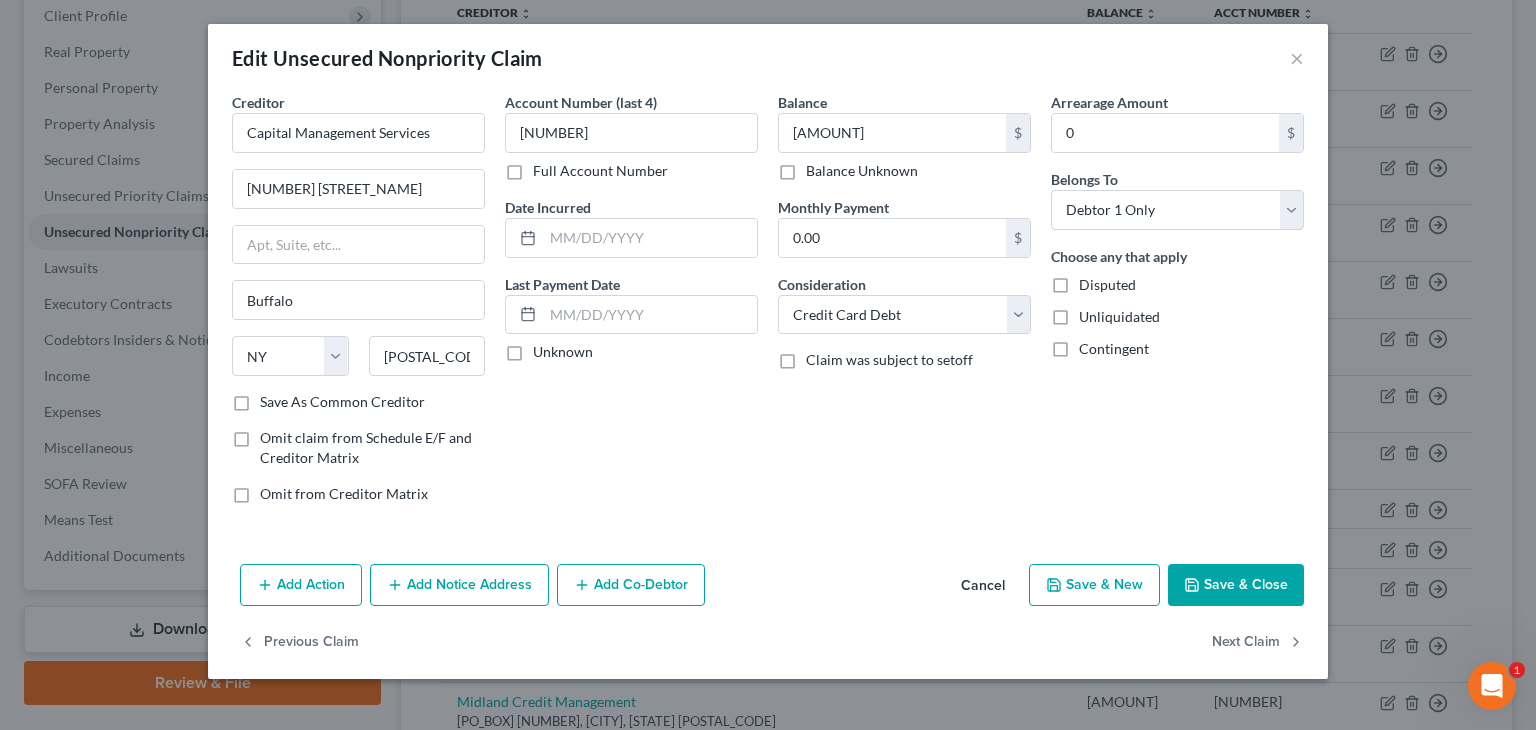 click on "Save & Close" at bounding box center [1236, 585] 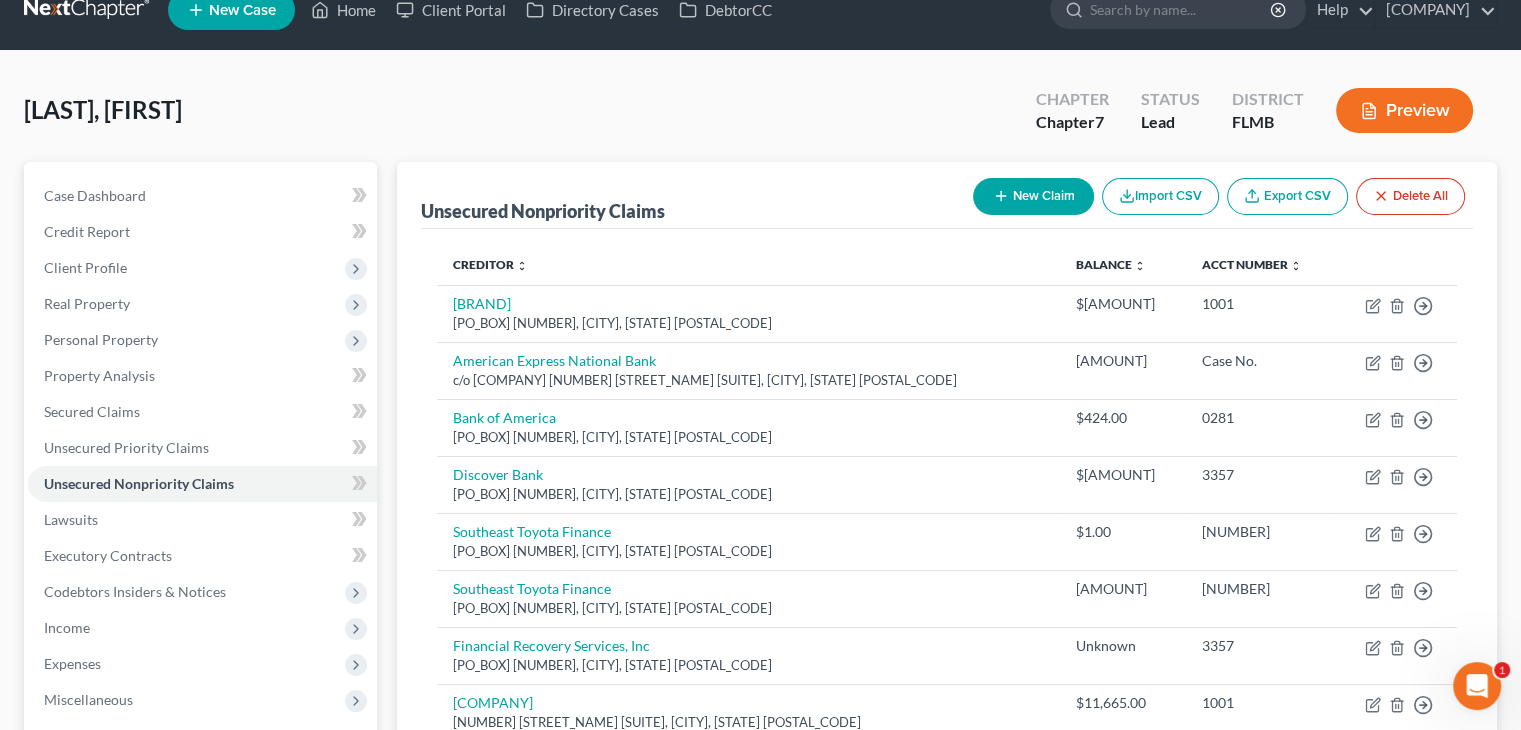 scroll, scrollTop: 0, scrollLeft: 0, axis: both 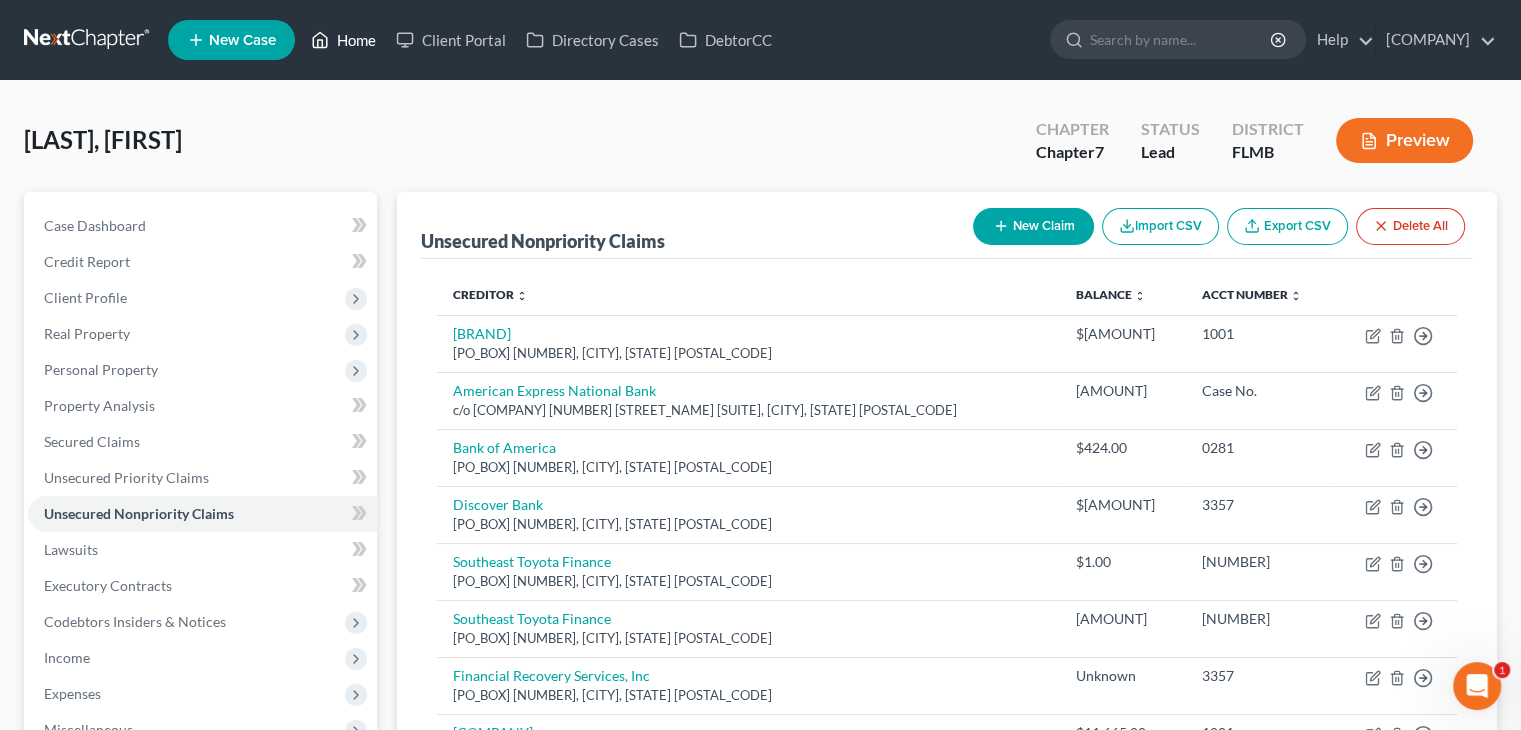 click on "Home" at bounding box center [343, 40] 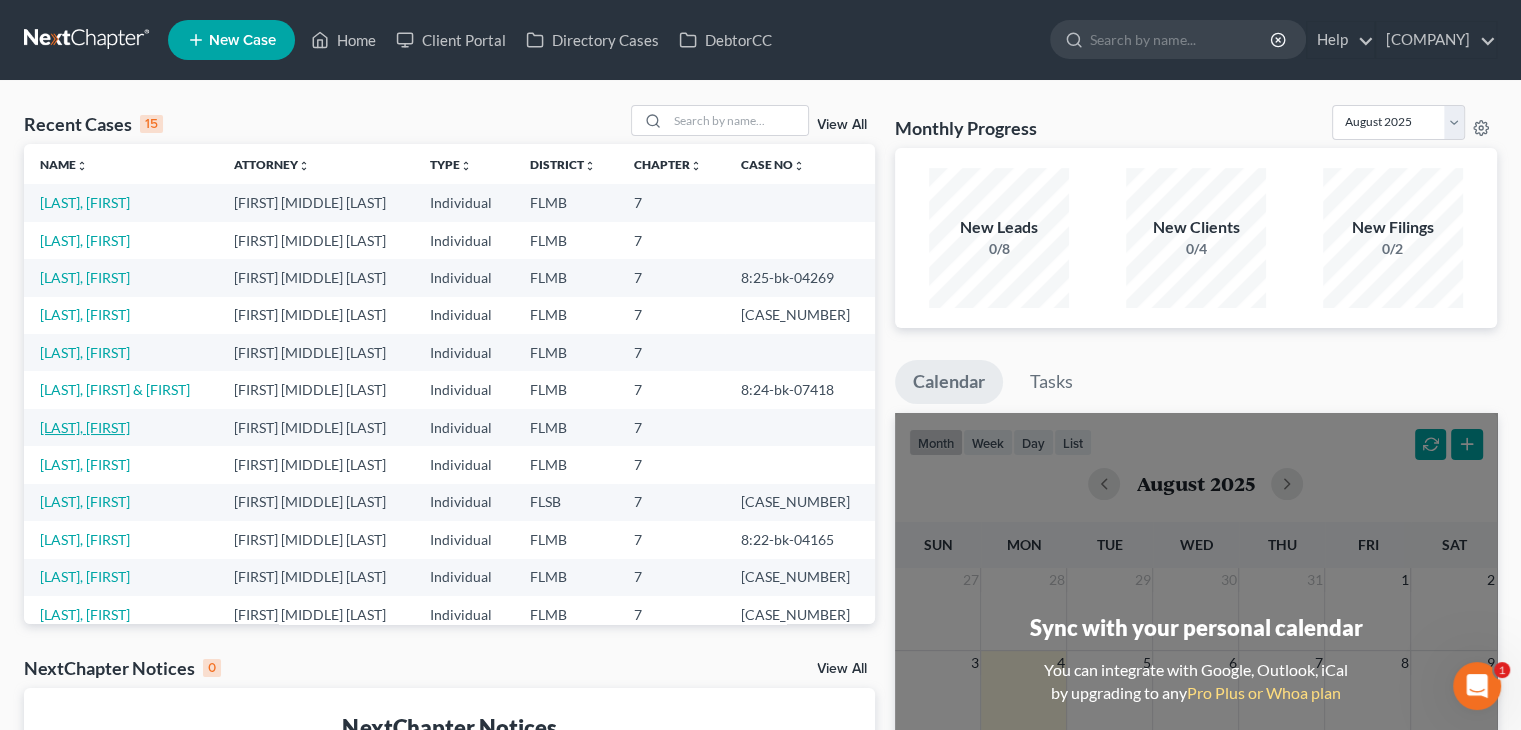 click on "[LAST], [FIRST]" at bounding box center (85, 427) 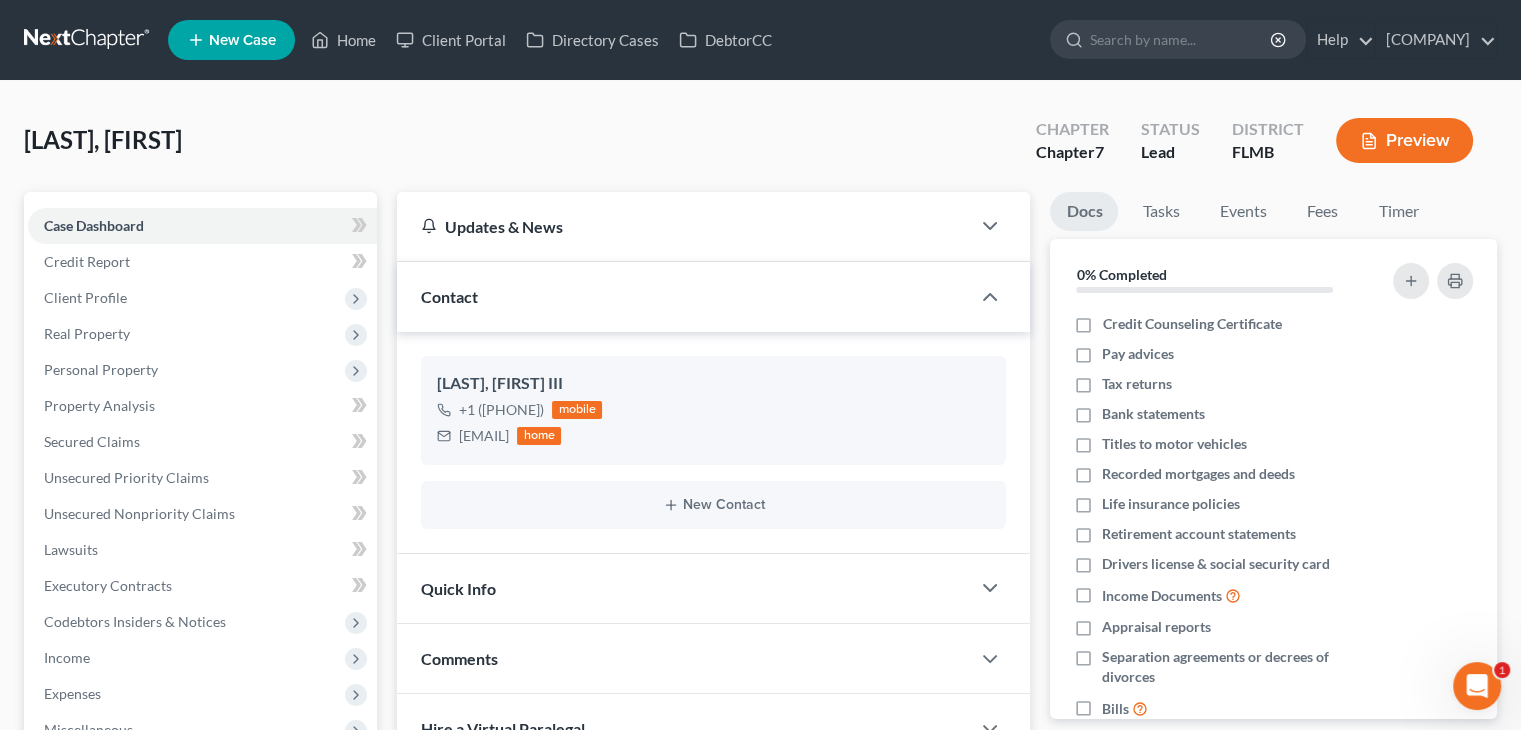 click on "[LAST], [FIRST] Upgraded Chapter Chapter 7 Status Lead District FLMB Preview" at bounding box center (760, 148) 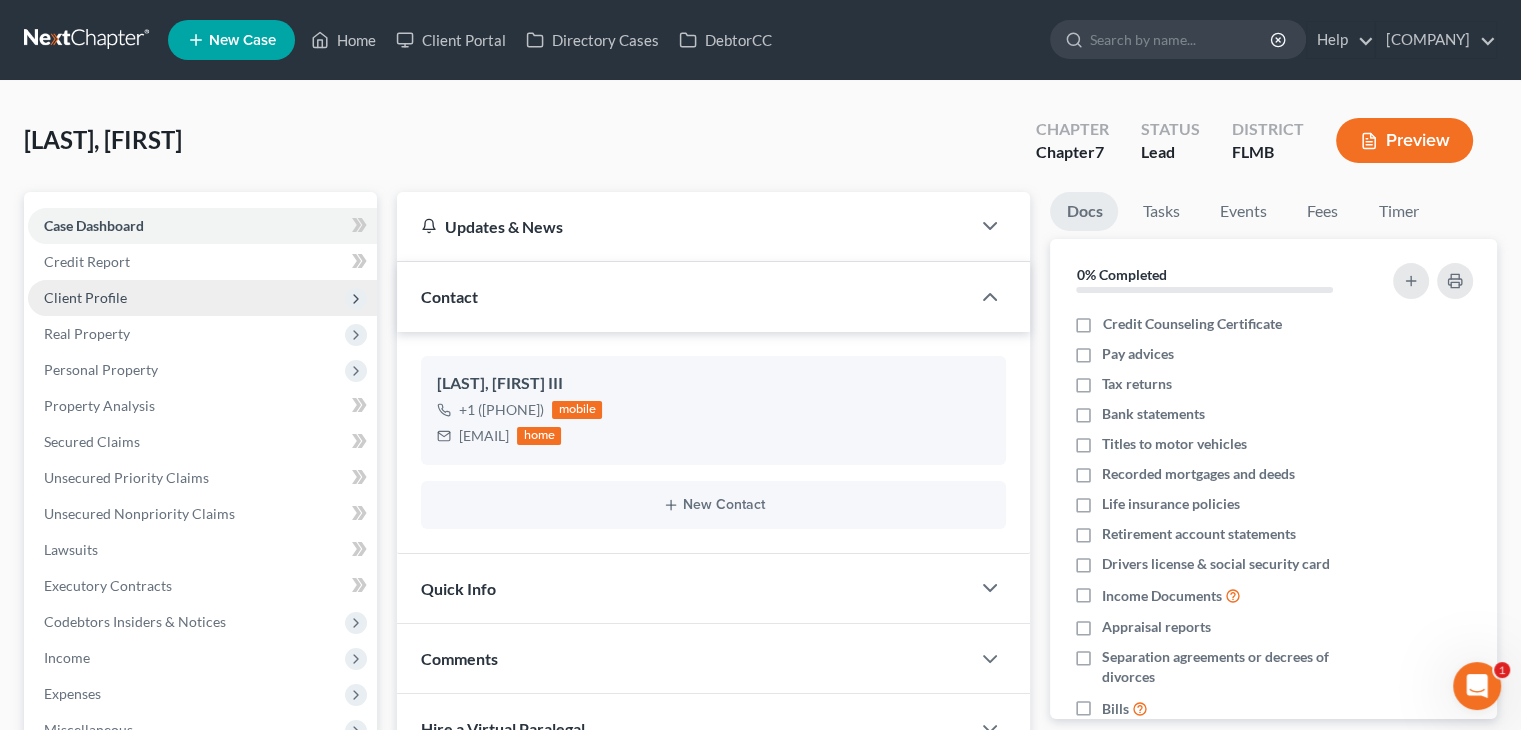 click on "Client Profile" at bounding box center [202, 298] 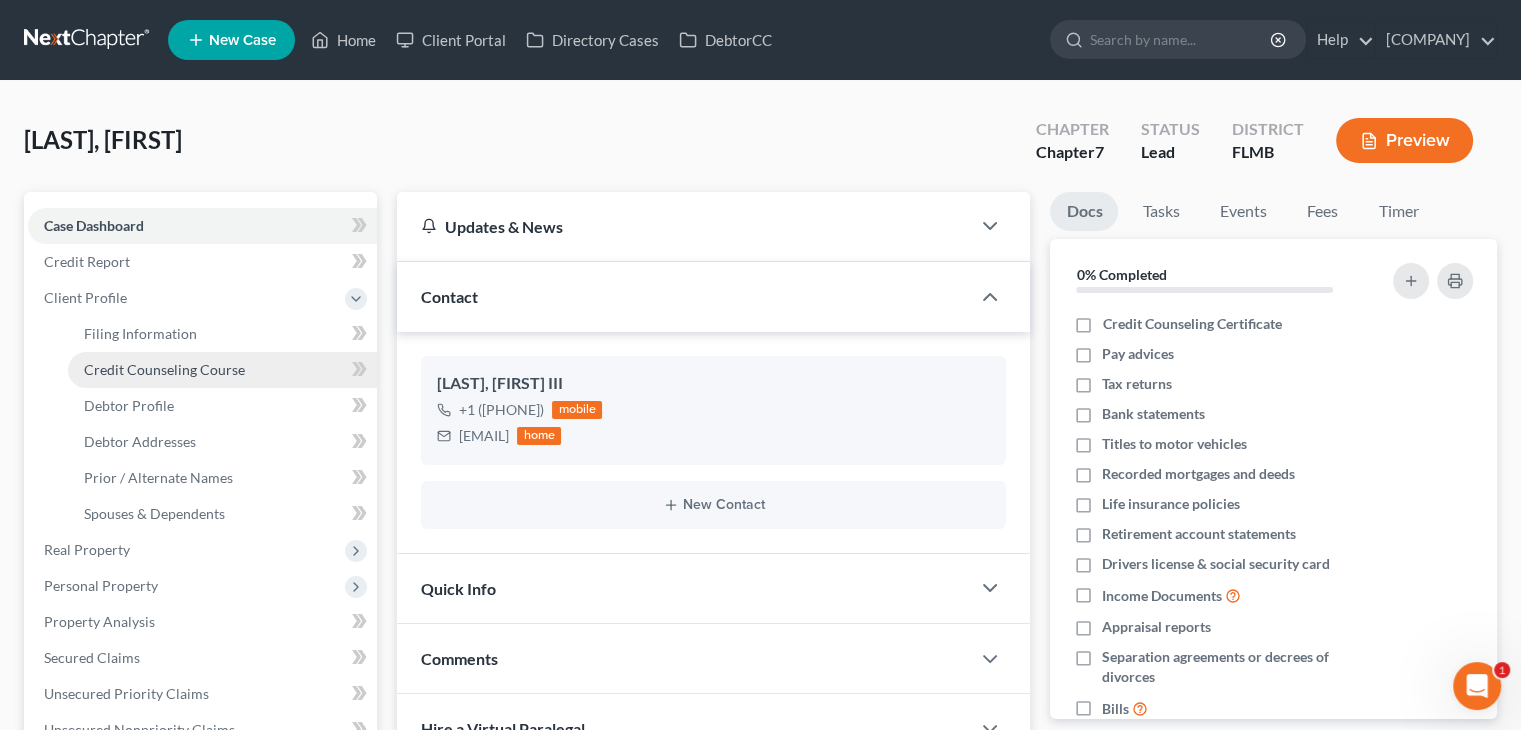 click on "Credit Counseling Course" at bounding box center [164, 369] 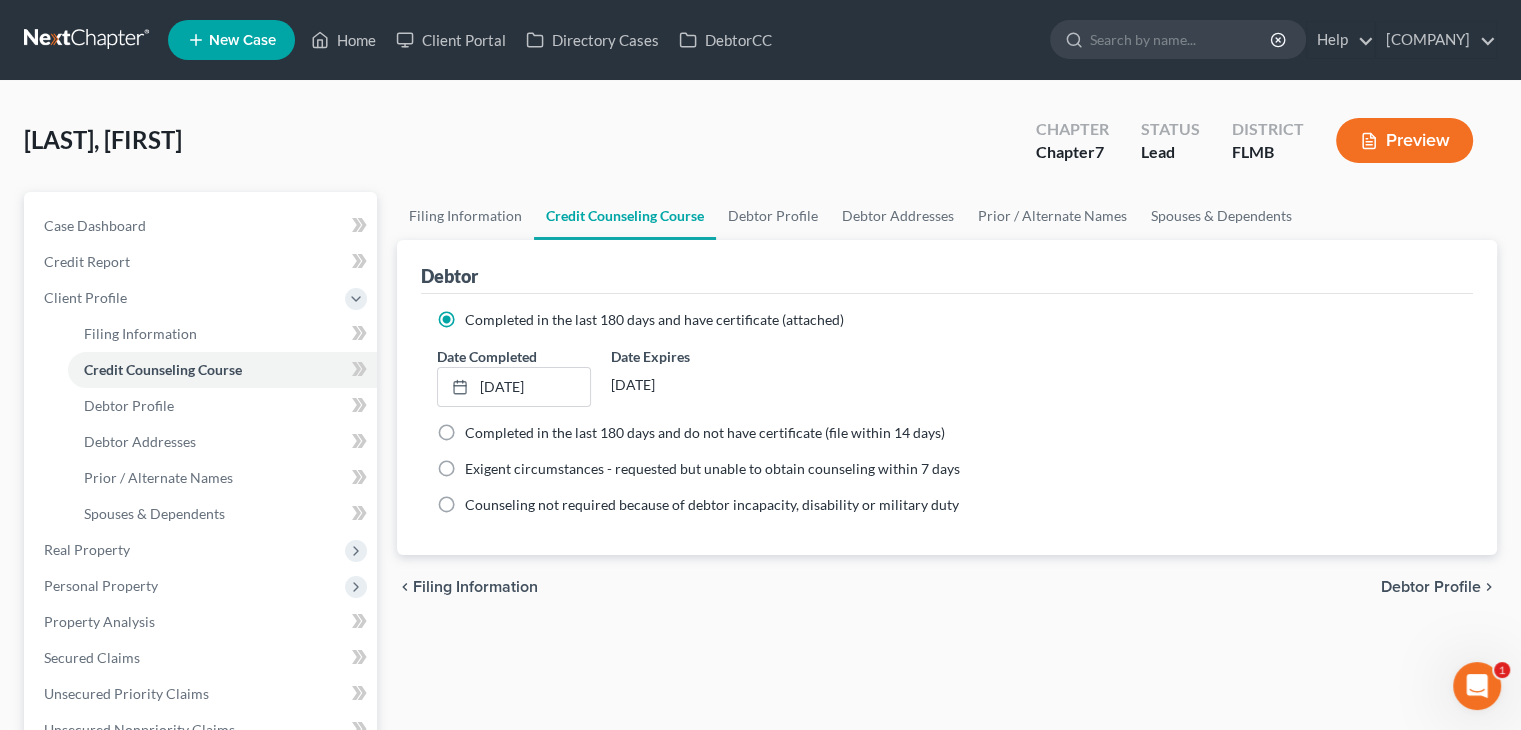 click on "[LAST], [FIRST] Upgraded Chapter Chapter 7 Status Lead District FLMB Preview" at bounding box center (760, 148) 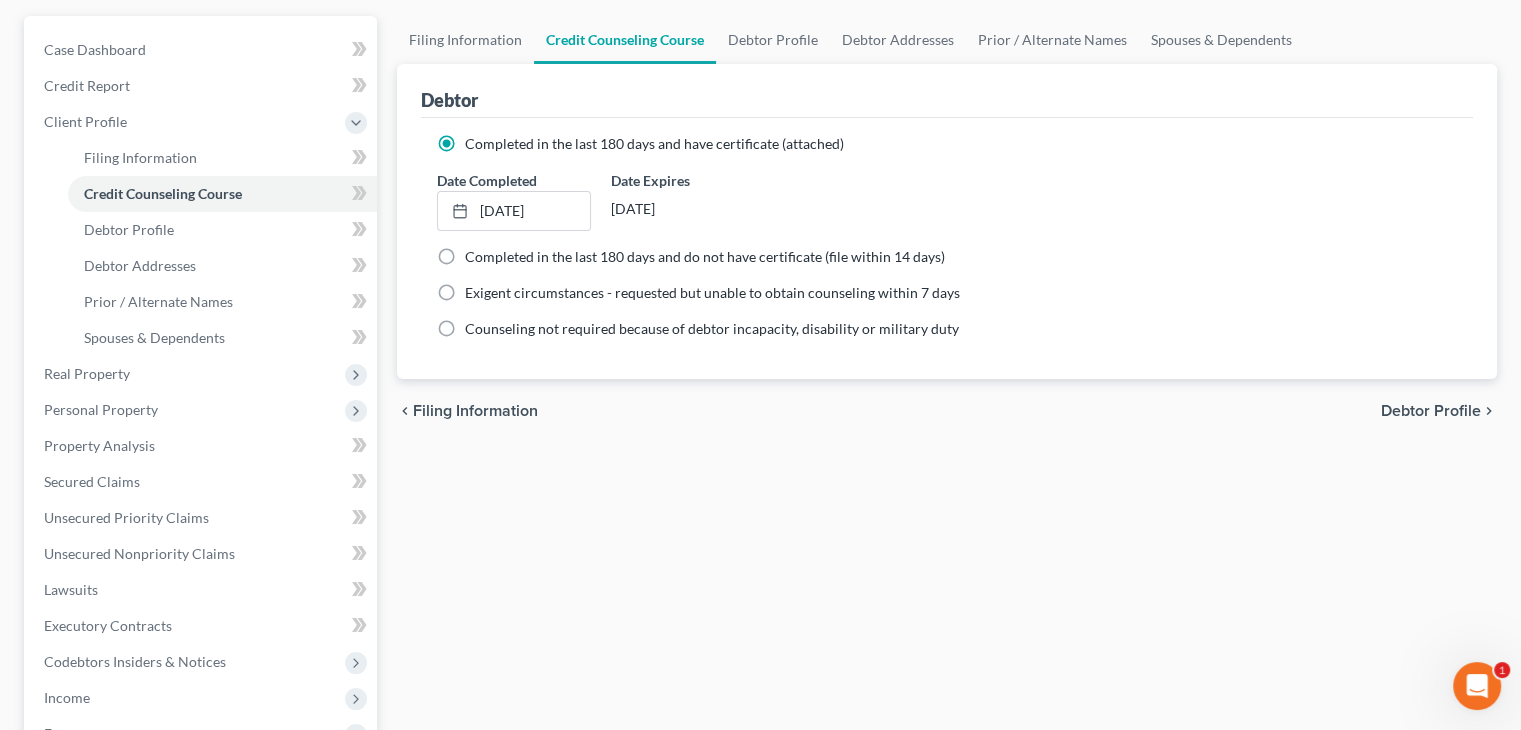 scroll, scrollTop: 188, scrollLeft: 0, axis: vertical 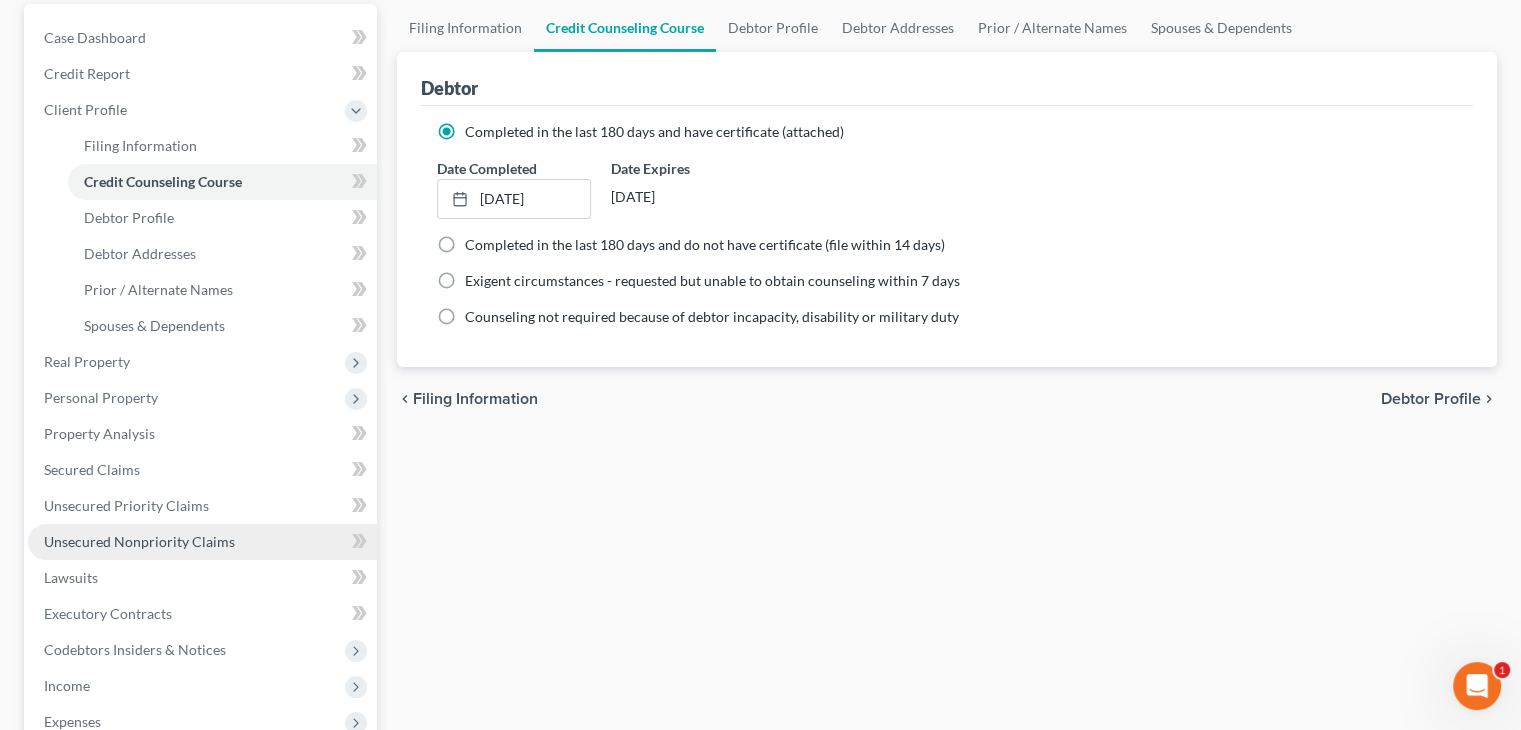 click on "Unsecured Nonpriority Claims" at bounding box center [139, 541] 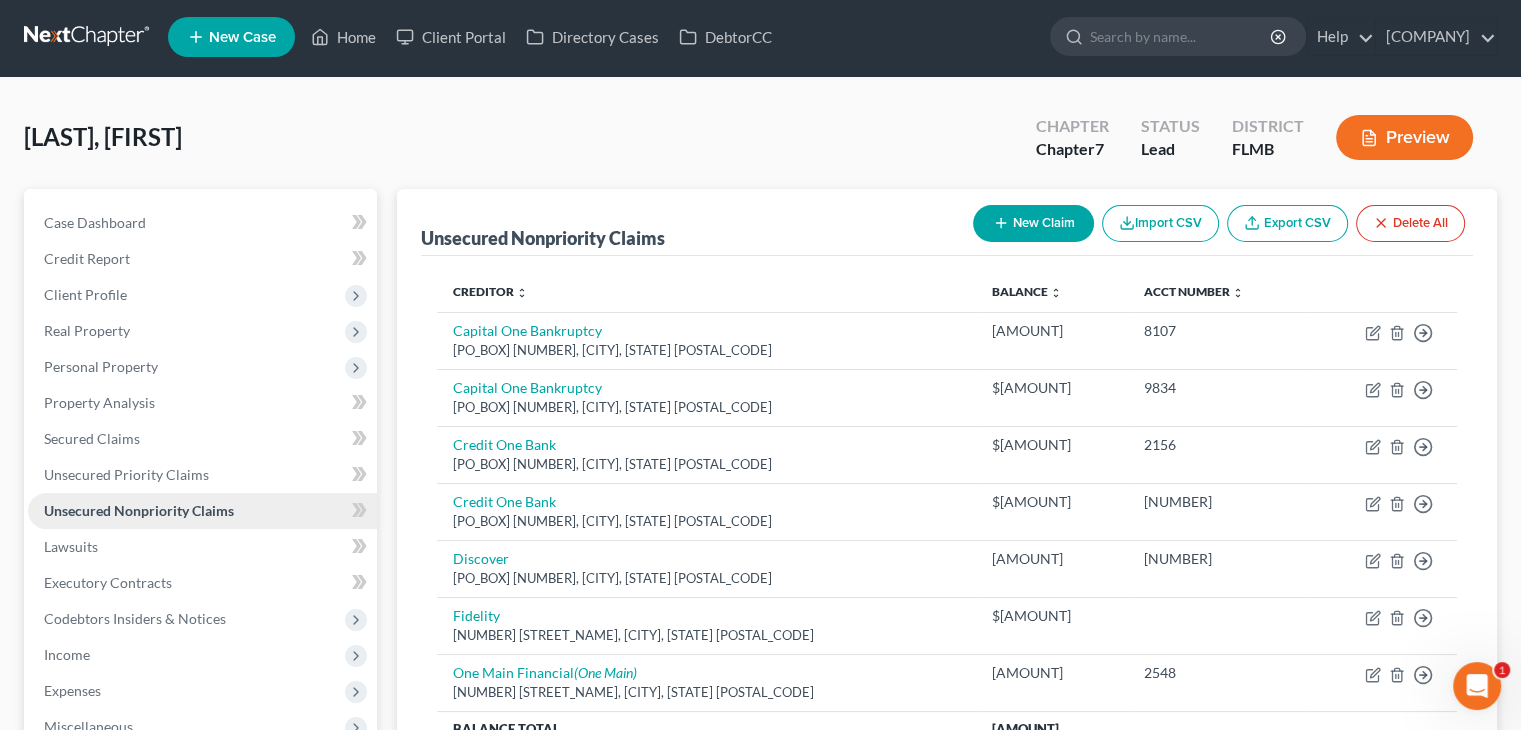scroll, scrollTop: 0, scrollLeft: 0, axis: both 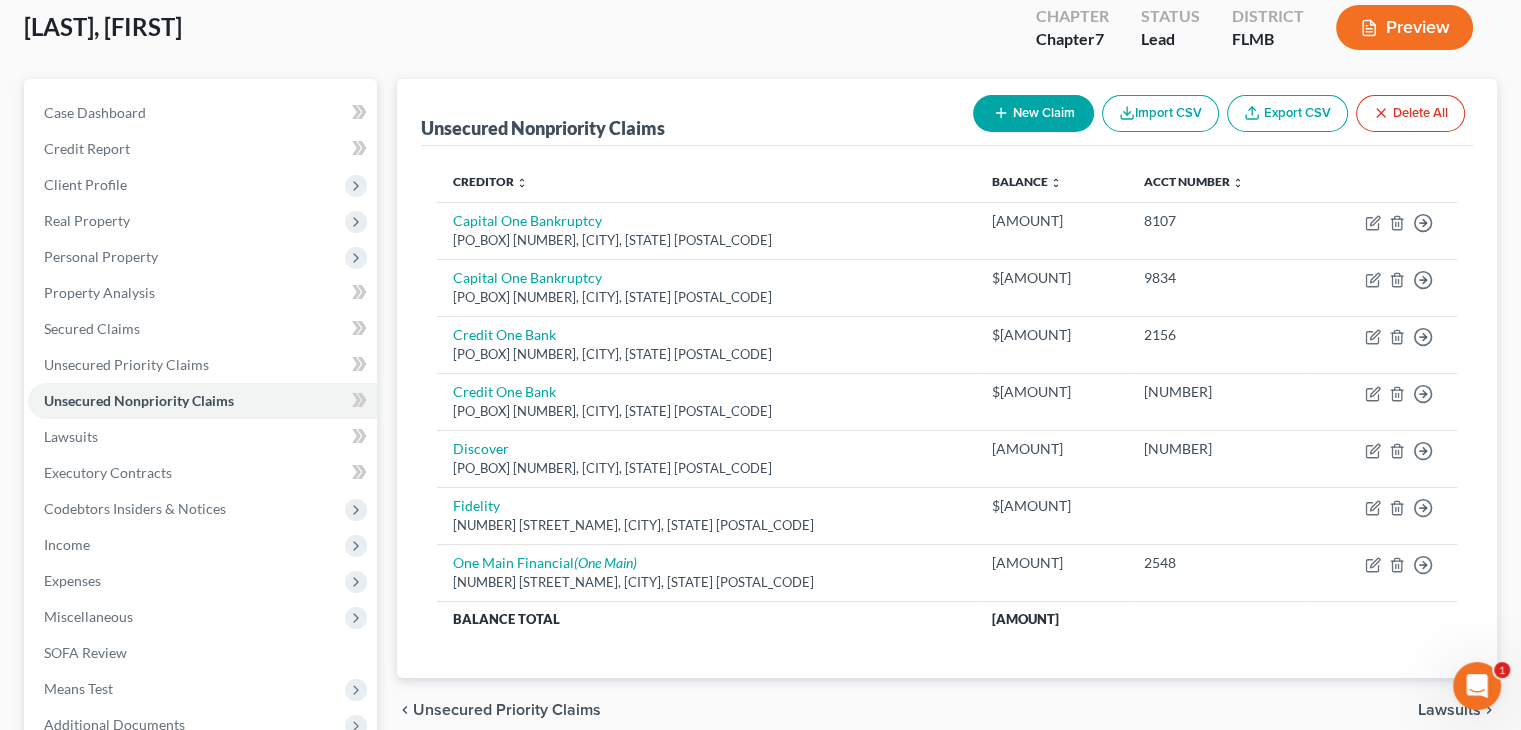 click on "New Claim" at bounding box center (1033, 113) 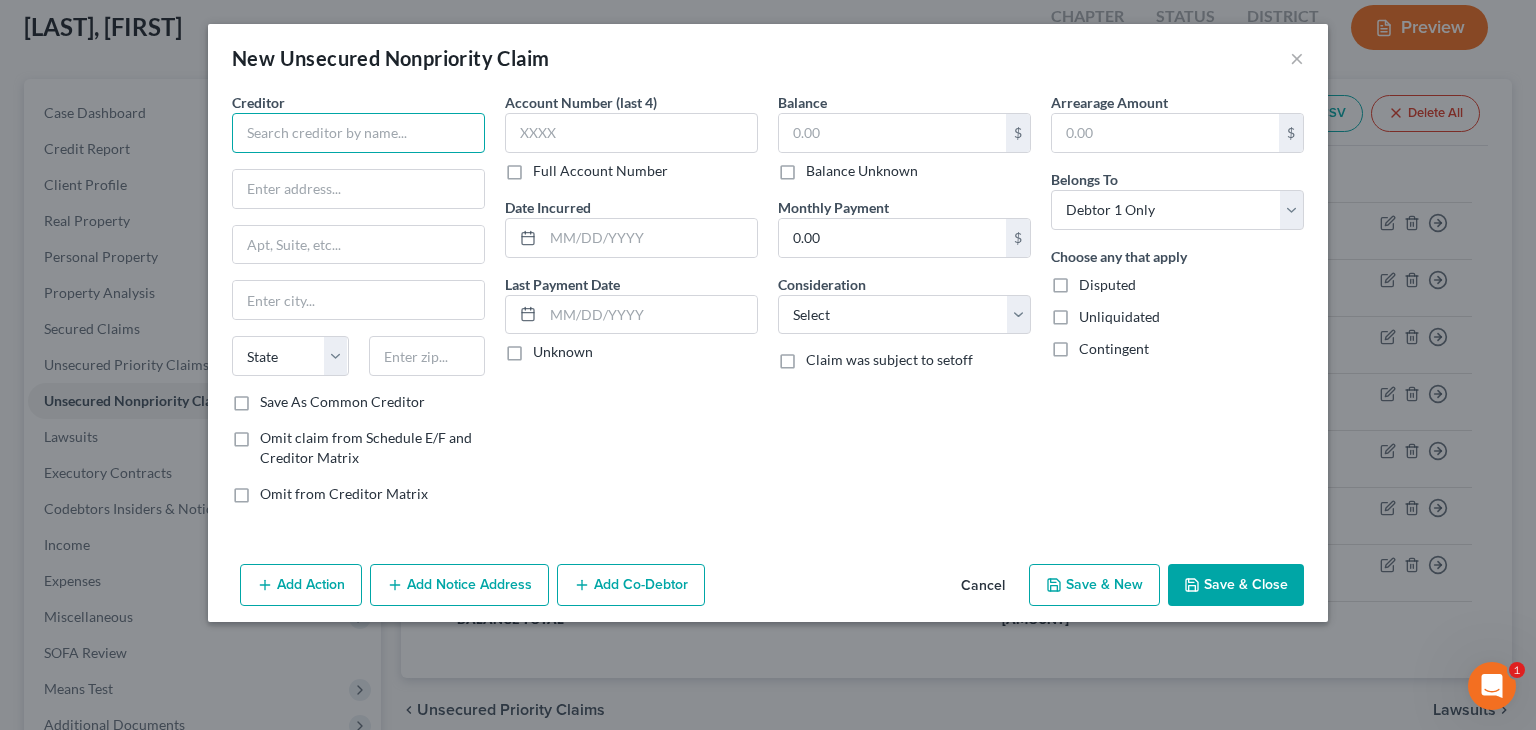 click at bounding box center (358, 133) 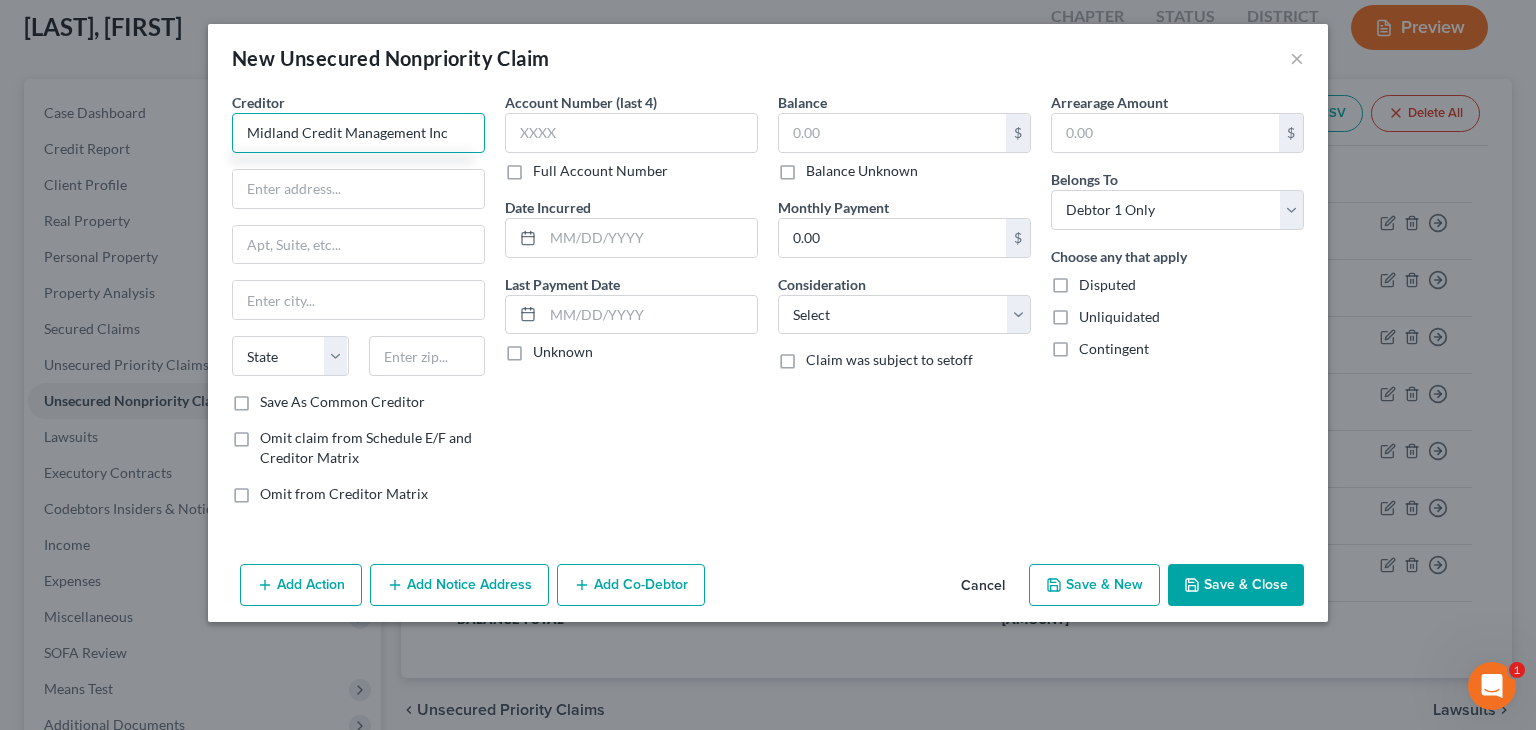 type on "Midland Credit Management Inc" 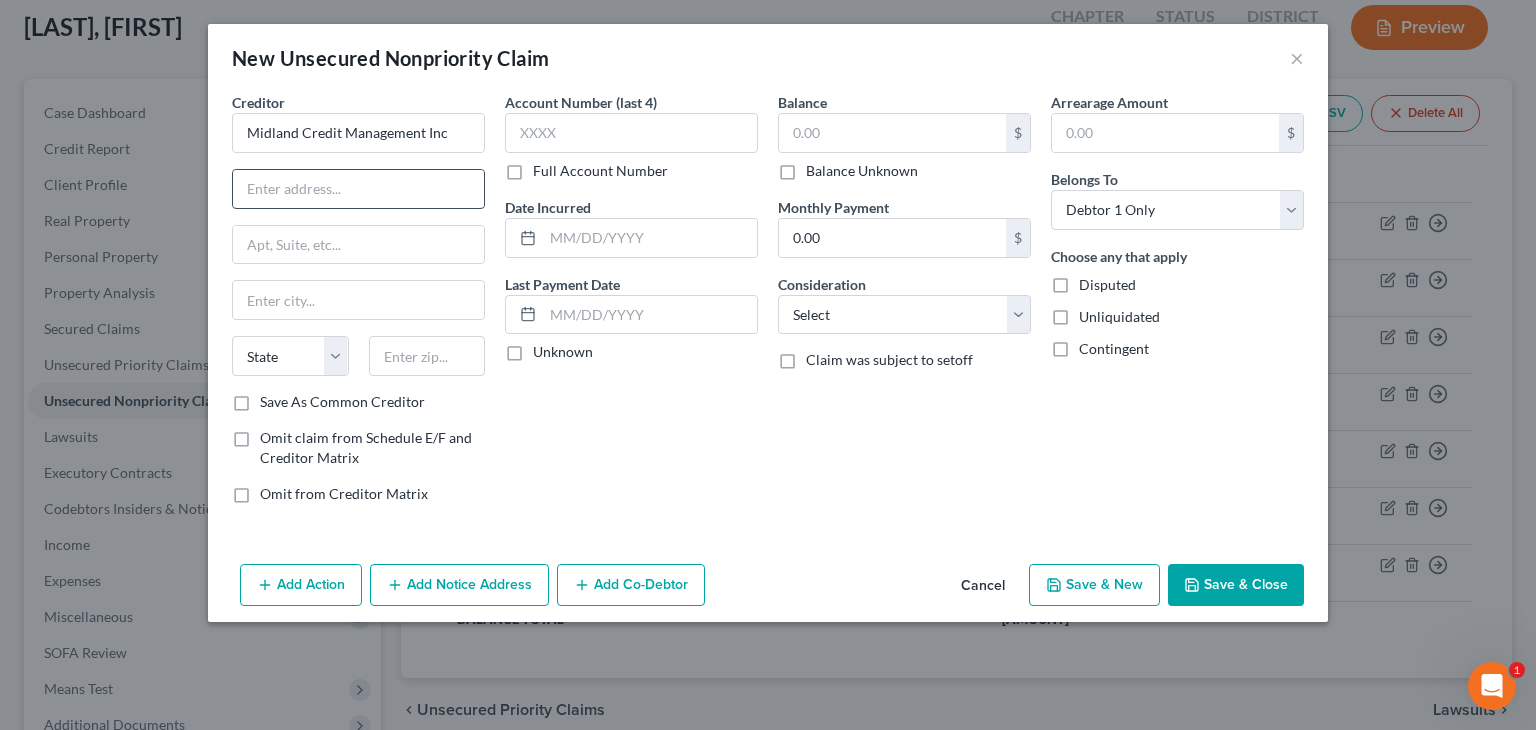 click at bounding box center [358, 189] 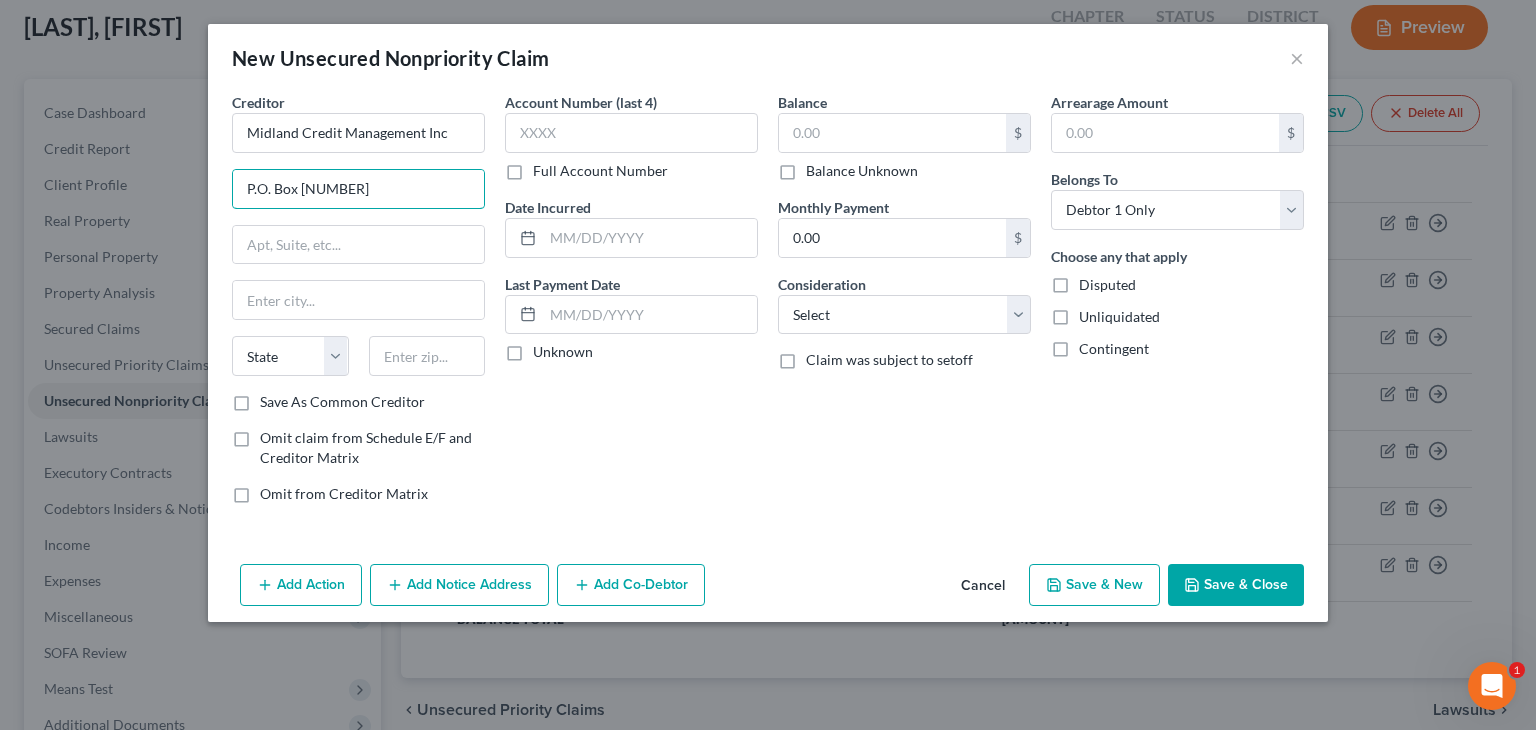 type on "P.O. Box [NUMBER]" 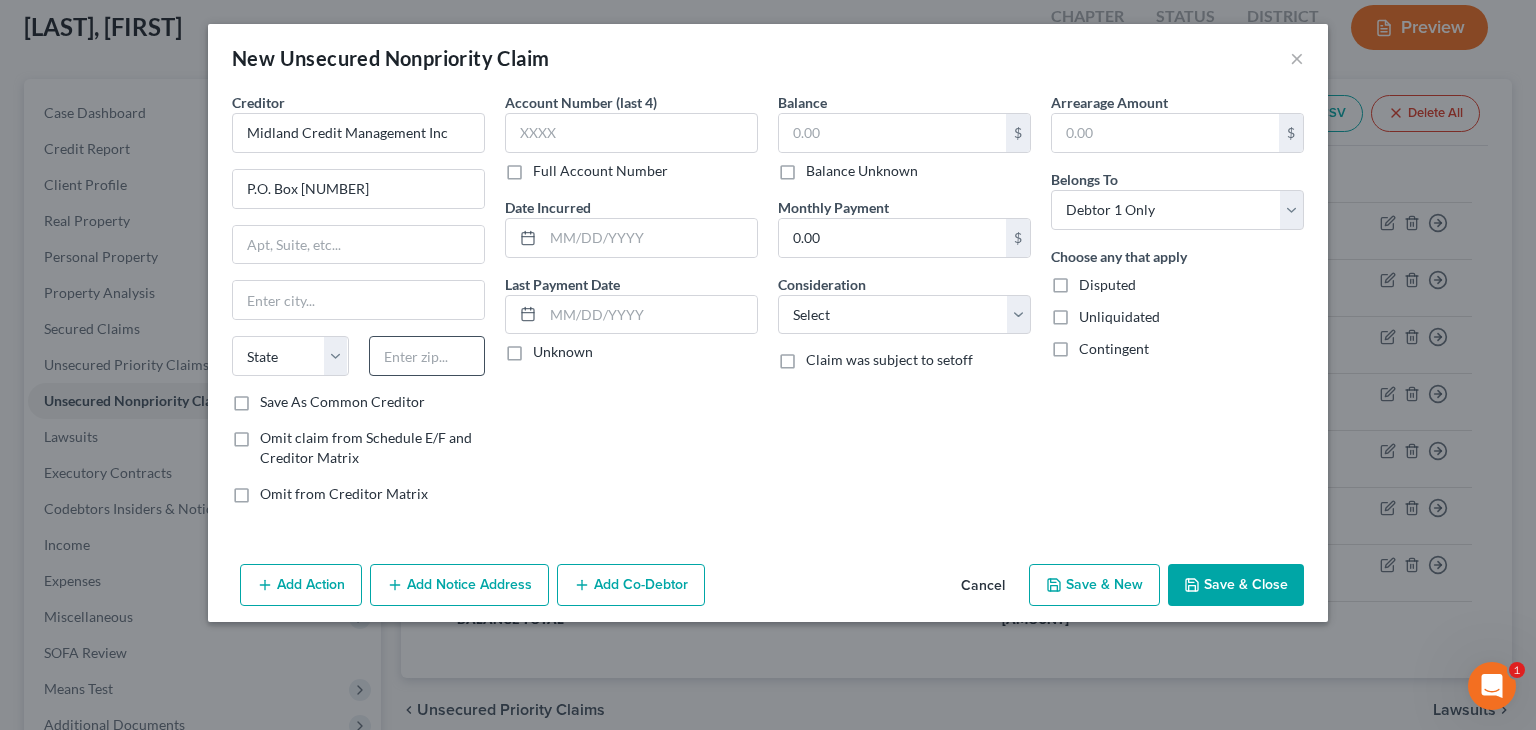 drag, startPoint x: 438, startPoint y: 382, endPoint x: 425, endPoint y: 353, distance: 31.780497 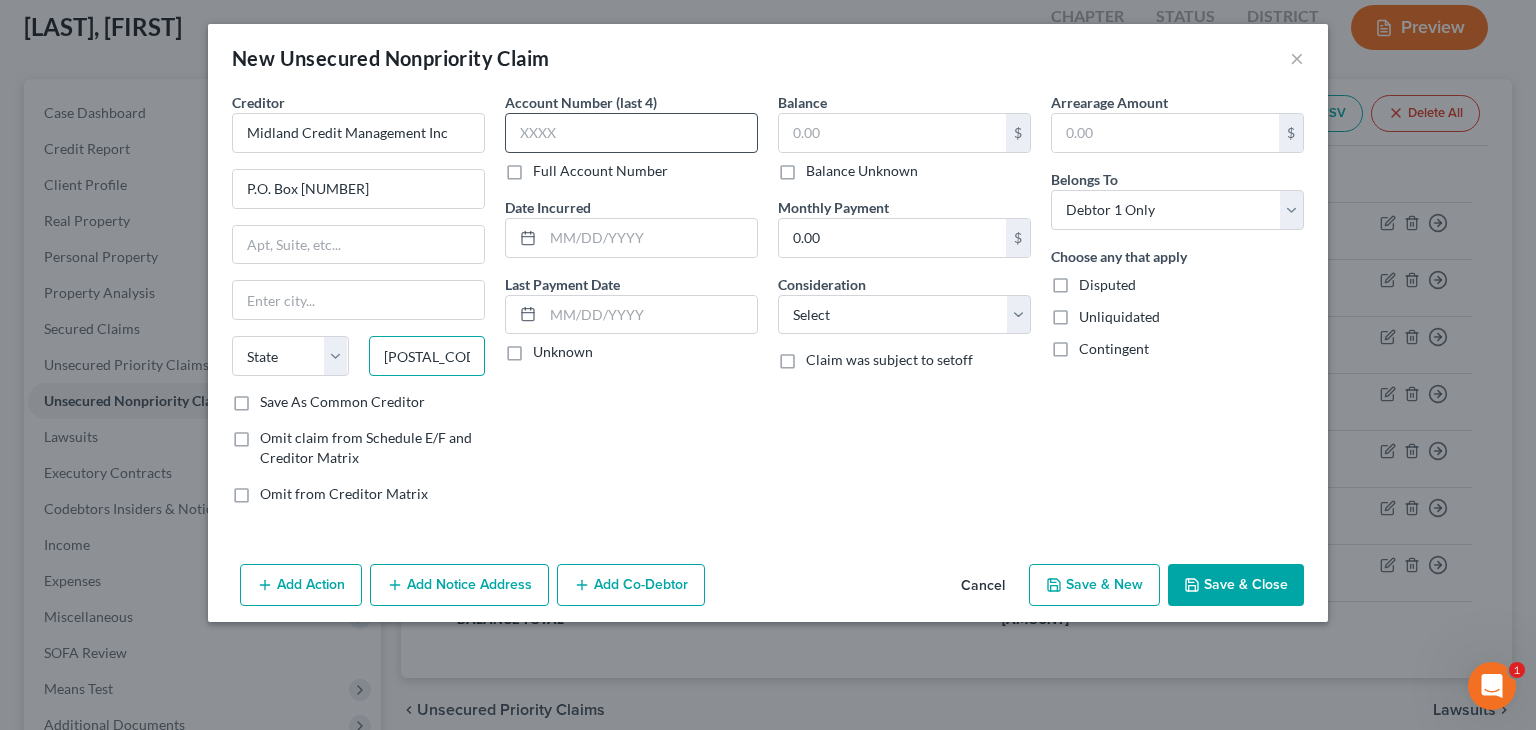 type on "[POSTAL_CODE]" 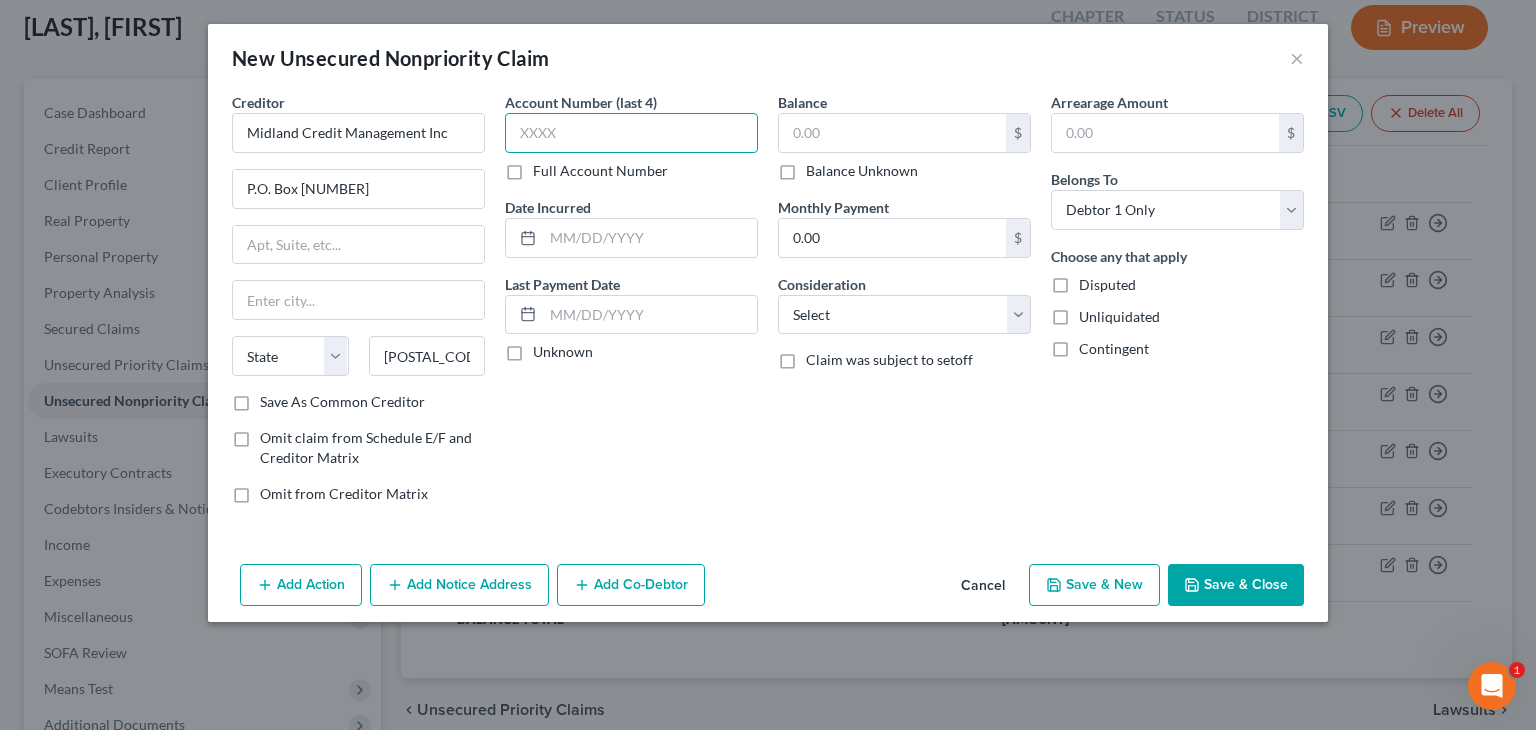 click at bounding box center (631, 133) 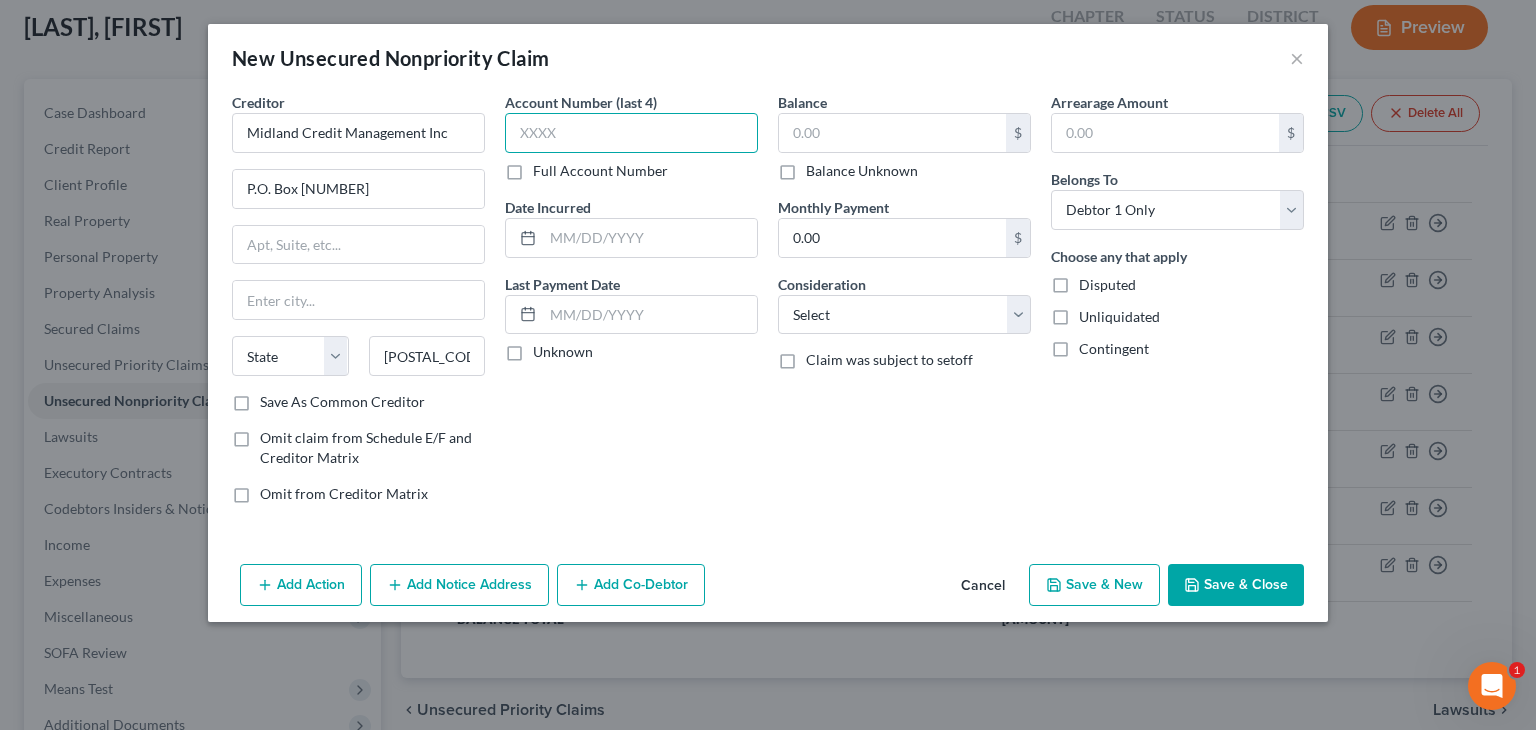 type on "Los Angeles" 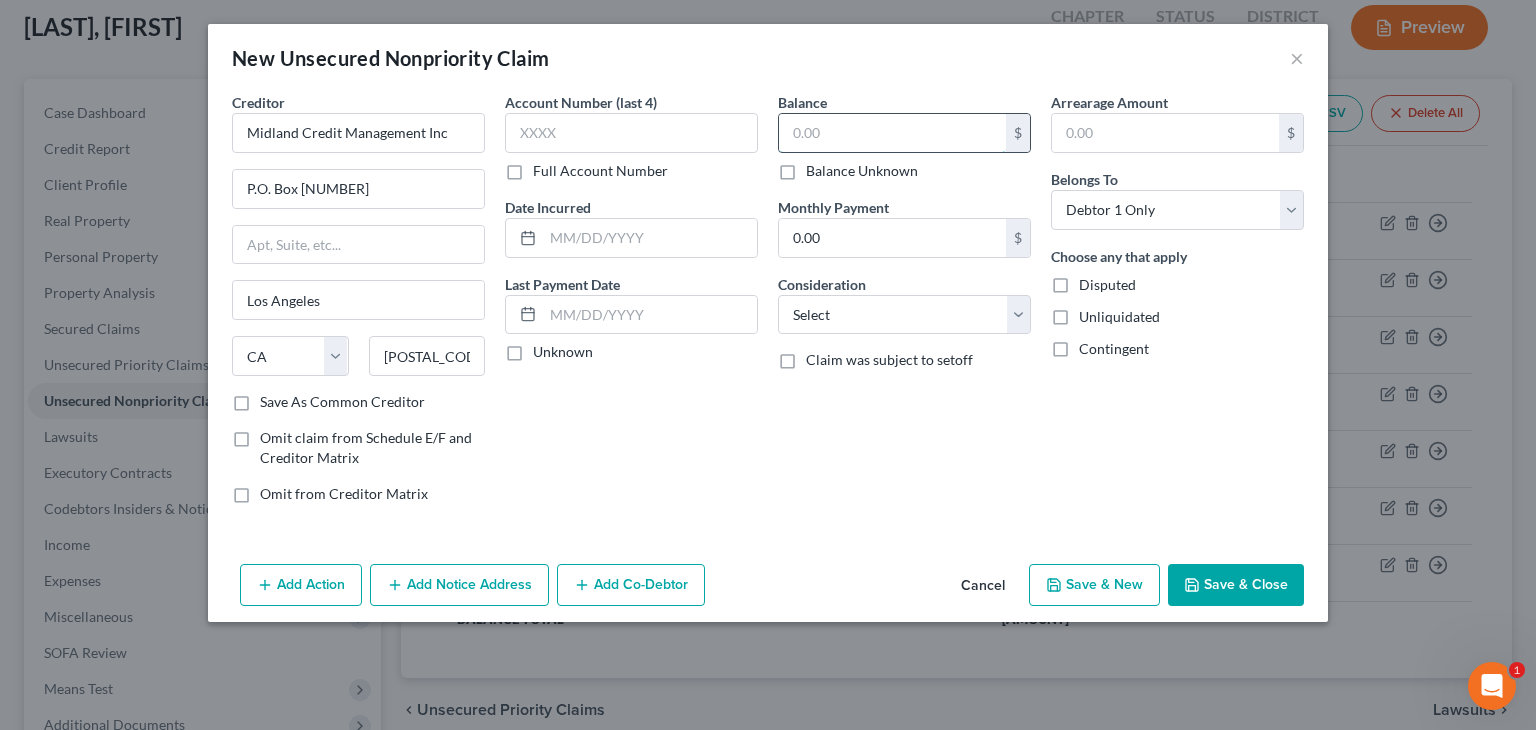 click at bounding box center (892, 133) 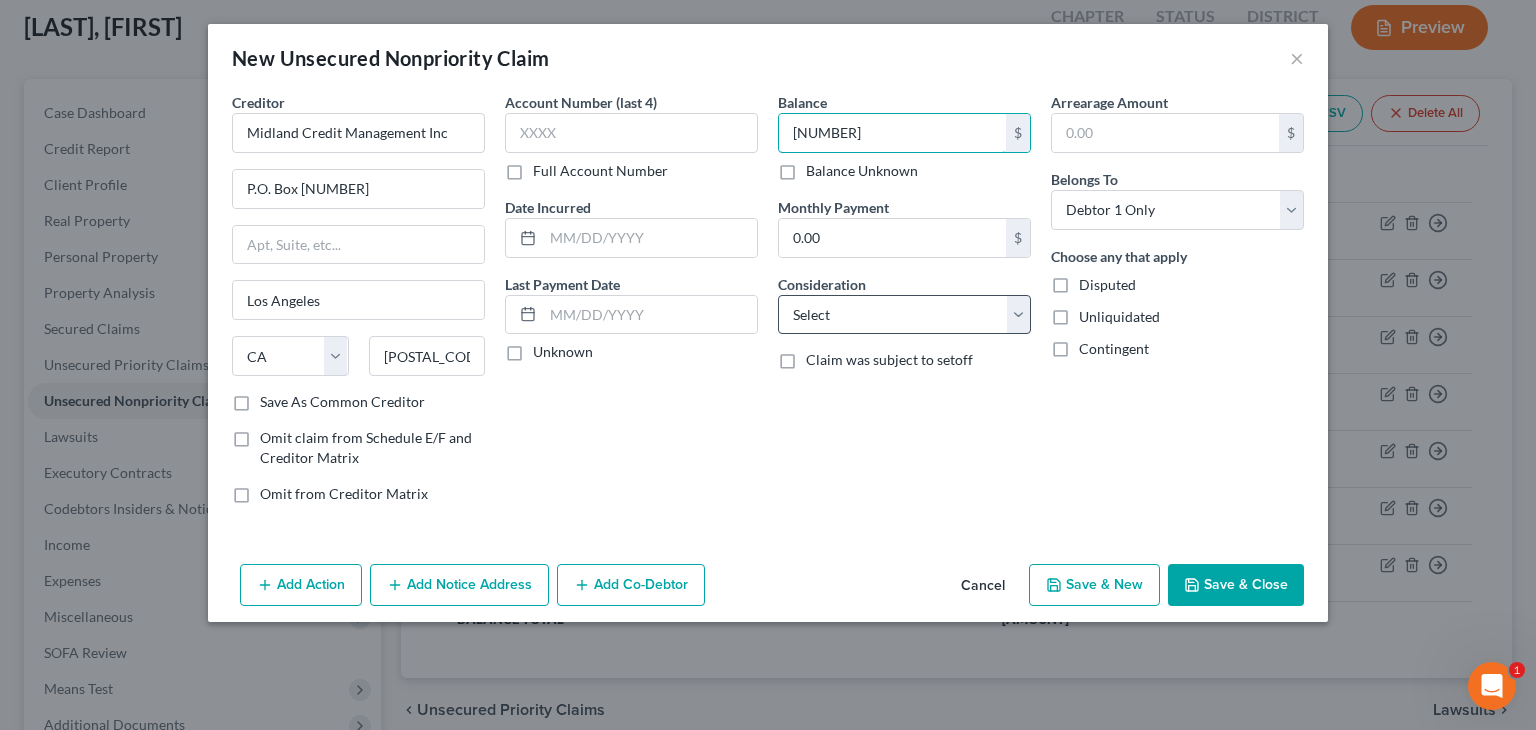 type on "[NUMBER]" 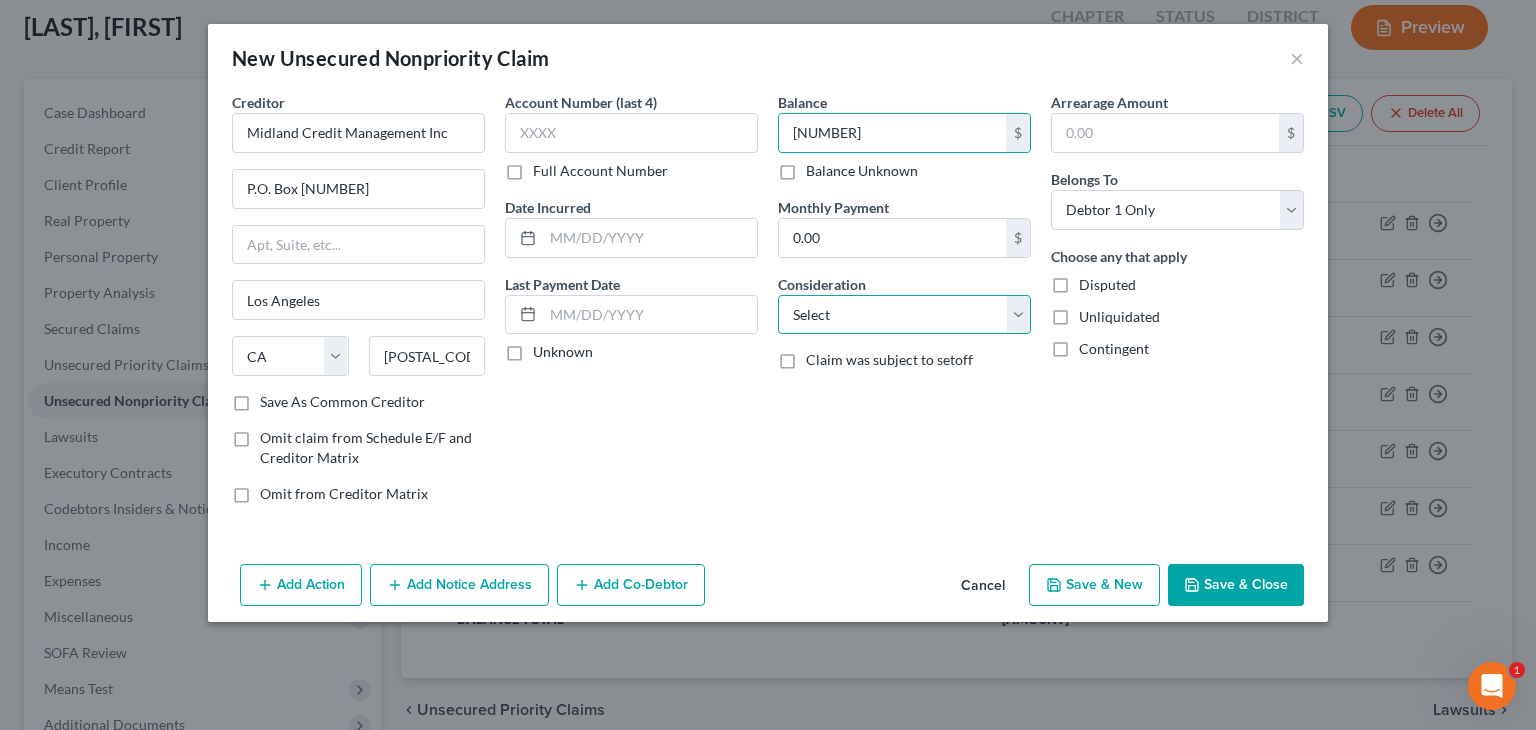 click on "Select Cable / Satellite Services Collection Agency Credit Card Debt Debt Counseling / Attorneys Deficiency Balance Domestic Support Obligations Home / Car Repairs Income Taxes Judgment Liens Medical Services Monies Loaned / Advanced Mortgage Obligation From Divorce Or Separation Obligation To Pensions Other Overdrawn Bank Account Promised To Help Pay Creditors Student Loans Suppliers And Vendors Telephone / Internet Services Utility Services" at bounding box center (904, 315) 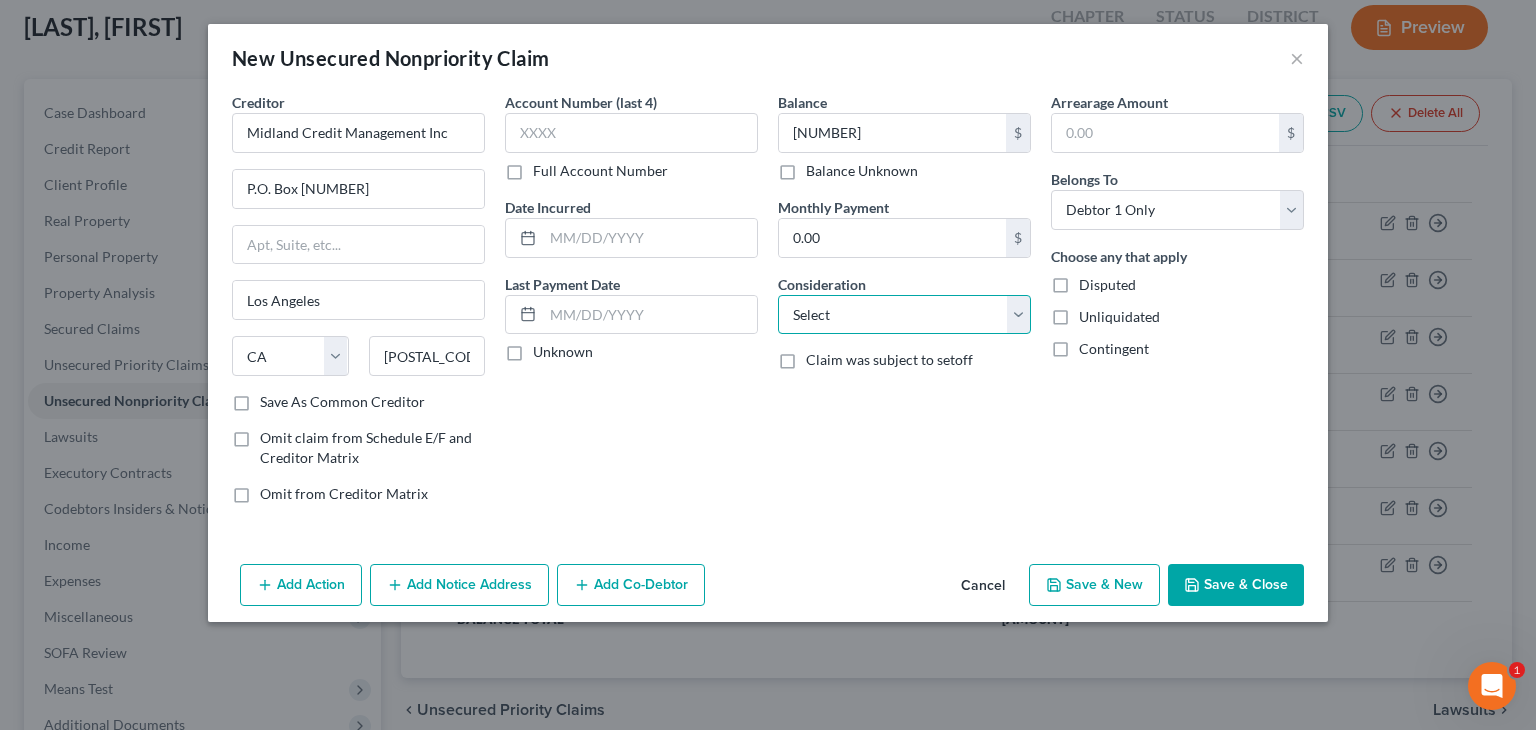 select on "2" 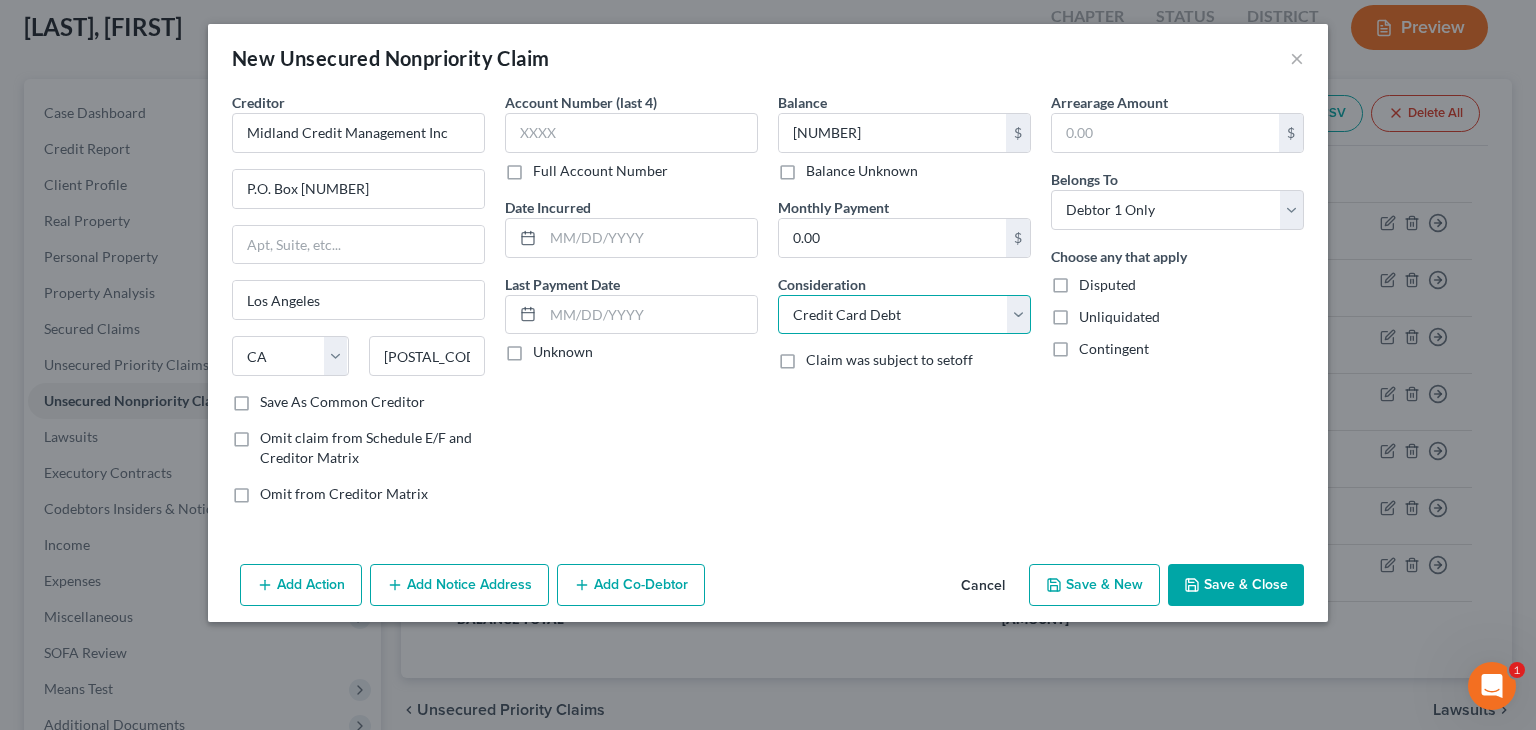click on "Select Cable / Satellite Services Collection Agency Credit Card Debt Debt Counseling / Attorneys Deficiency Balance Domestic Support Obligations Home / Car Repairs Income Taxes Judgment Liens Medical Services Monies Loaned / Advanced Mortgage Obligation From Divorce Or Separation Obligation To Pensions Other Overdrawn Bank Account Promised To Help Pay Creditors Student Loans Suppliers And Vendors Telephone / Internet Services Utility Services" at bounding box center [904, 315] 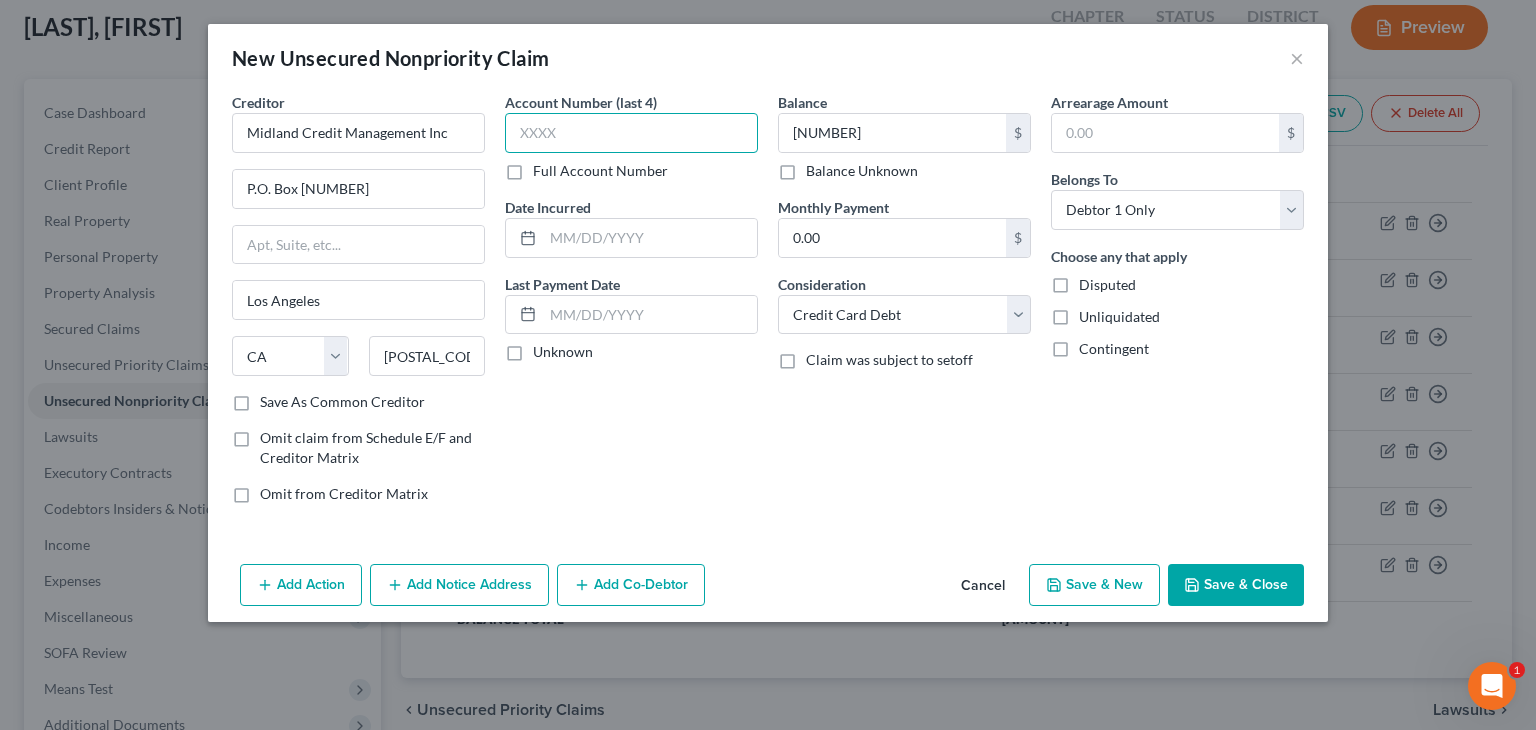 click at bounding box center (631, 133) 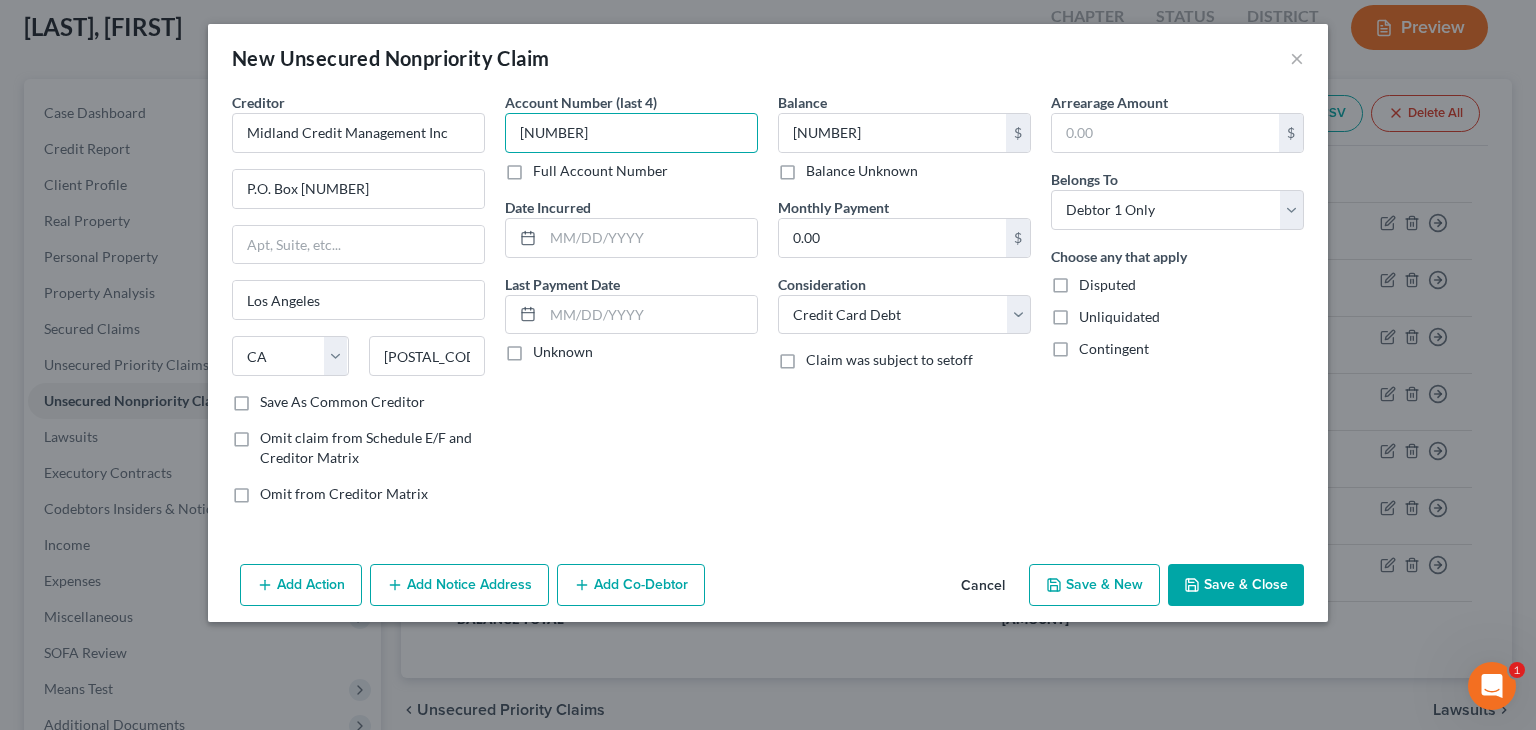 type on "[NUMBER]" 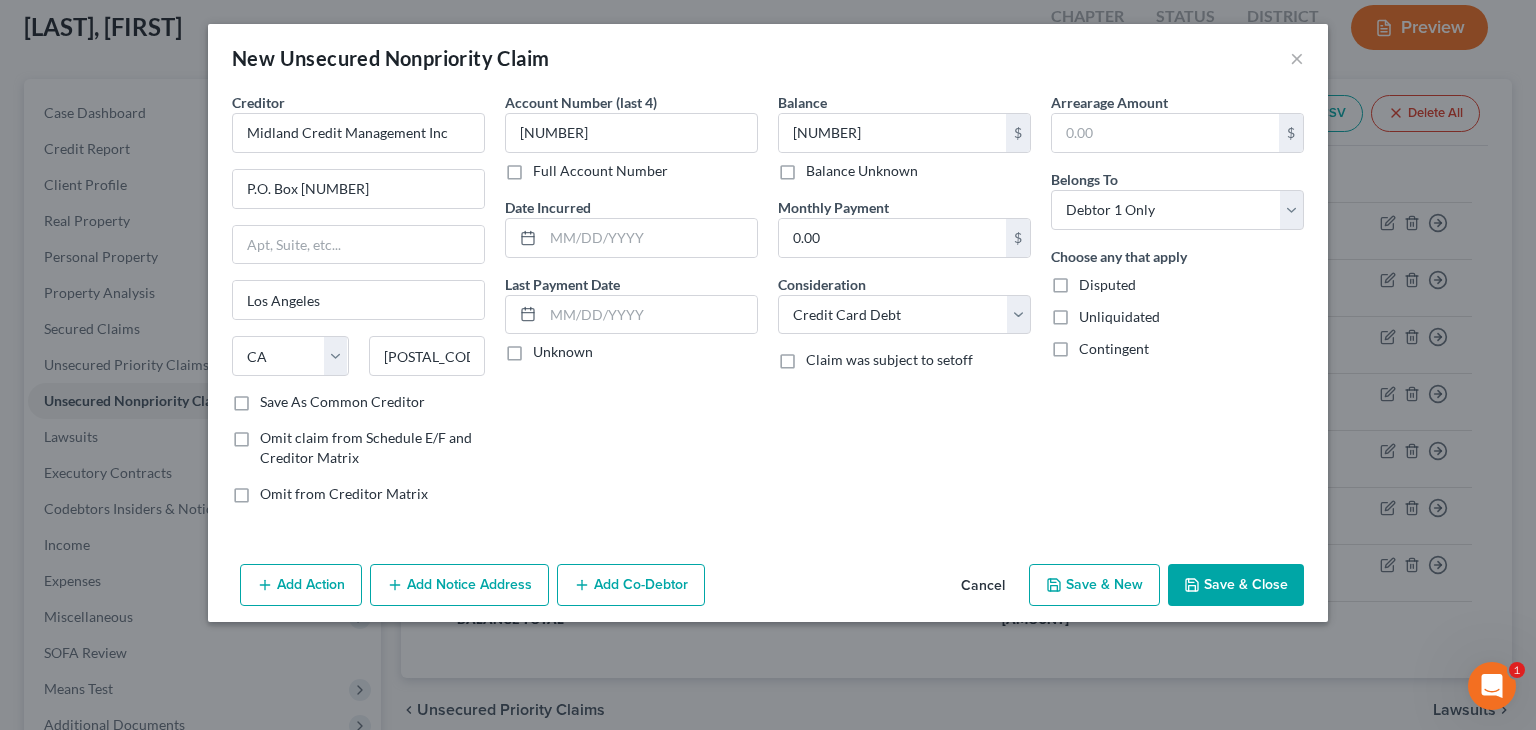 click on "Save & Close" at bounding box center (1236, 585) 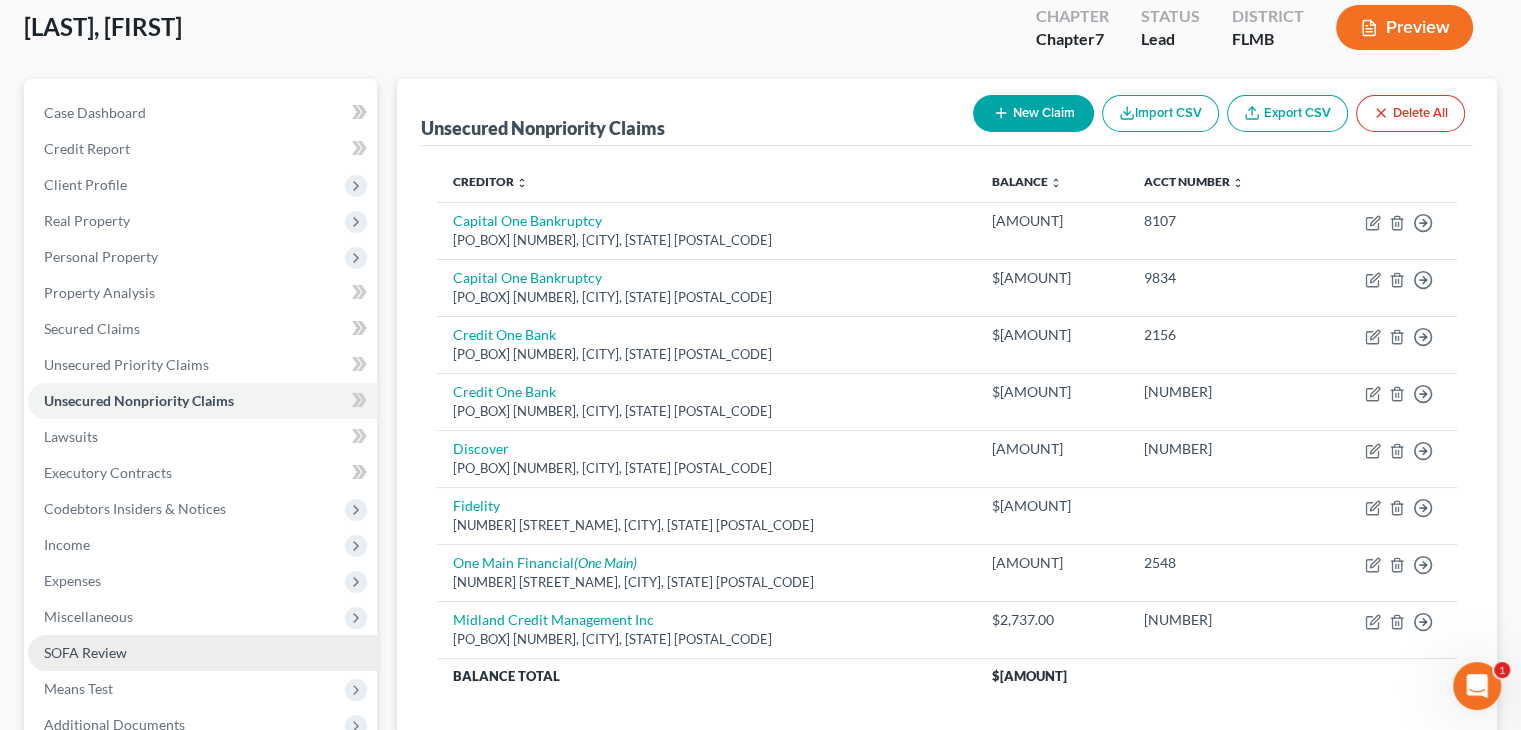 click on "SOFA Review" at bounding box center (202, 653) 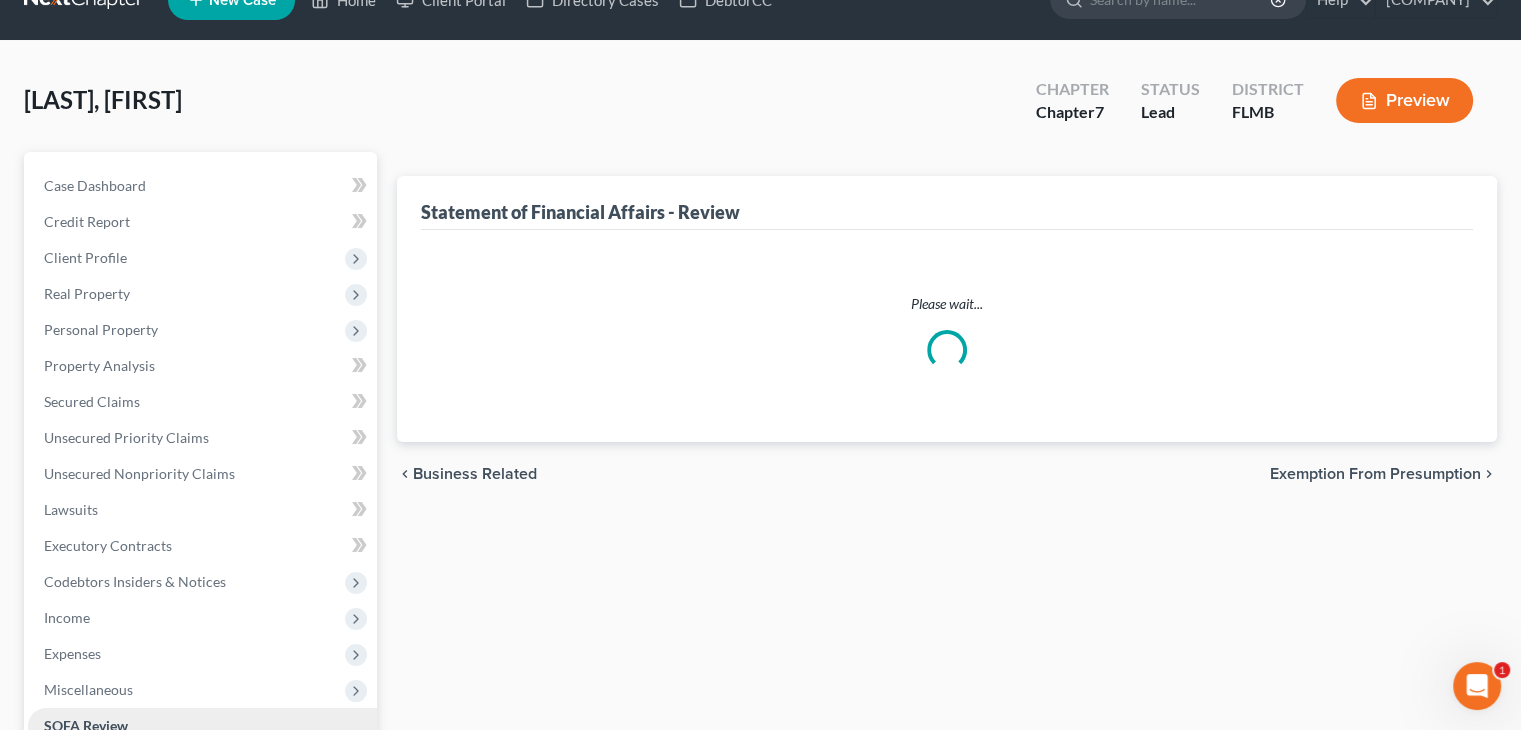 scroll, scrollTop: 0, scrollLeft: 0, axis: both 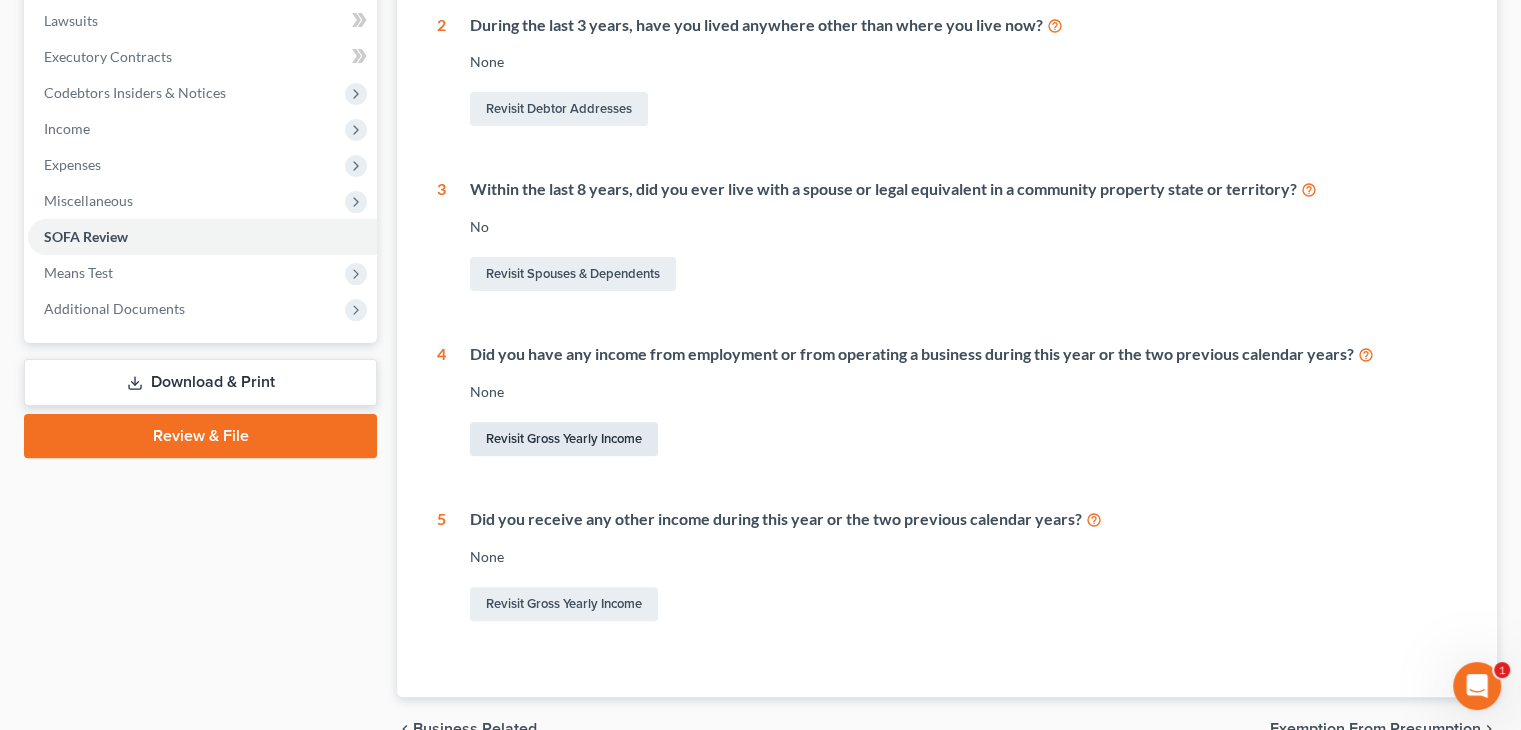 click on "Revisit Gross Yearly Income" at bounding box center (564, 439) 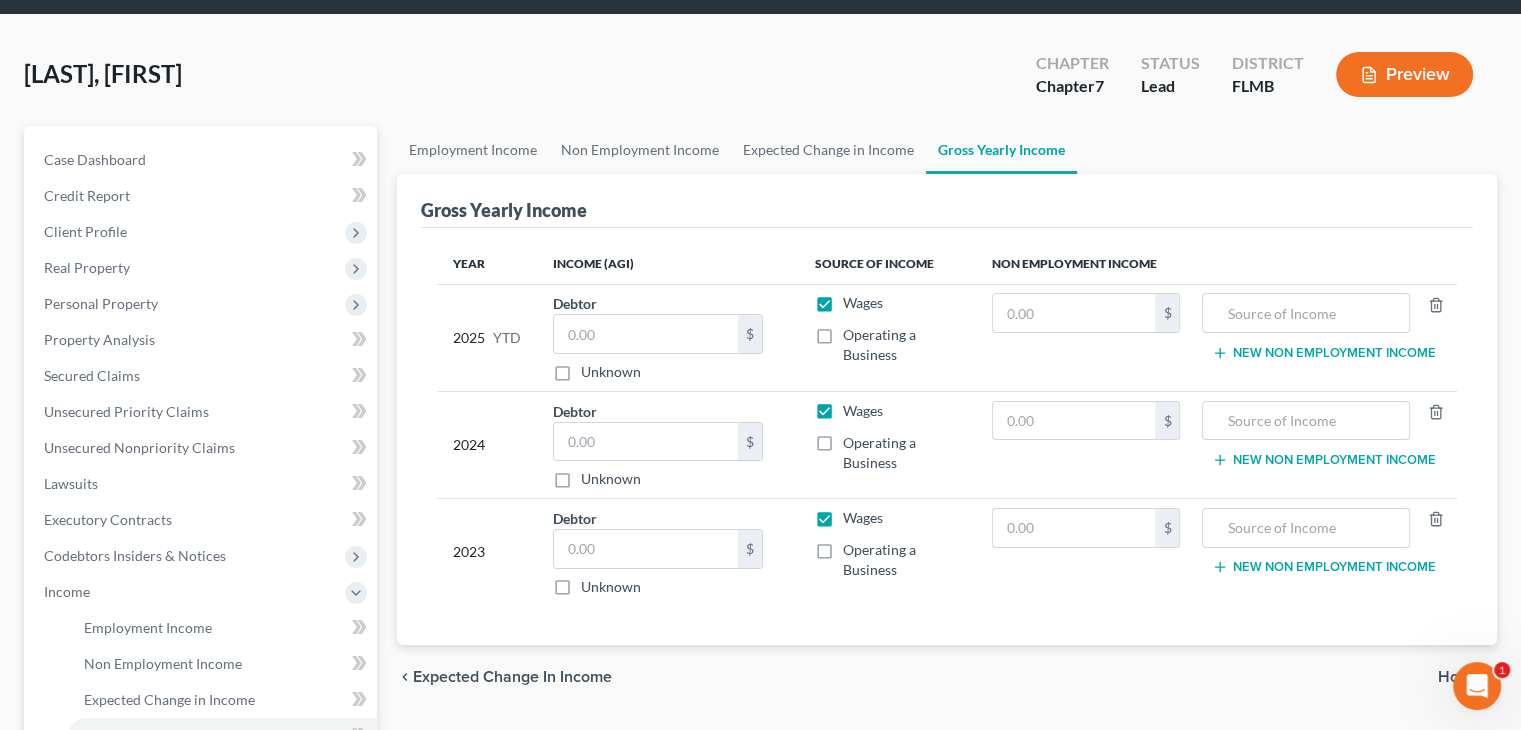 scroll, scrollTop: 0, scrollLeft: 0, axis: both 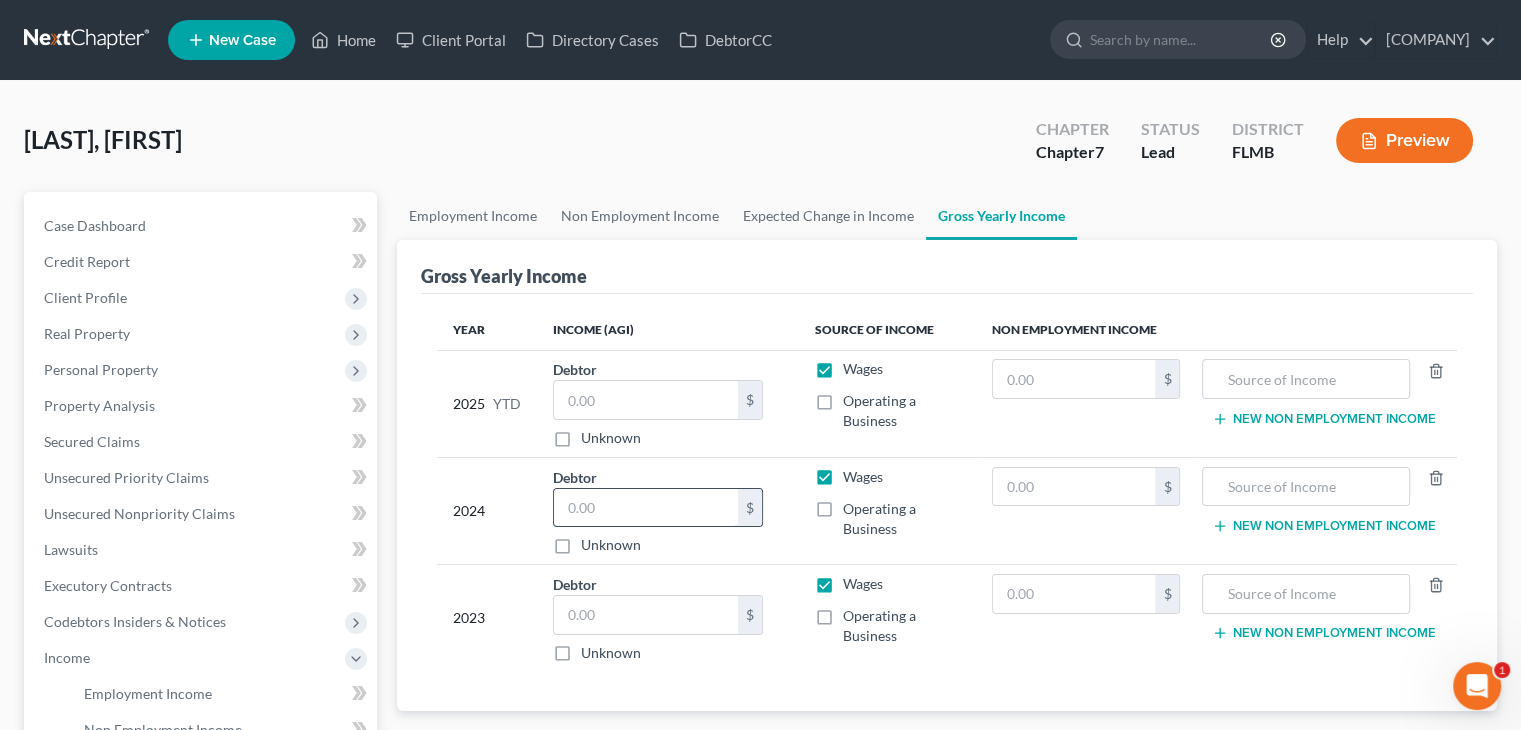 click at bounding box center (646, 508) 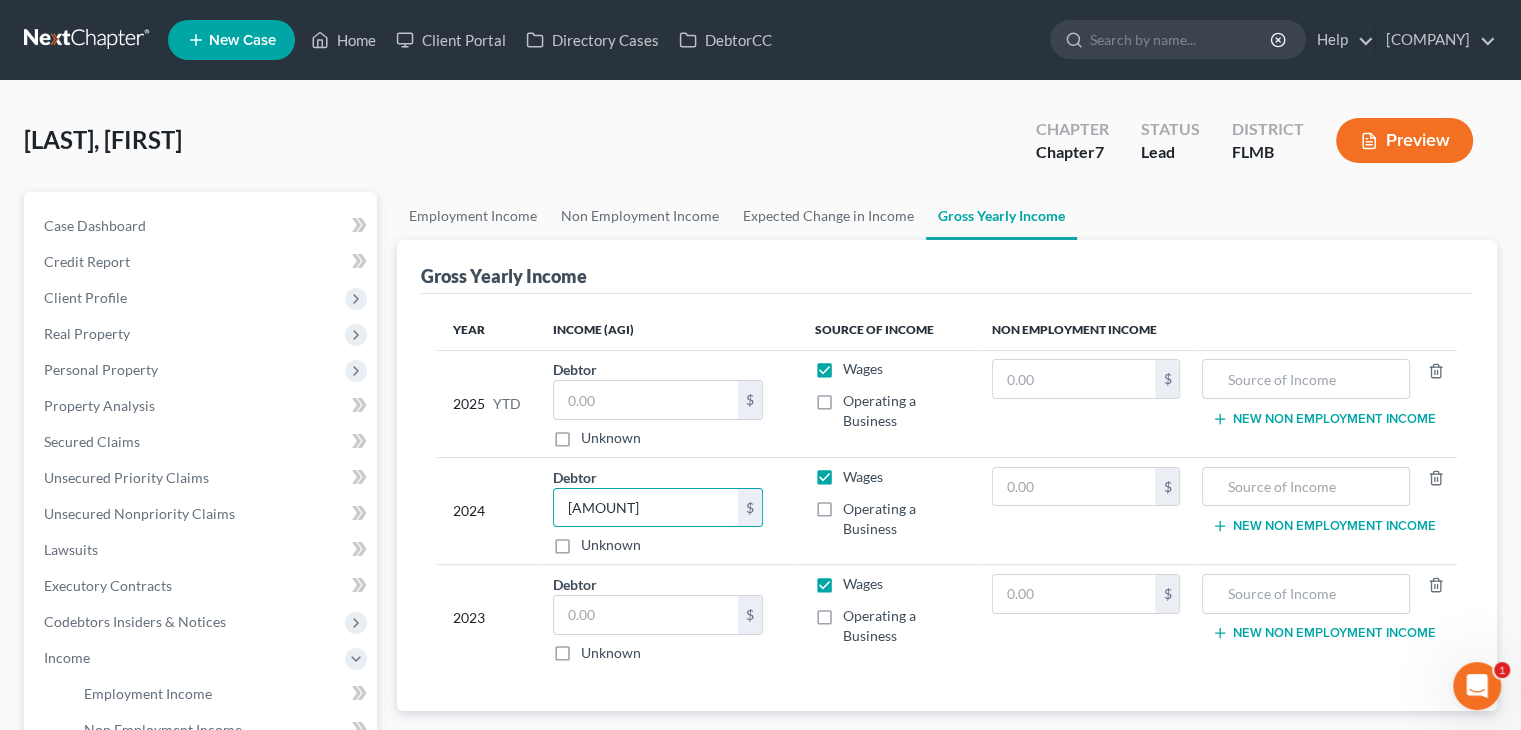type on "[AMOUNT]" 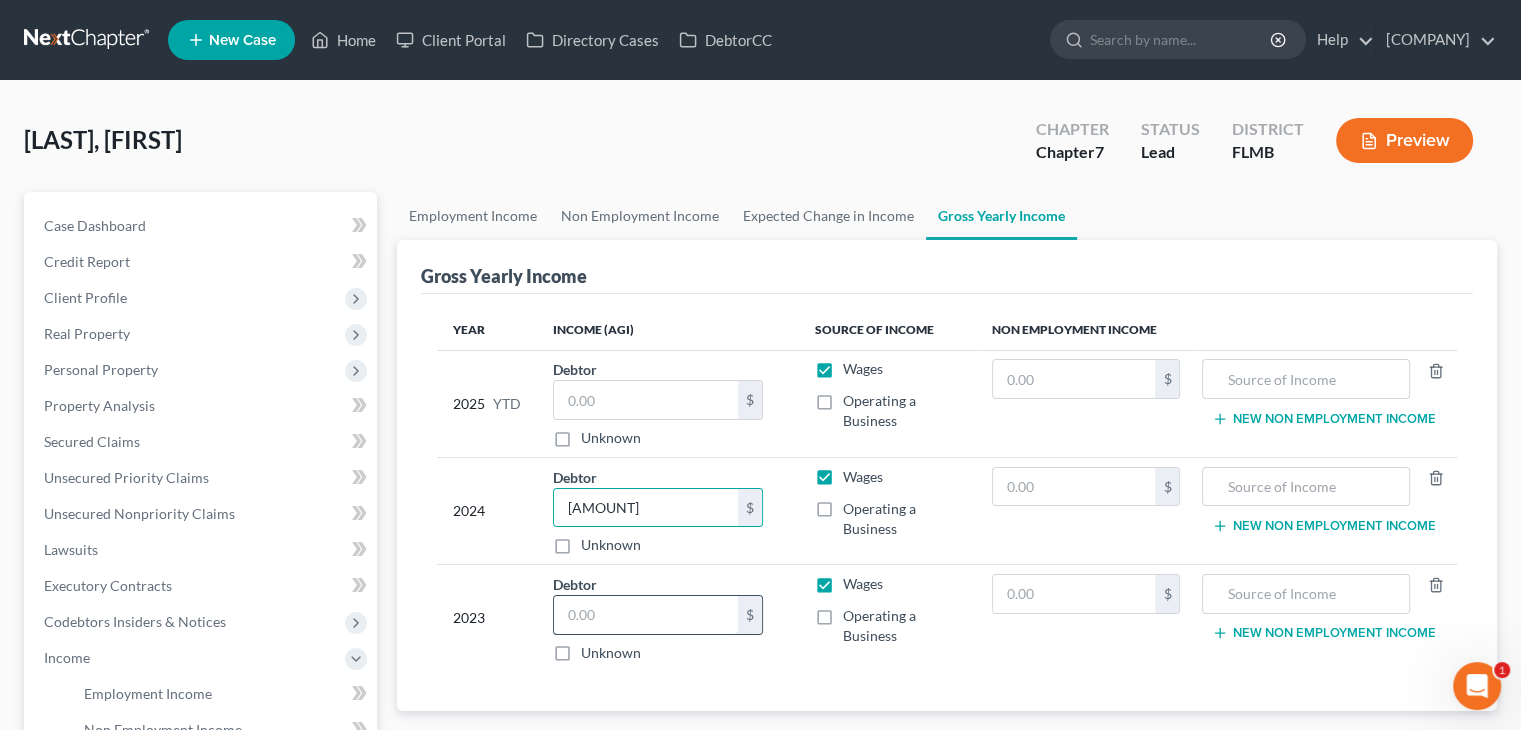 click at bounding box center (646, 615) 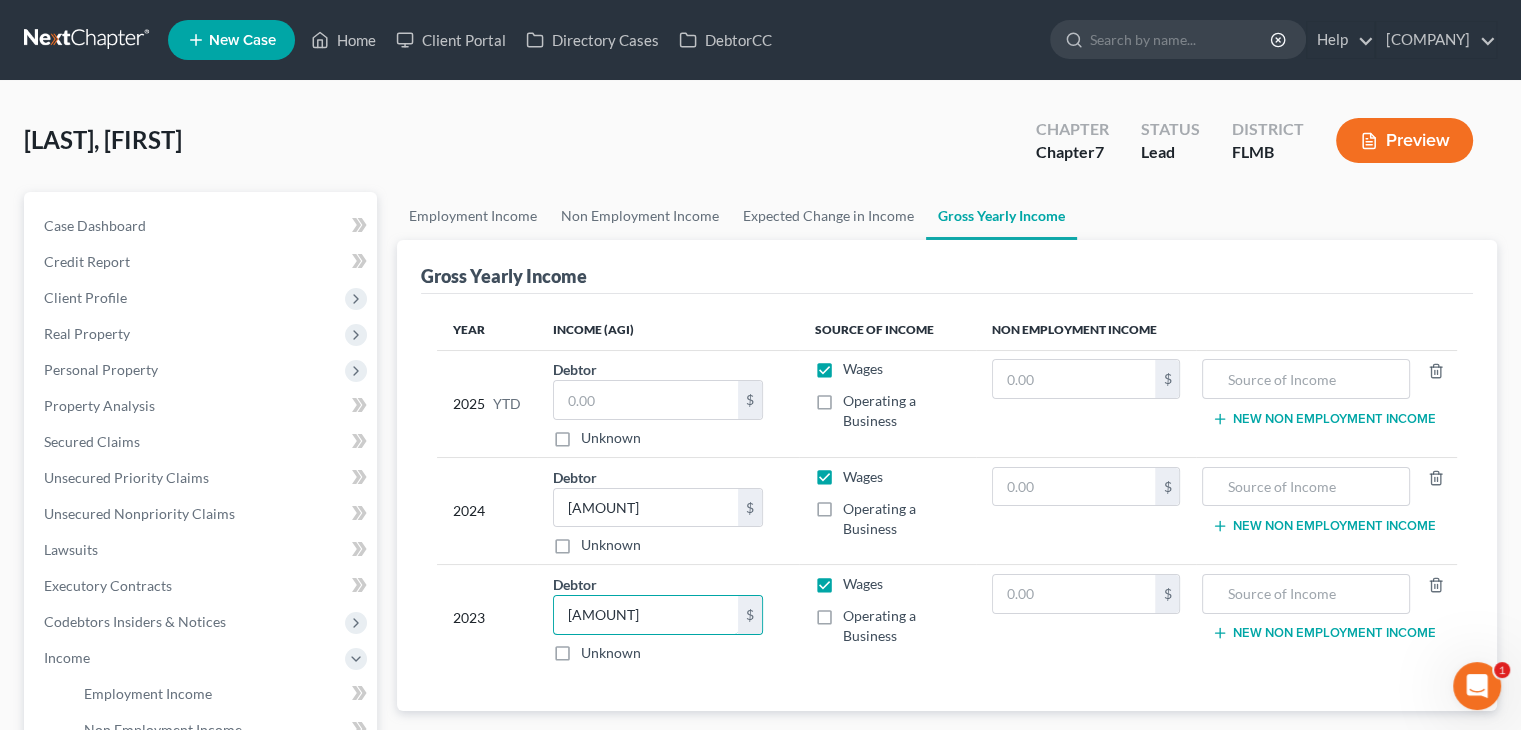 type on "[AMOUNT]" 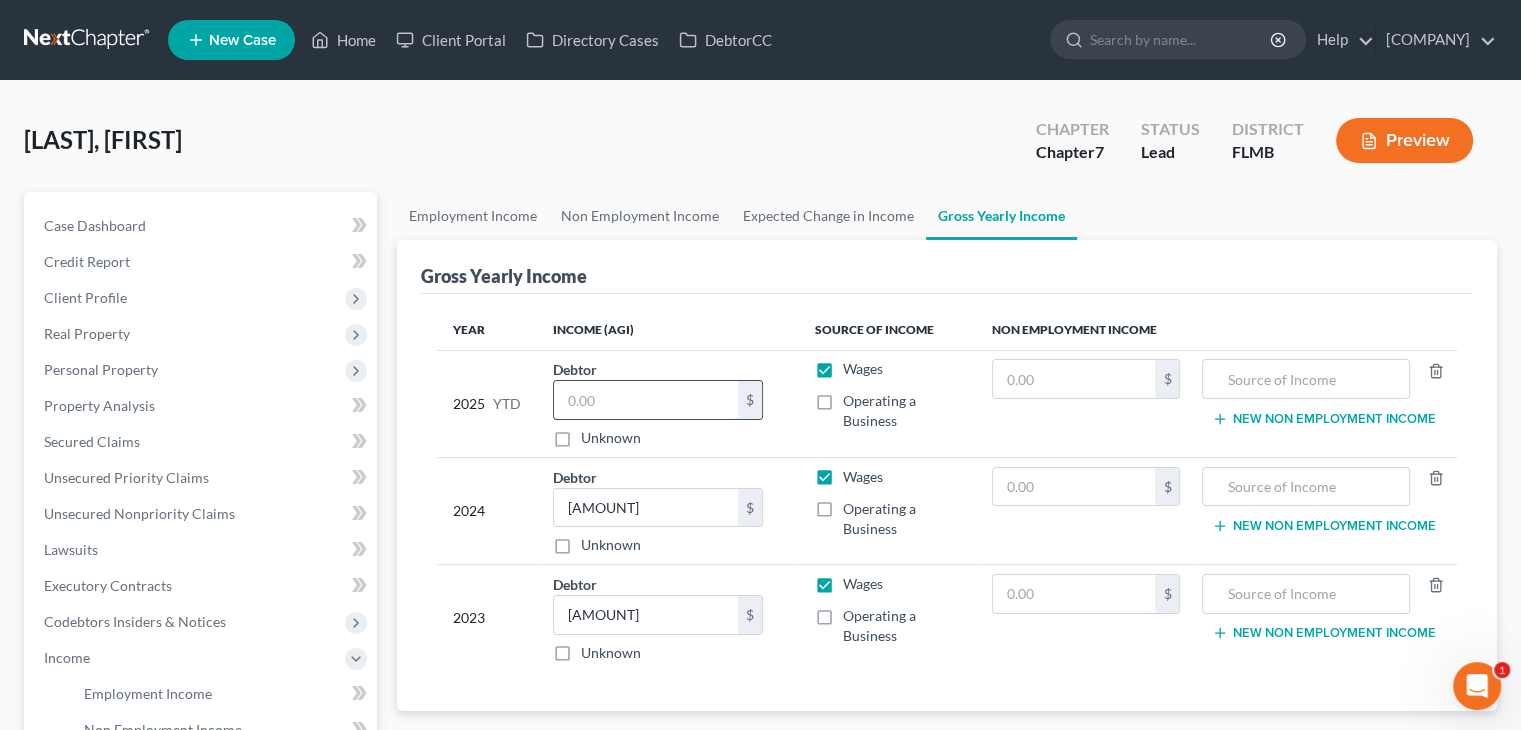 click at bounding box center [646, 400] 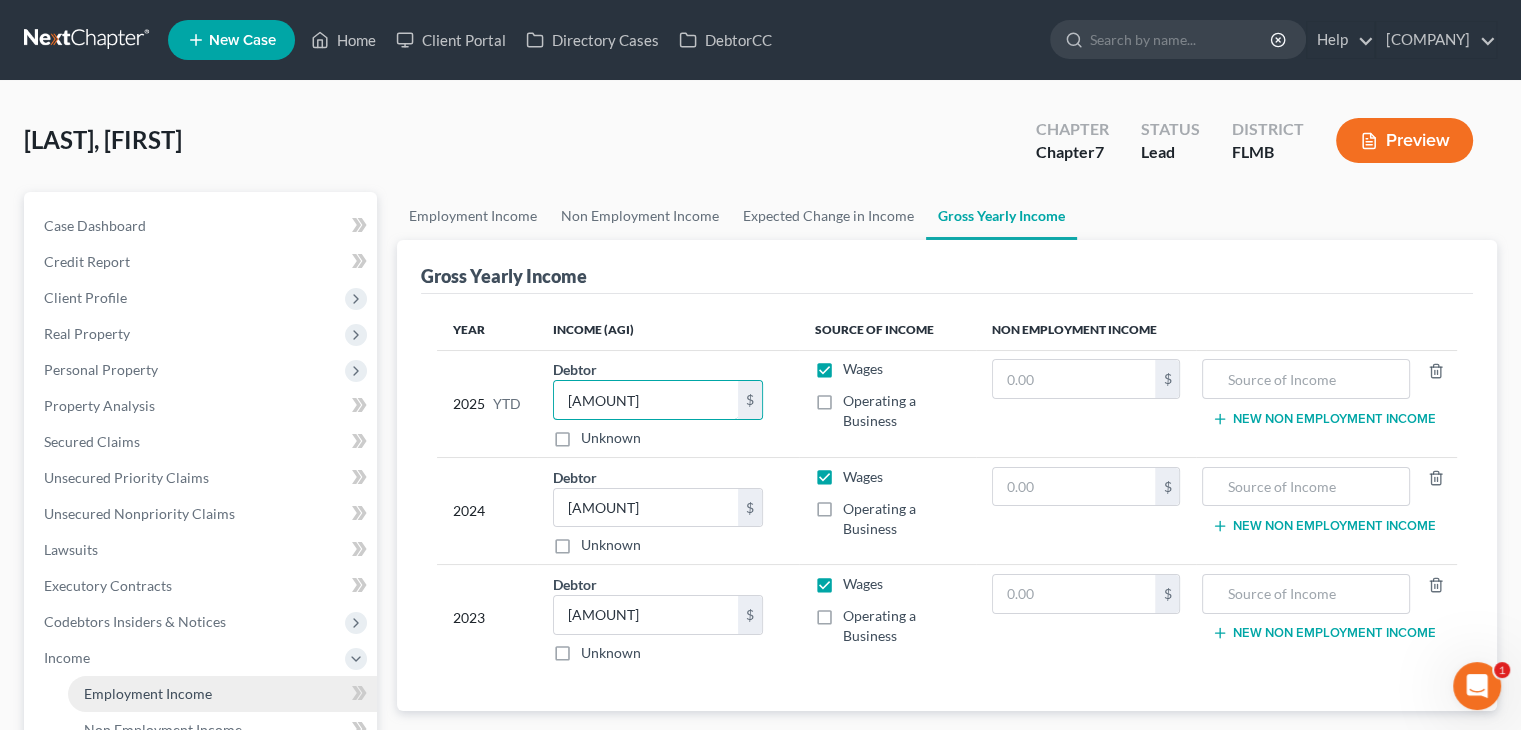 type on "[AMOUNT]" 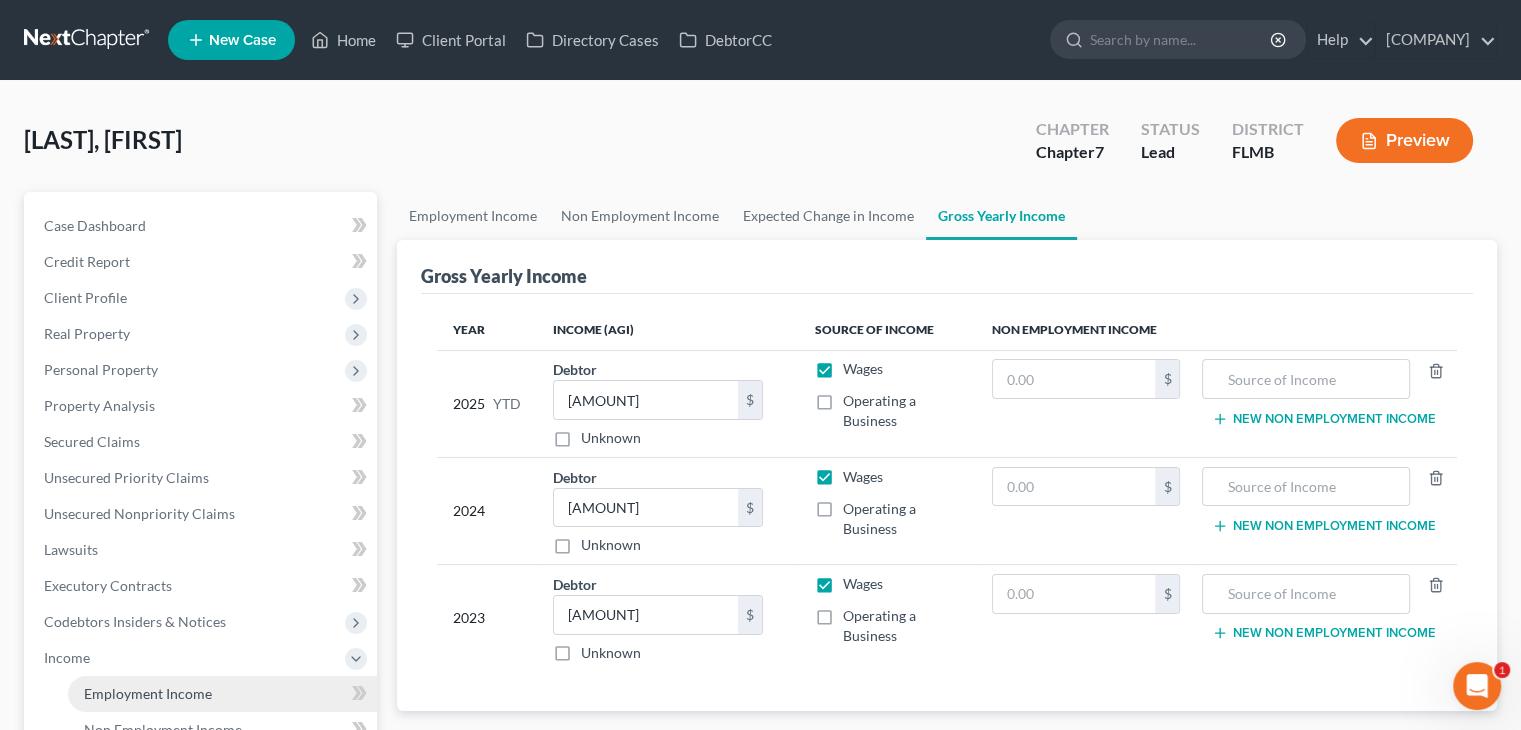 click on "Employment Income" at bounding box center [148, 693] 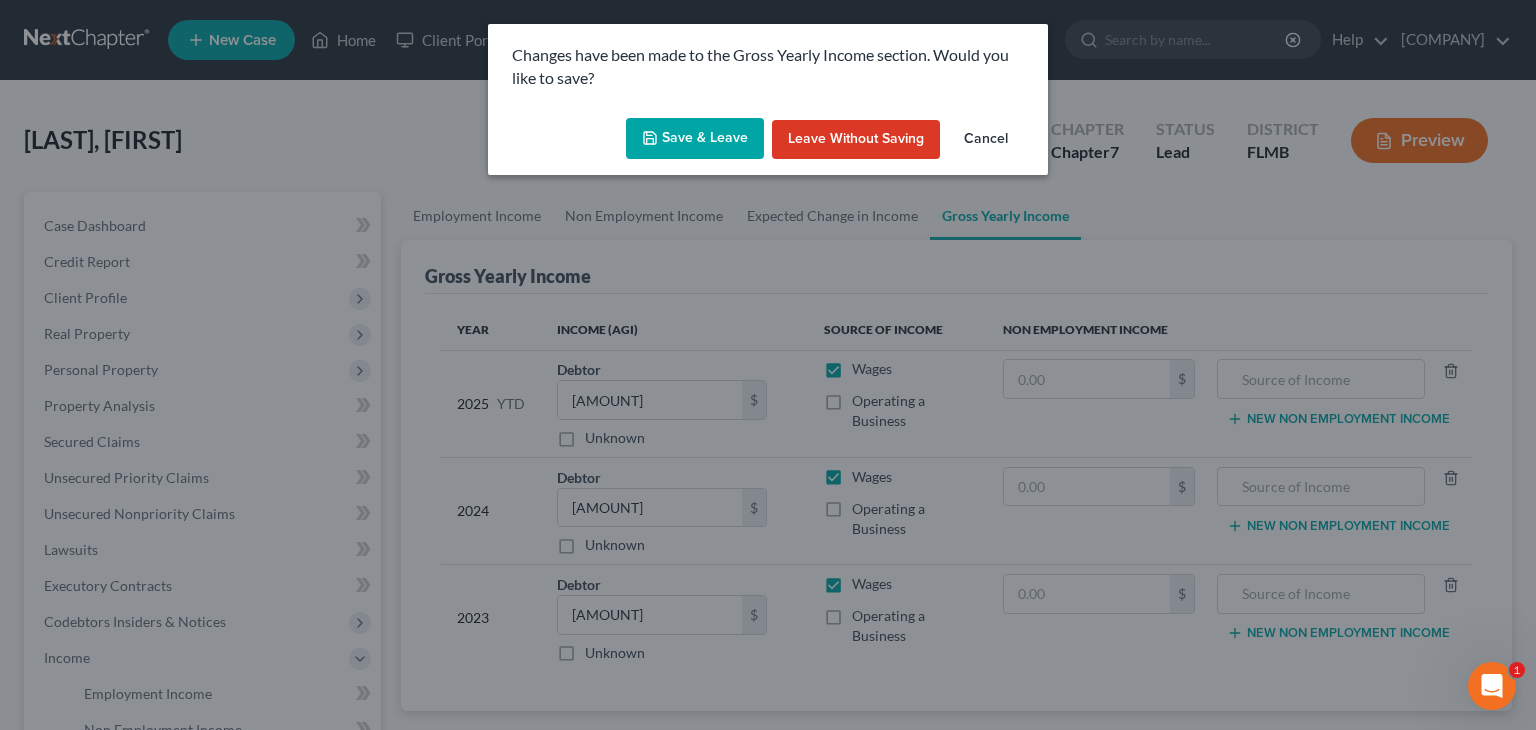 click on "Save & Leave" at bounding box center [695, 139] 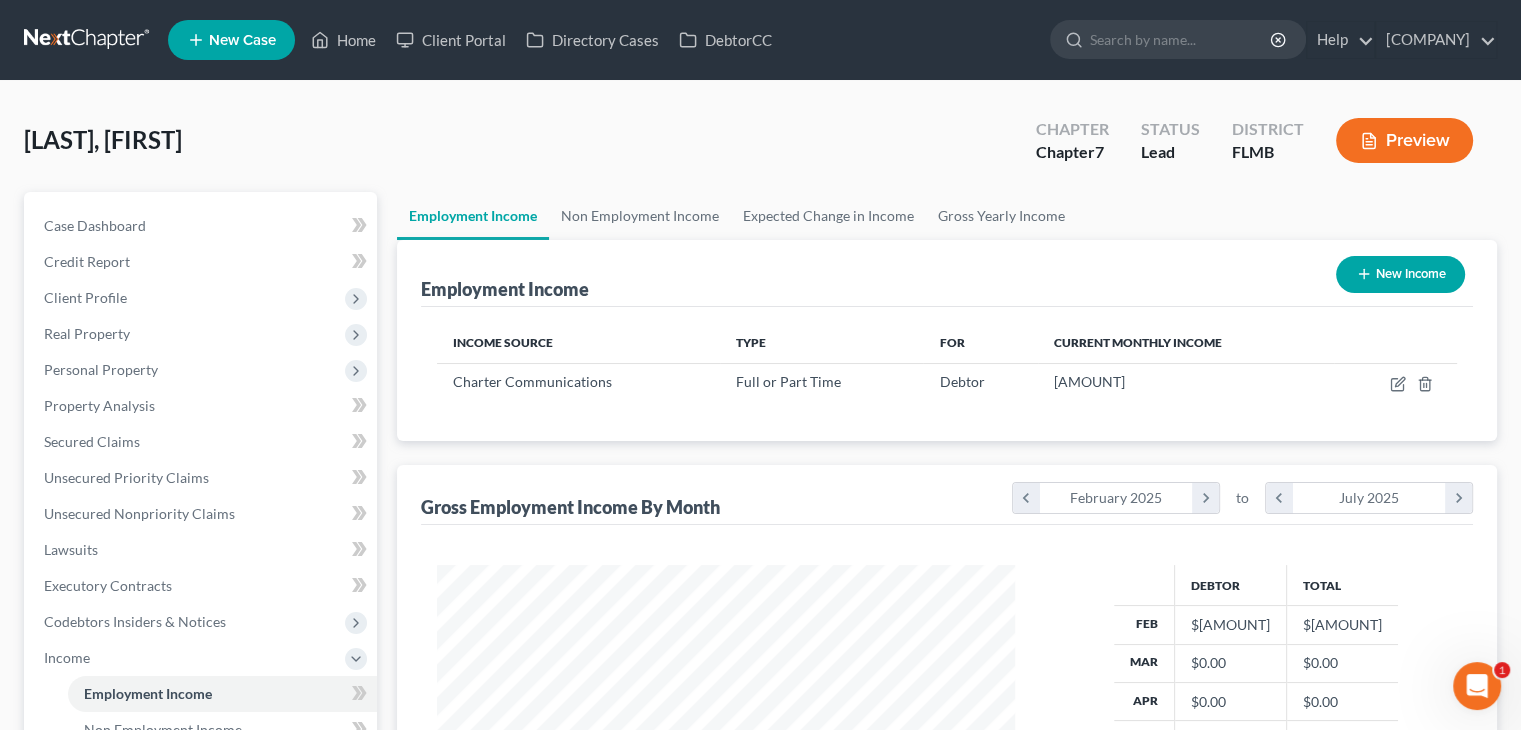scroll, scrollTop: 999643, scrollLeft: 999381, axis: both 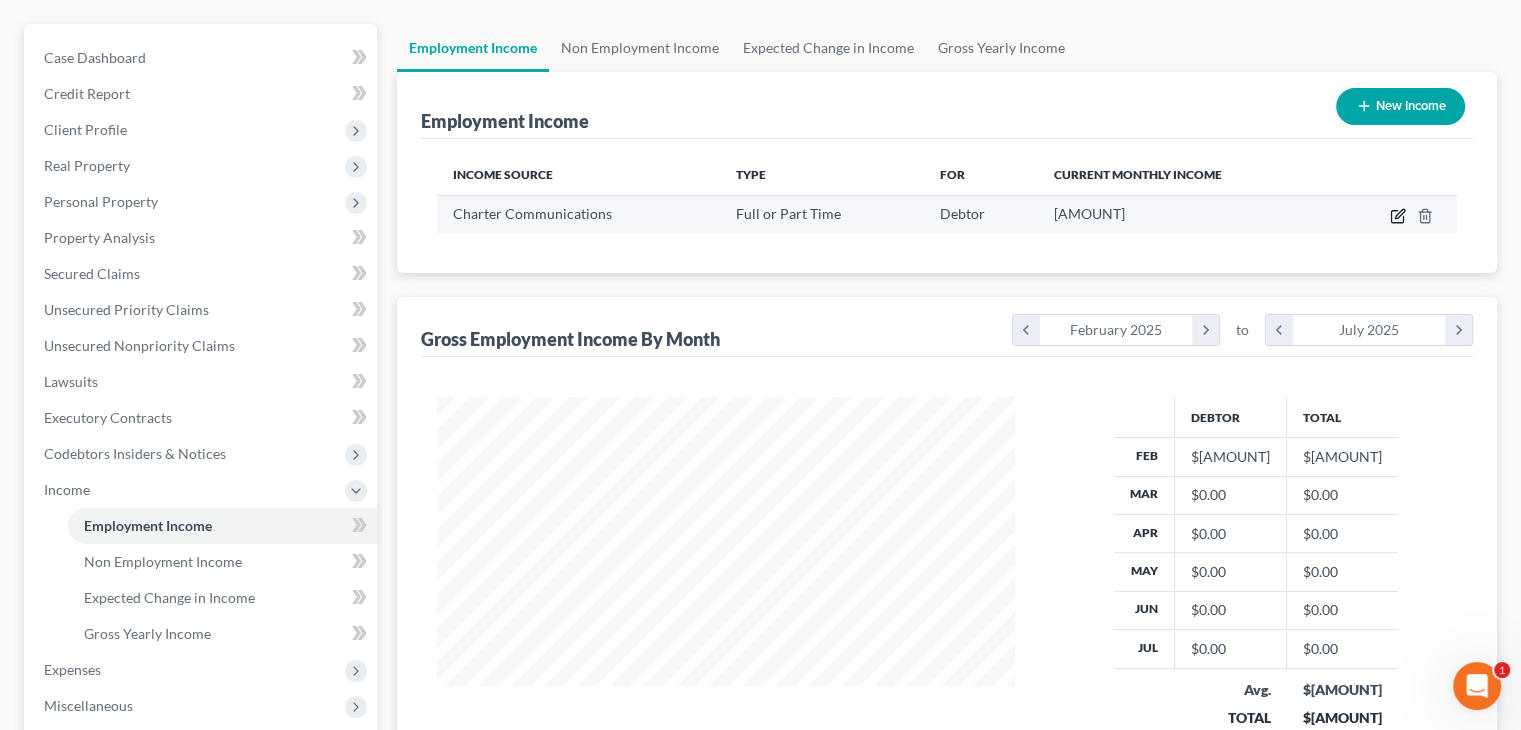 click 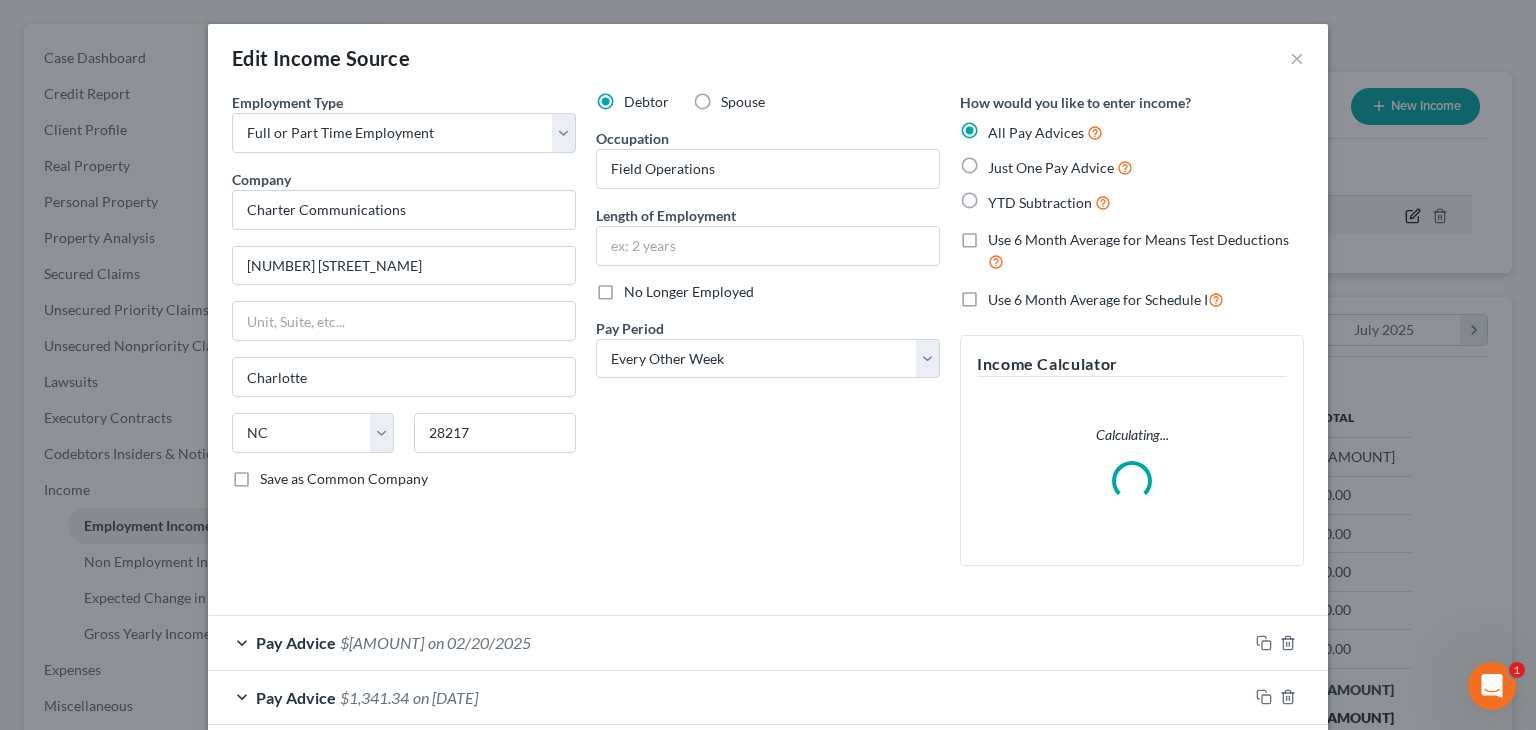 scroll, scrollTop: 999643, scrollLeft: 999375, axis: both 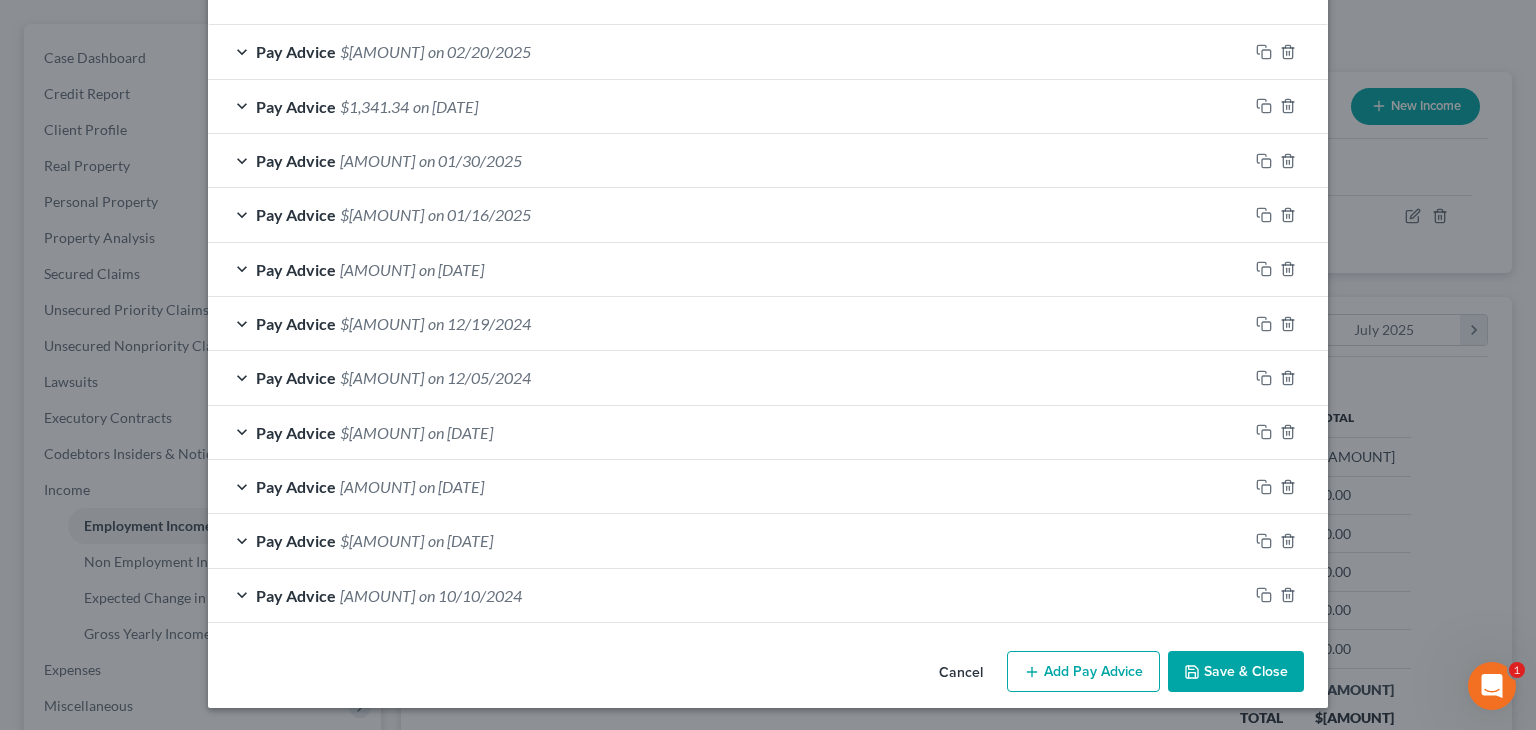 click on "Add Pay Advice" at bounding box center (1083, 672) 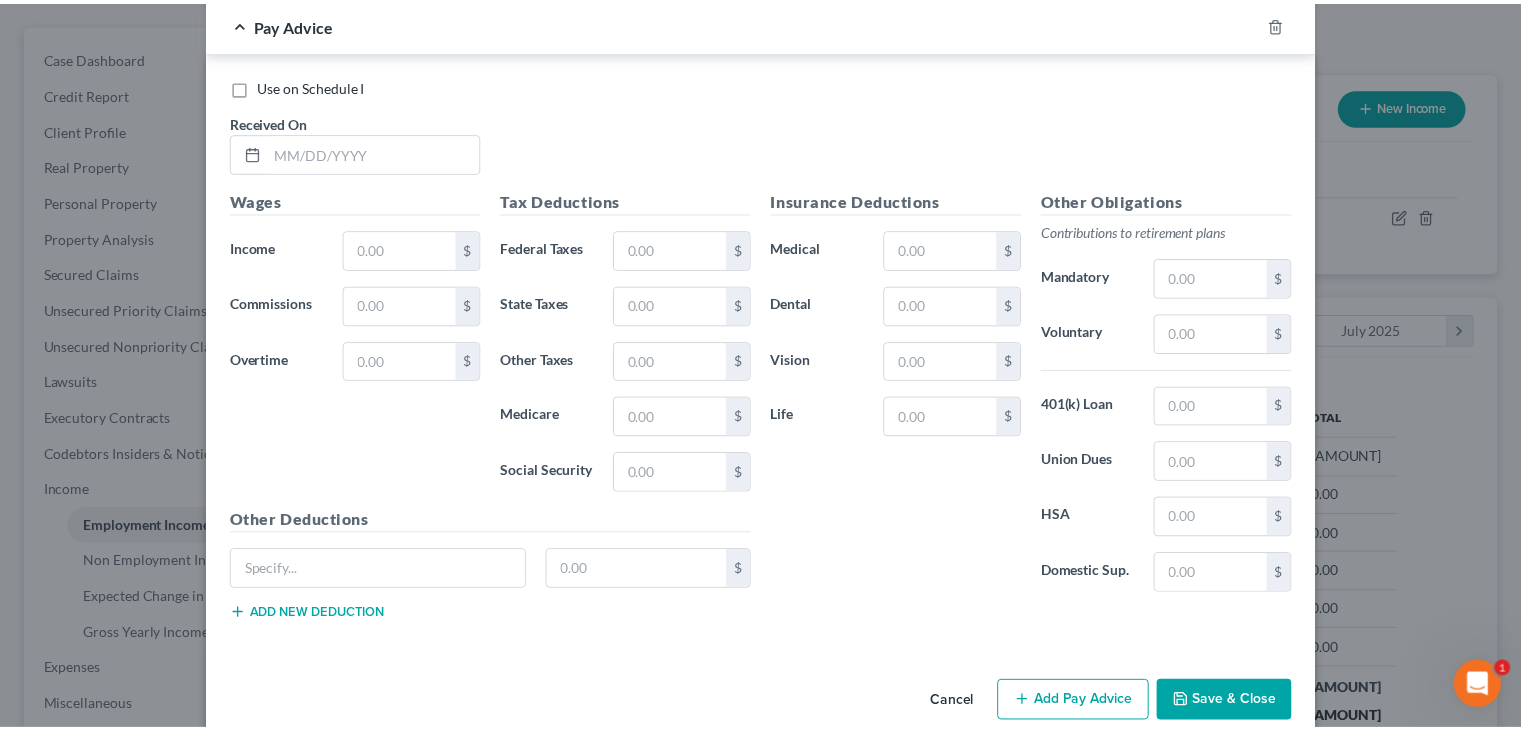 scroll, scrollTop: 1284, scrollLeft: 0, axis: vertical 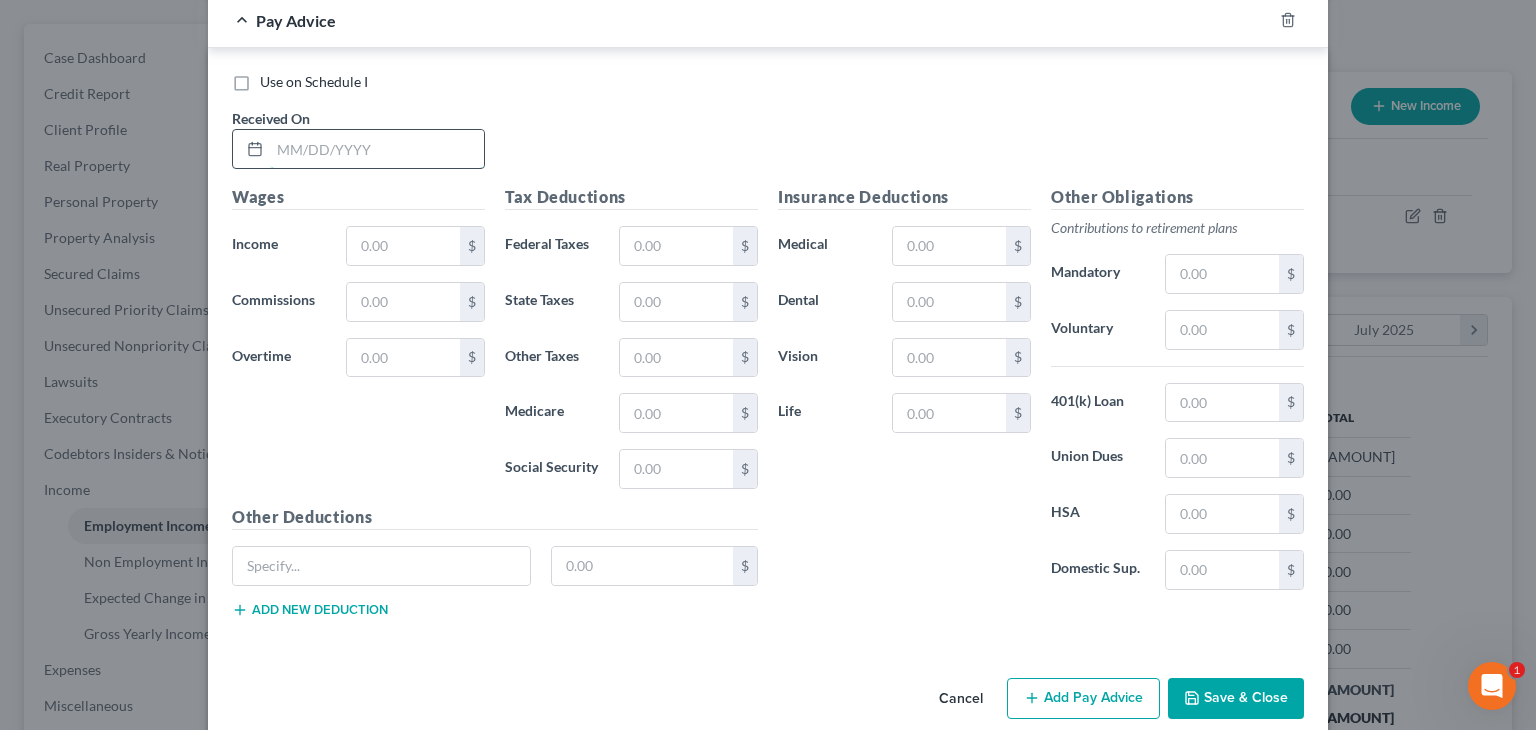 click at bounding box center (377, 149) 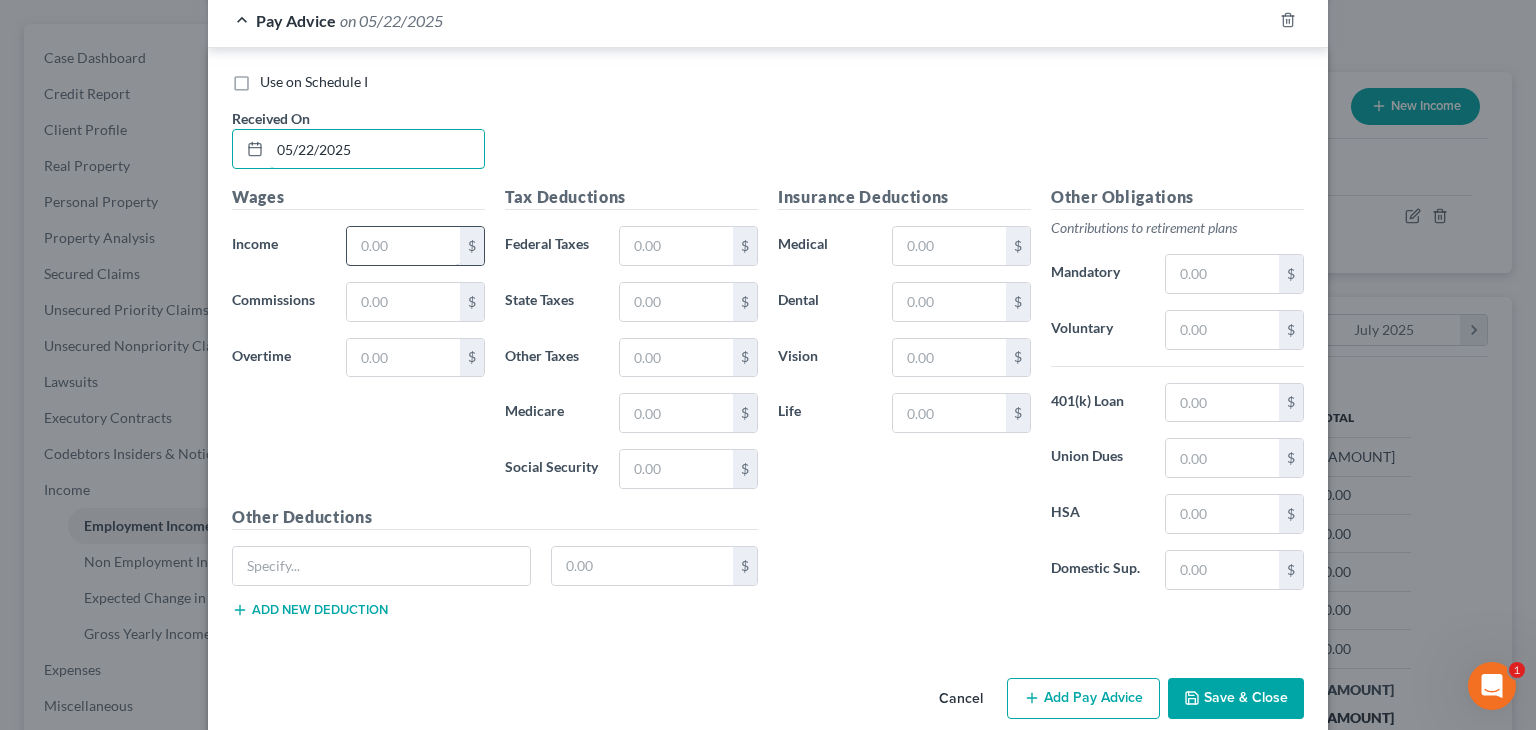 type on "05/22/2025" 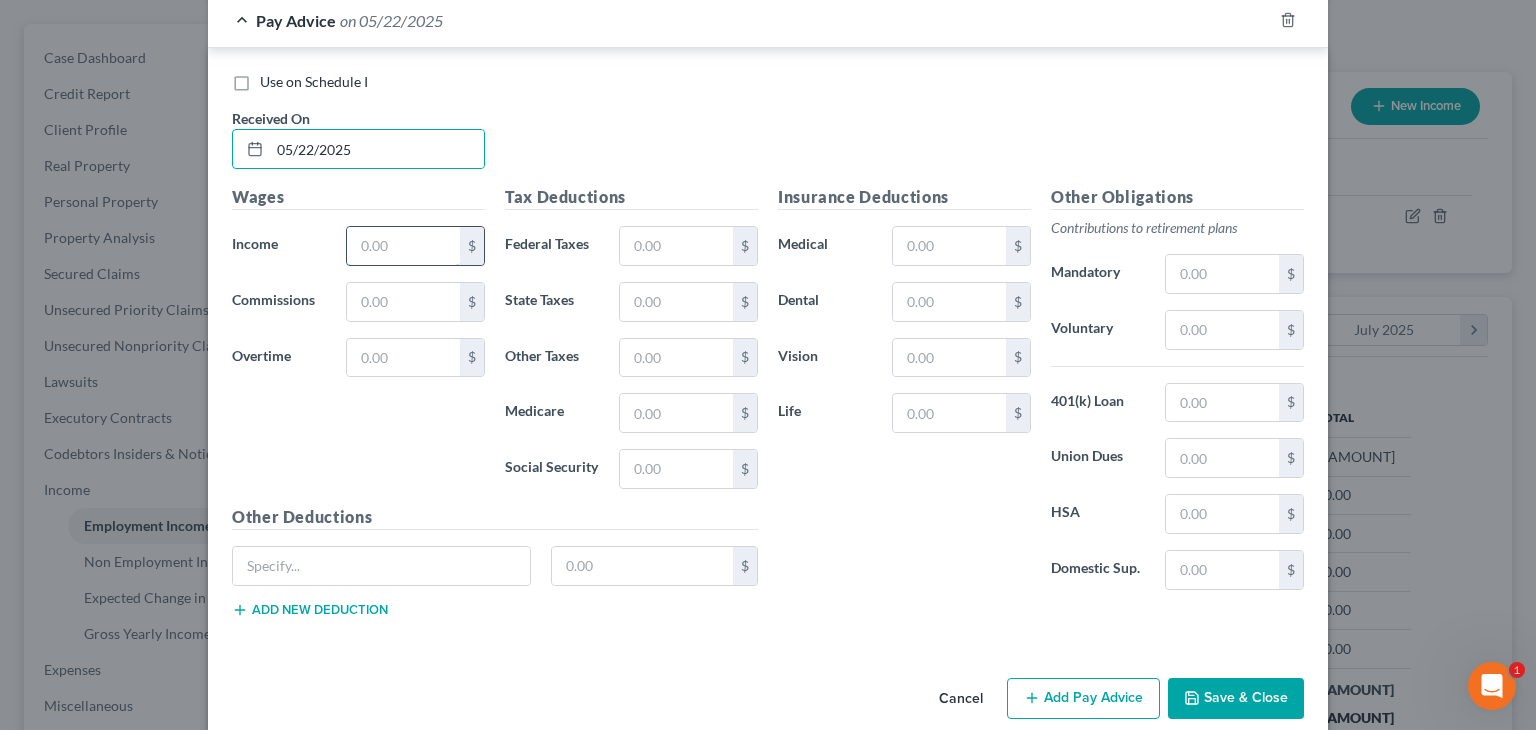 click at bounding box center [403, 246] 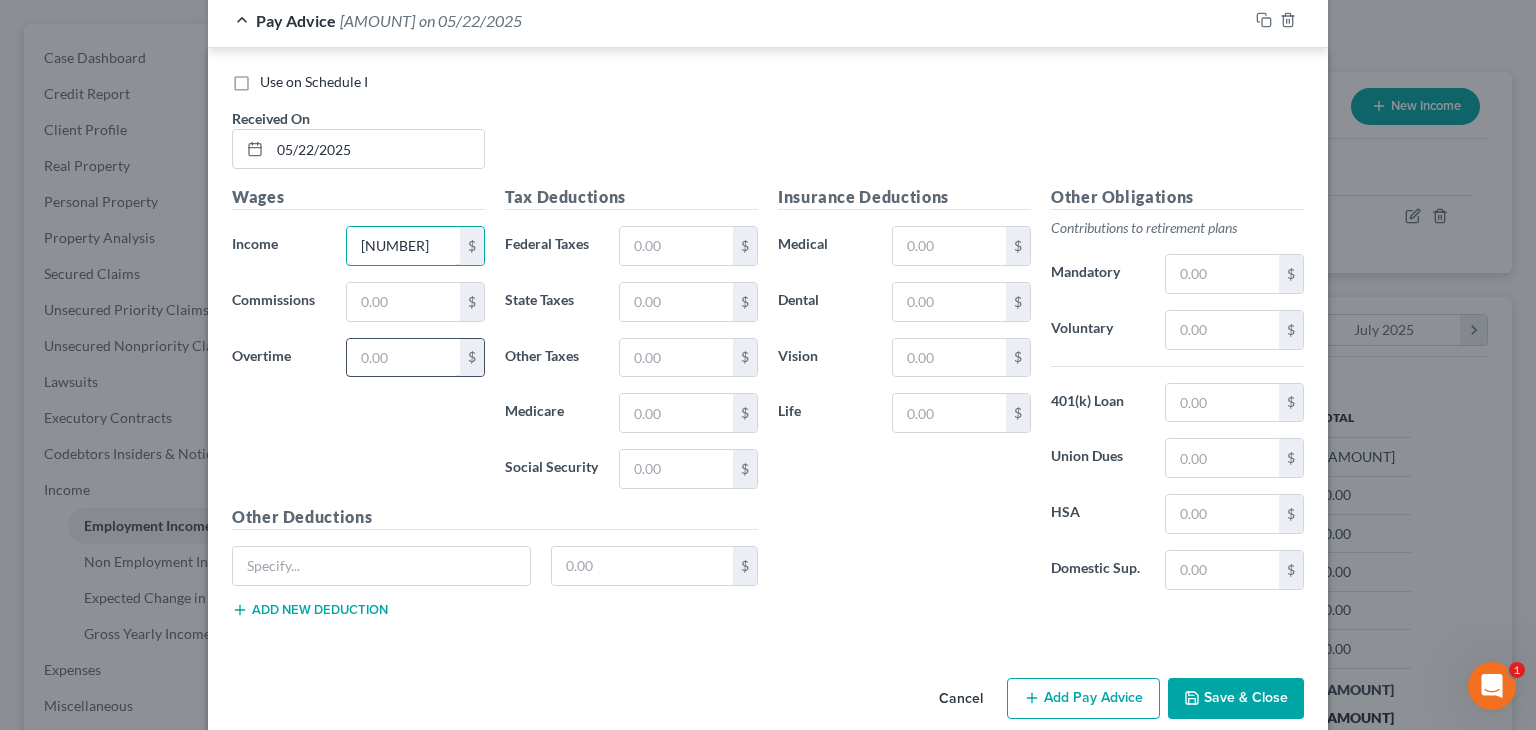 type on "[NUMBER]" 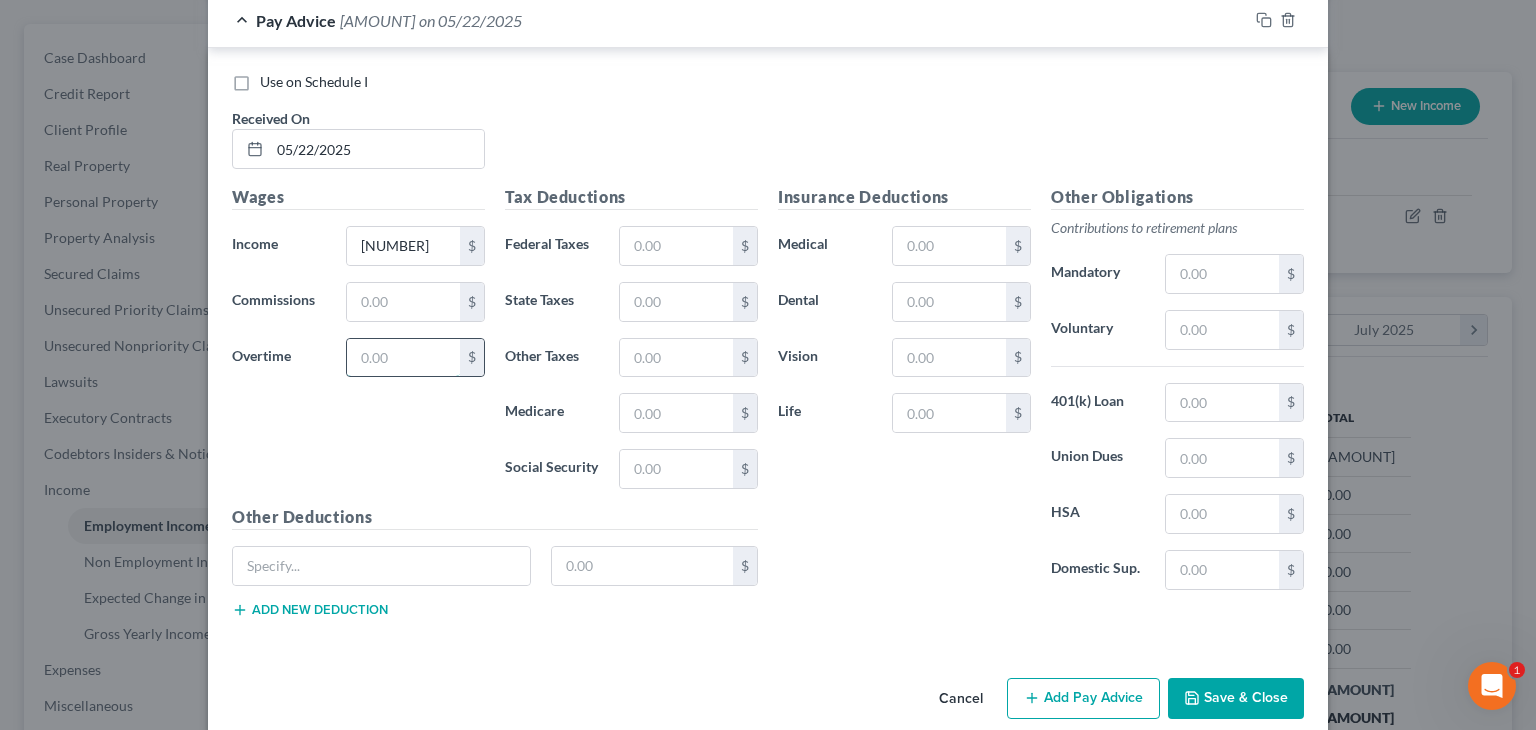 click at bounding box center [403, 358] 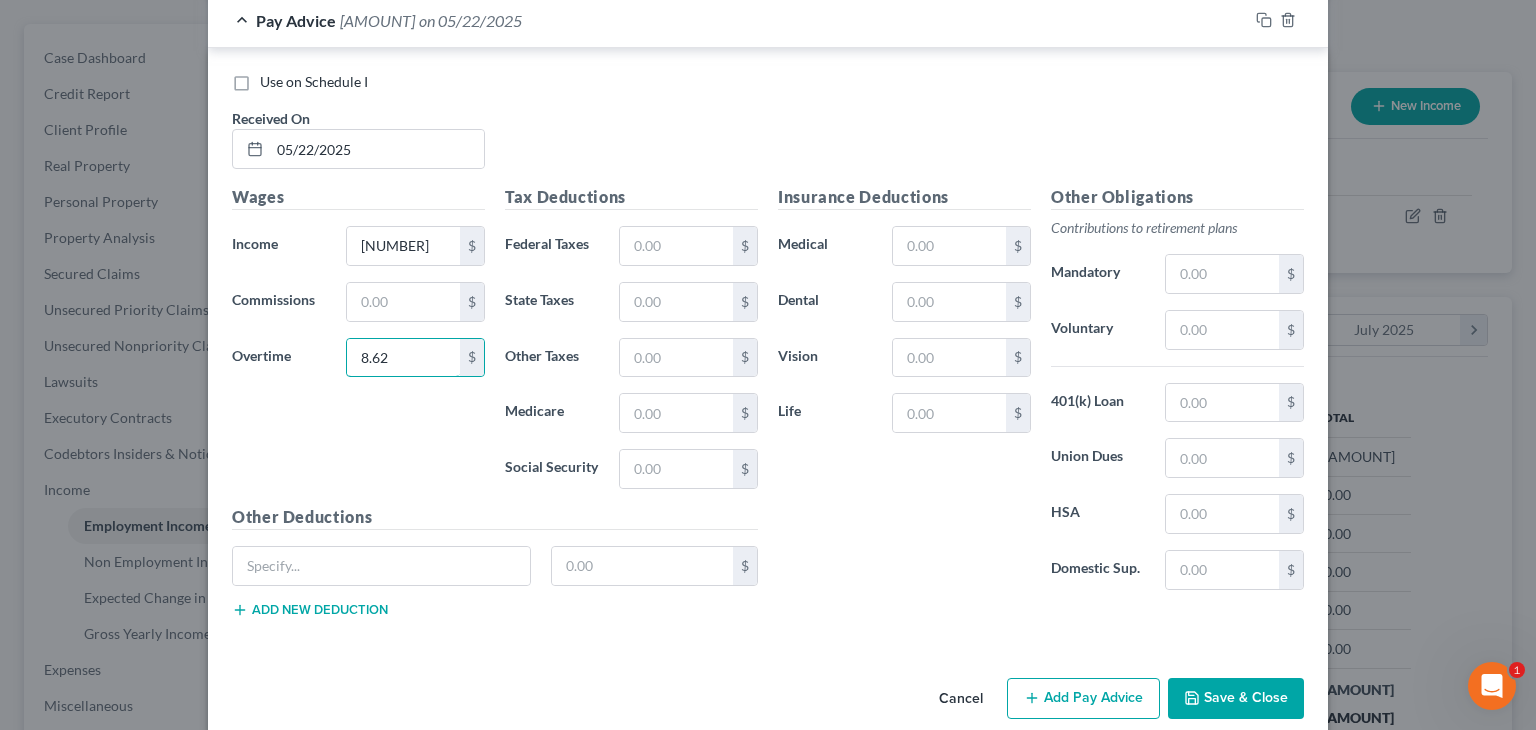 type on "8.62" 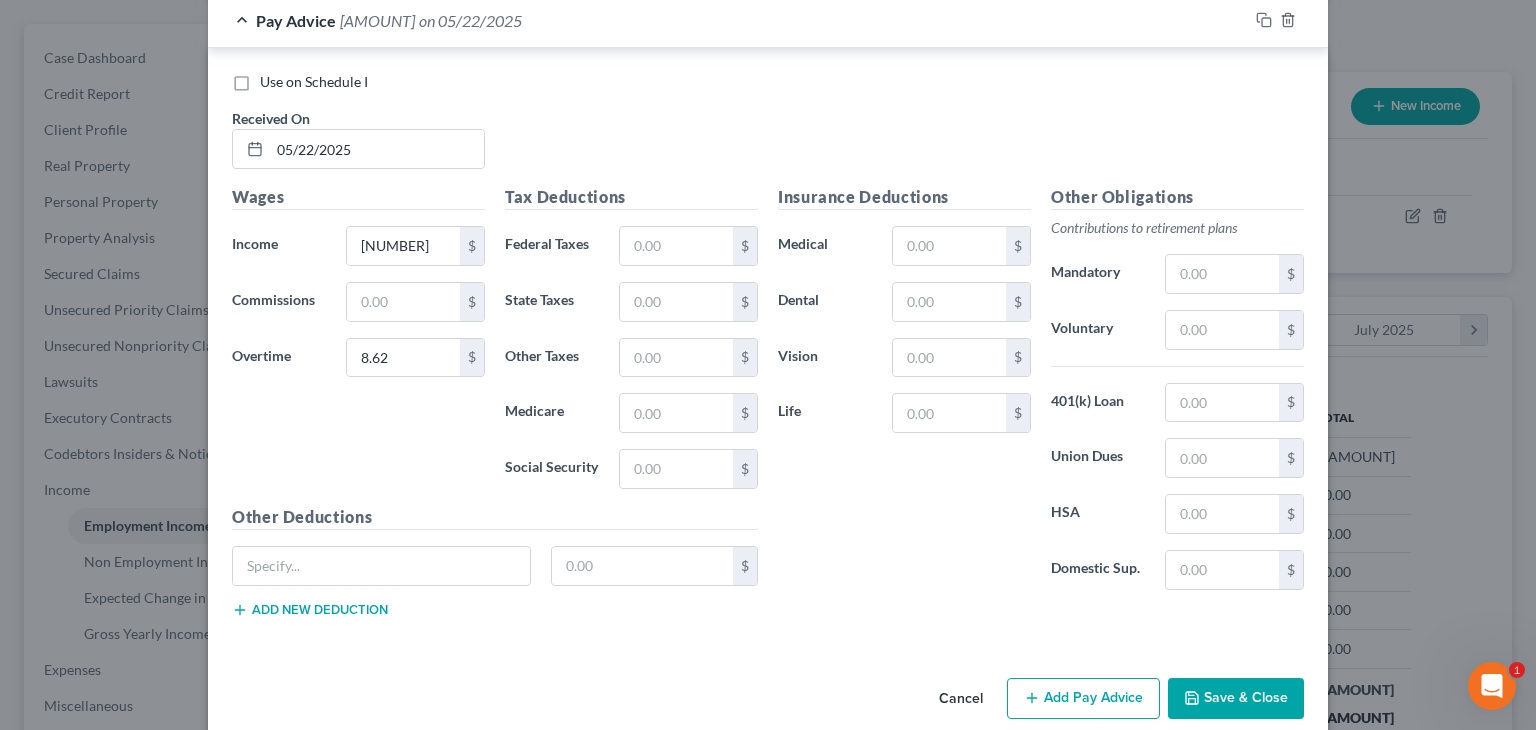 click on "Wages
Income
*
$[AMOUNT] $ Commissions $ Overtime $[AMOUNT] $" at bounding box center [358, 345] 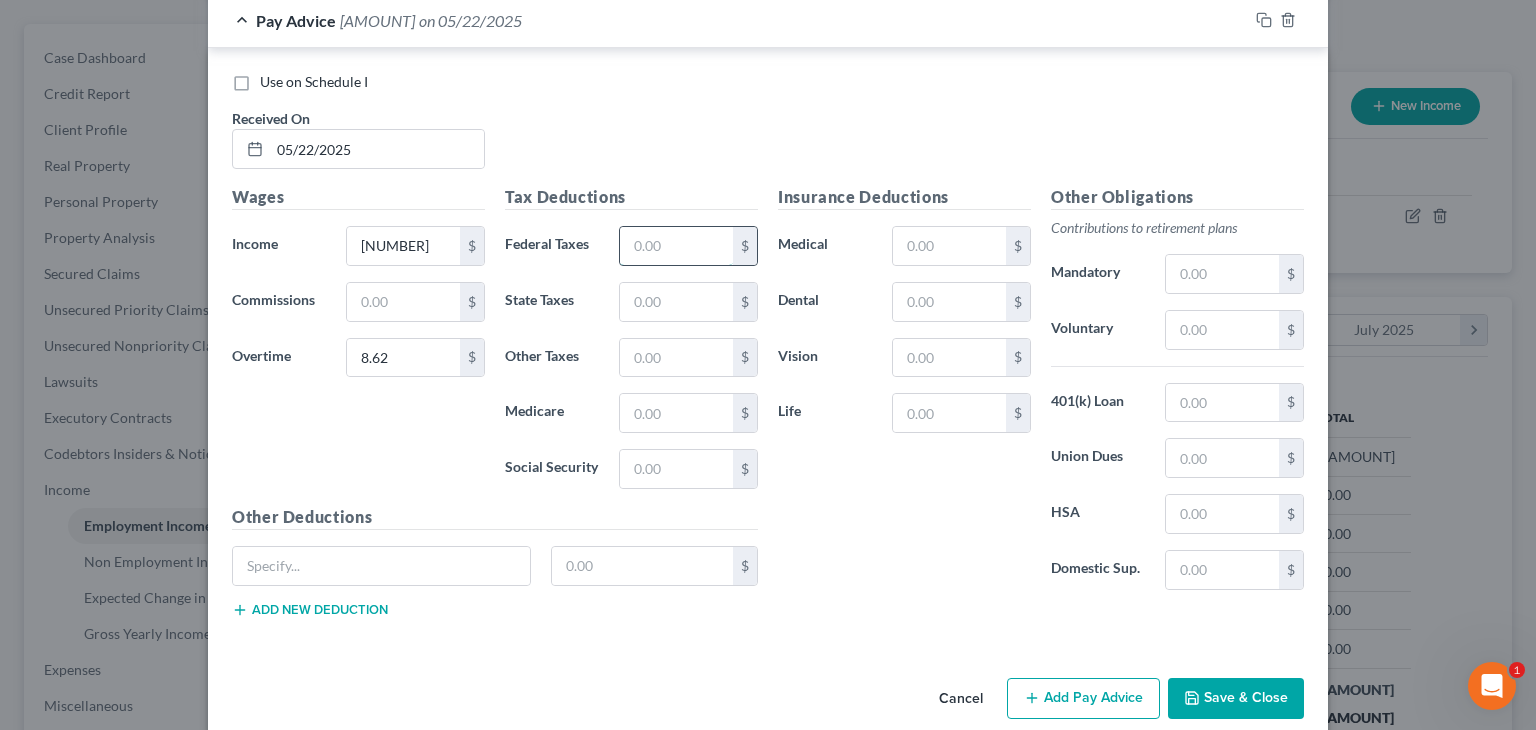 click at bounding box center (676, 246) 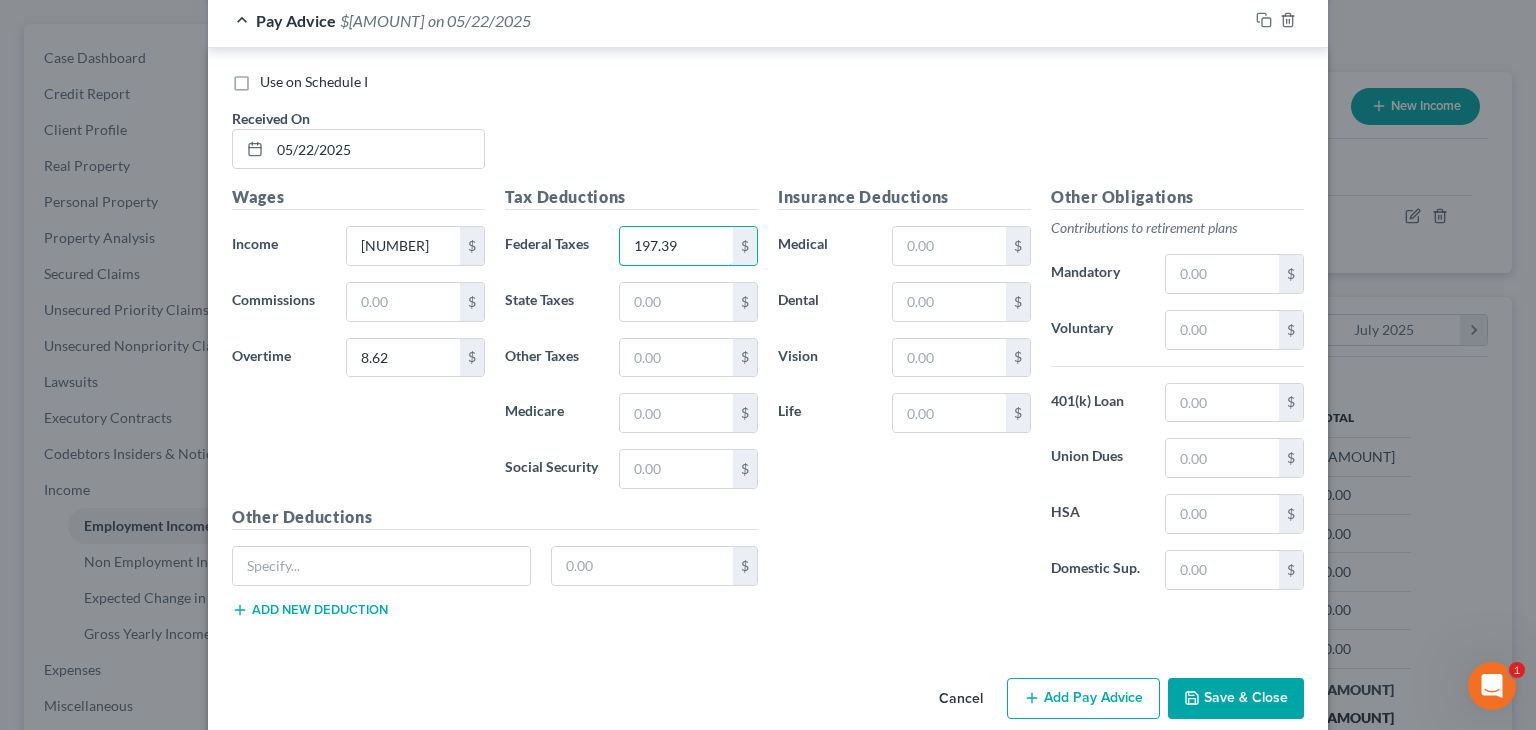 type on "197.39" 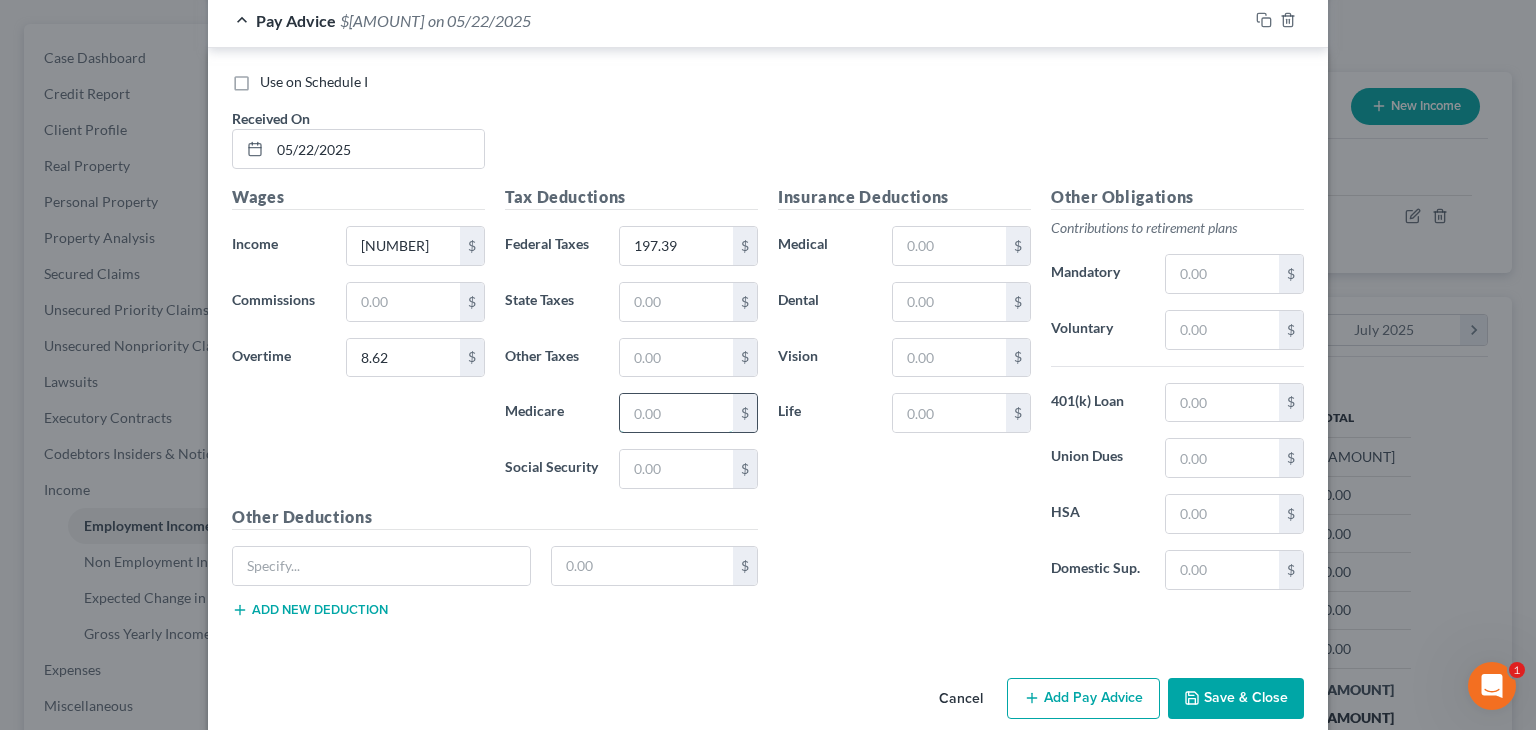 click at bounding box center [676, 413] 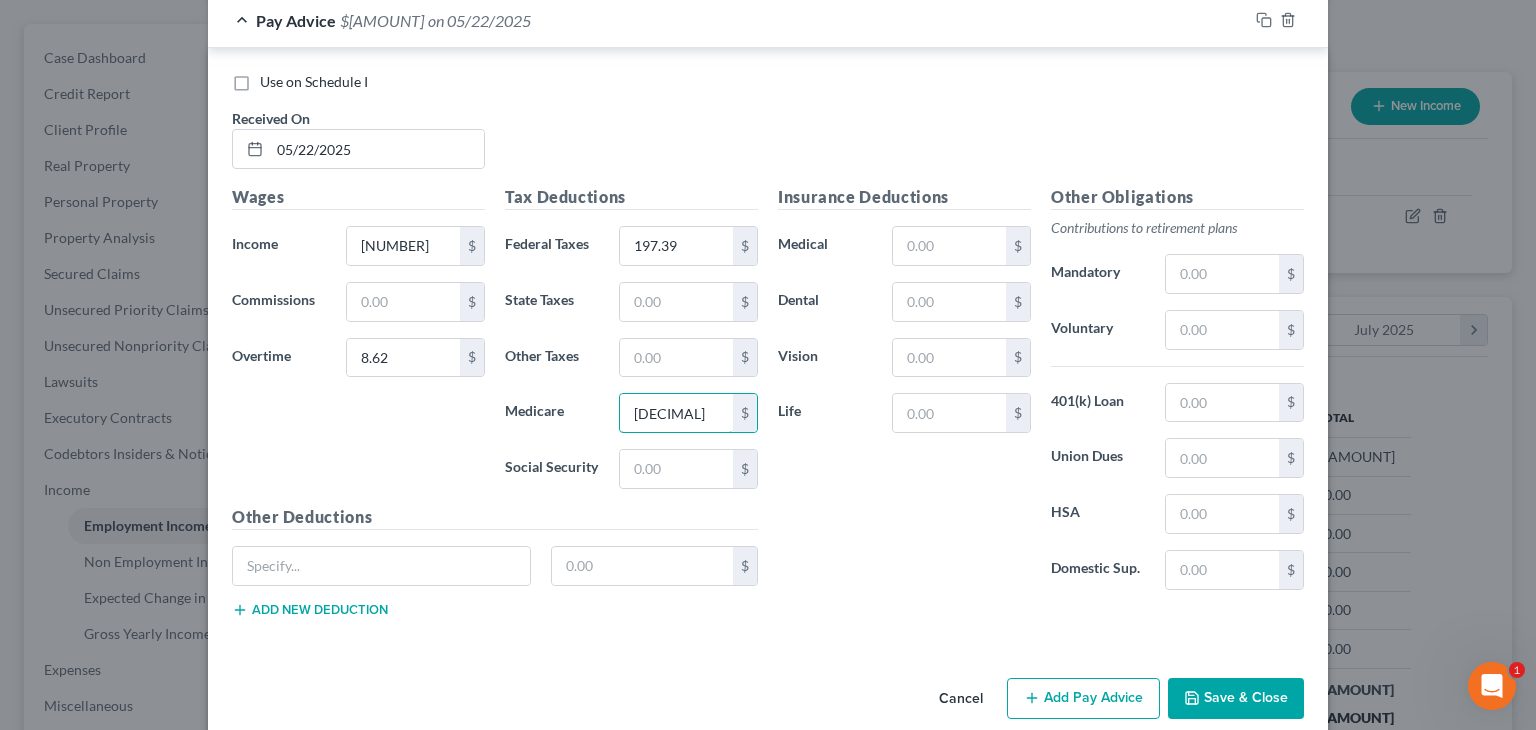 type on "[DECIMAL]" 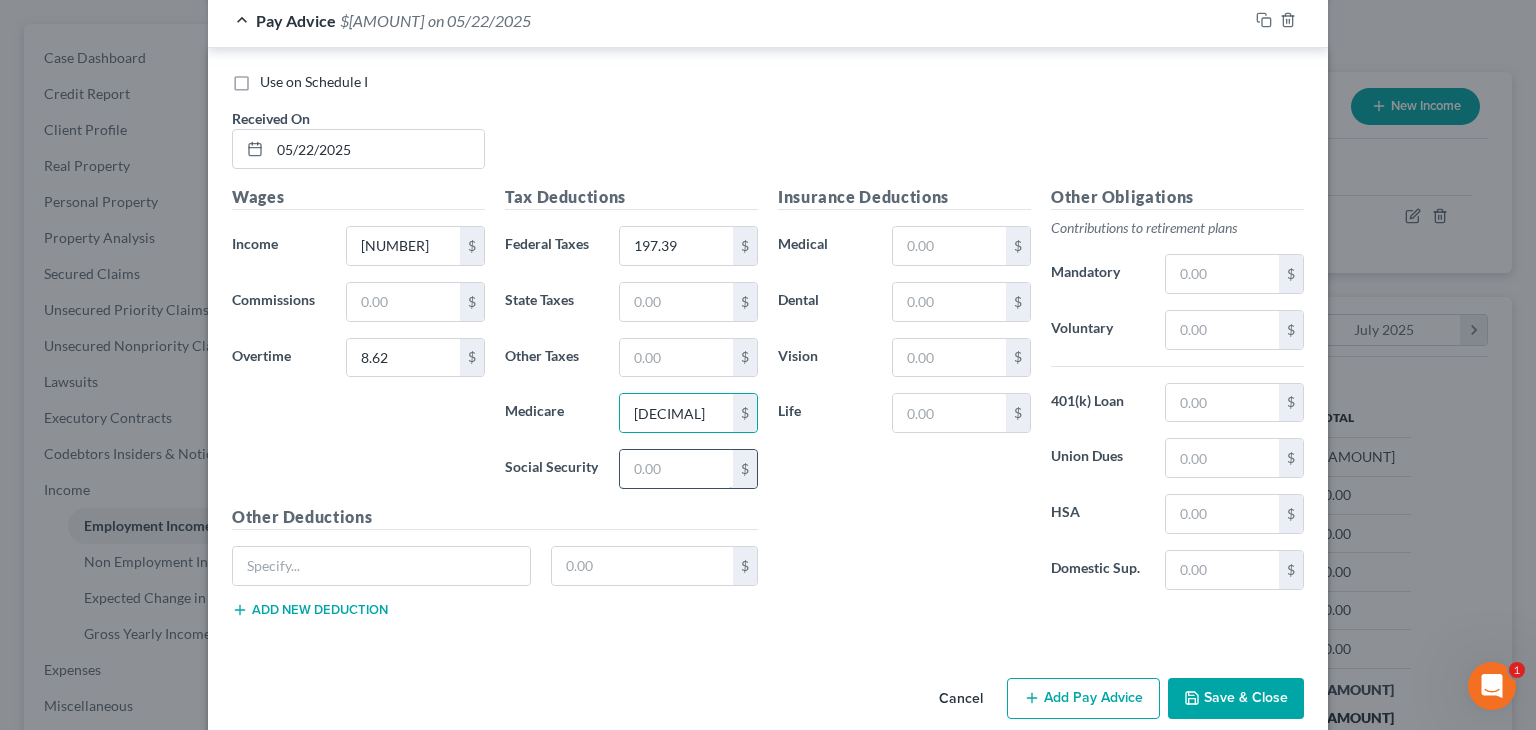 click at bounding box center (676, 469) 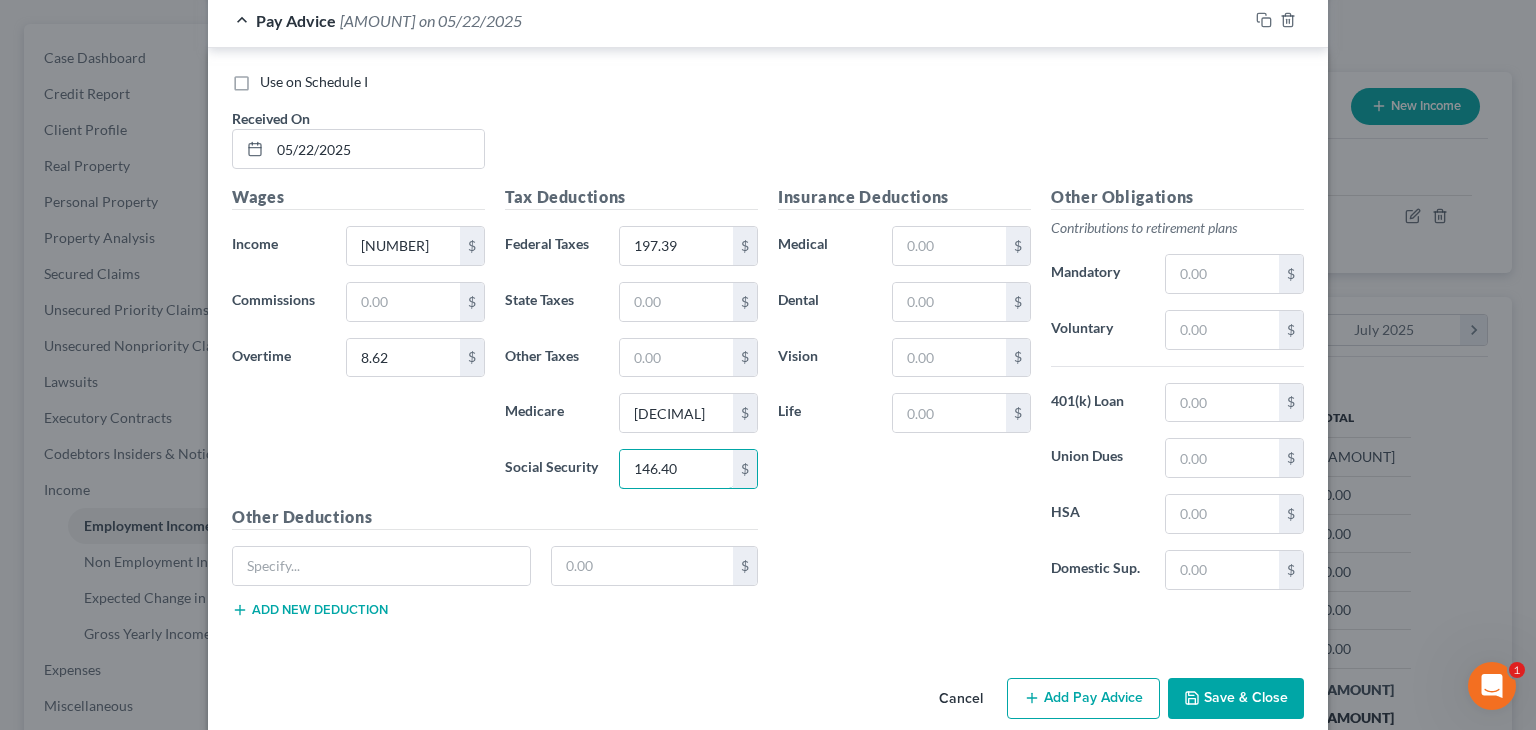 type on "146.40" 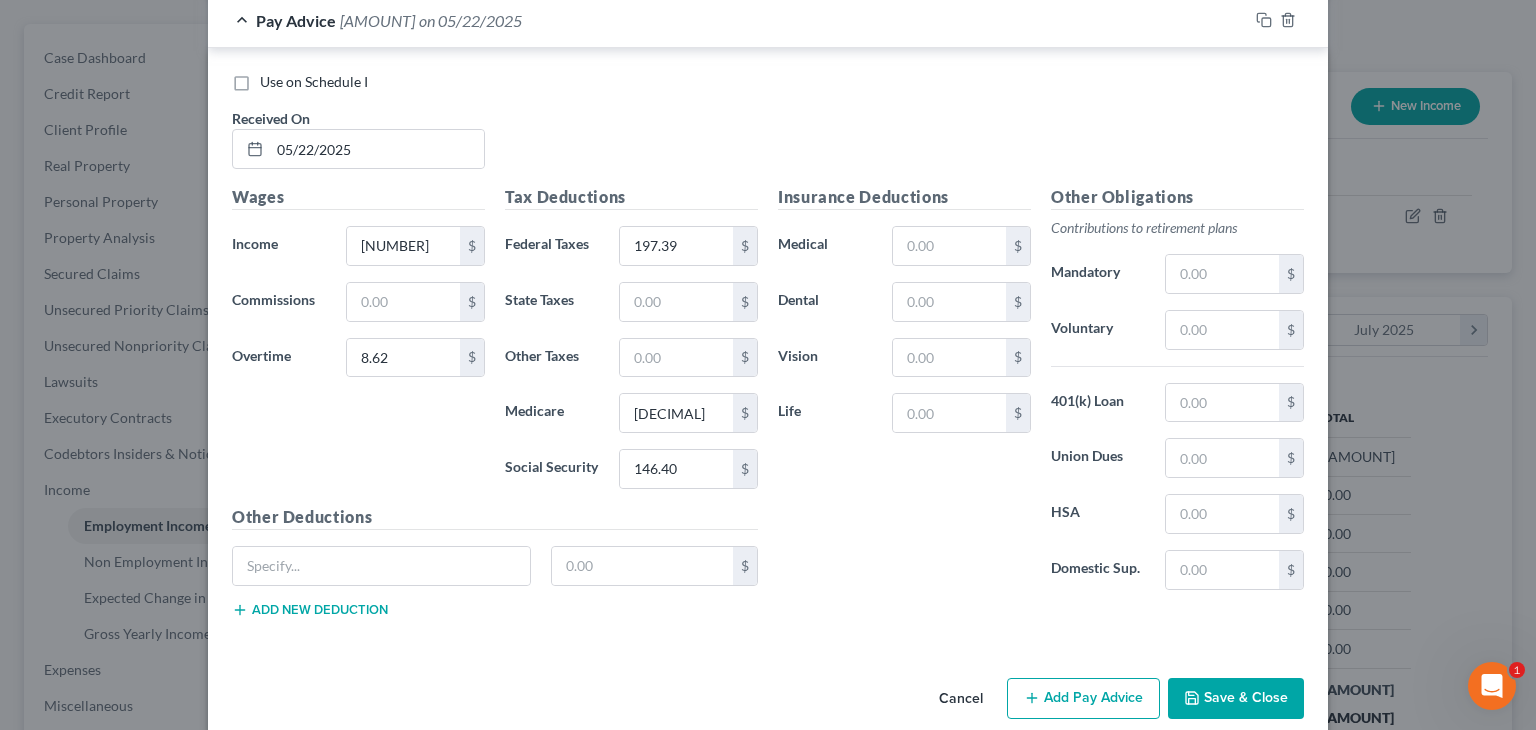 click on "Insurance Deductions Medical $ Dental $ Vision $ Life $" at bounding box center [904, 395] 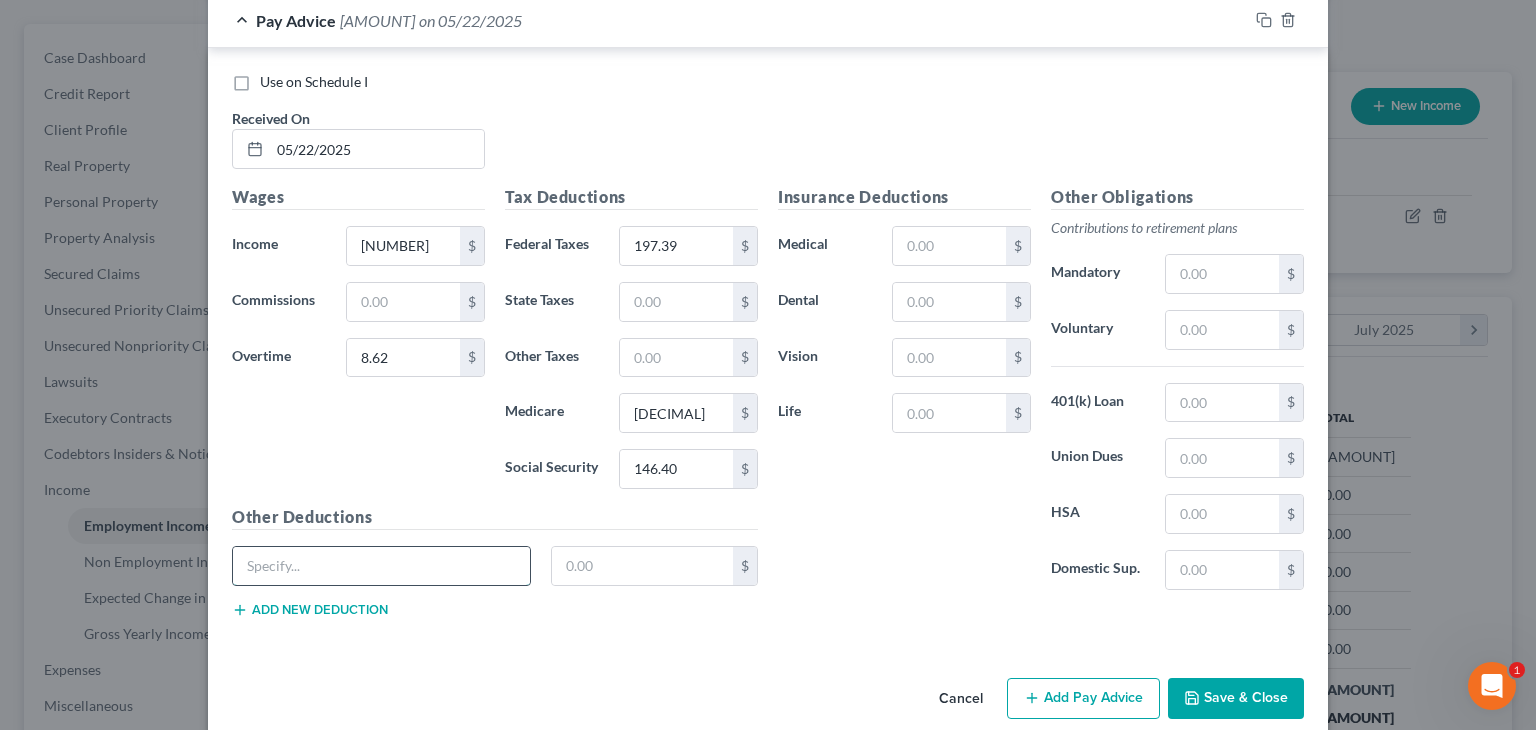 click at bounding box center [381, 566] 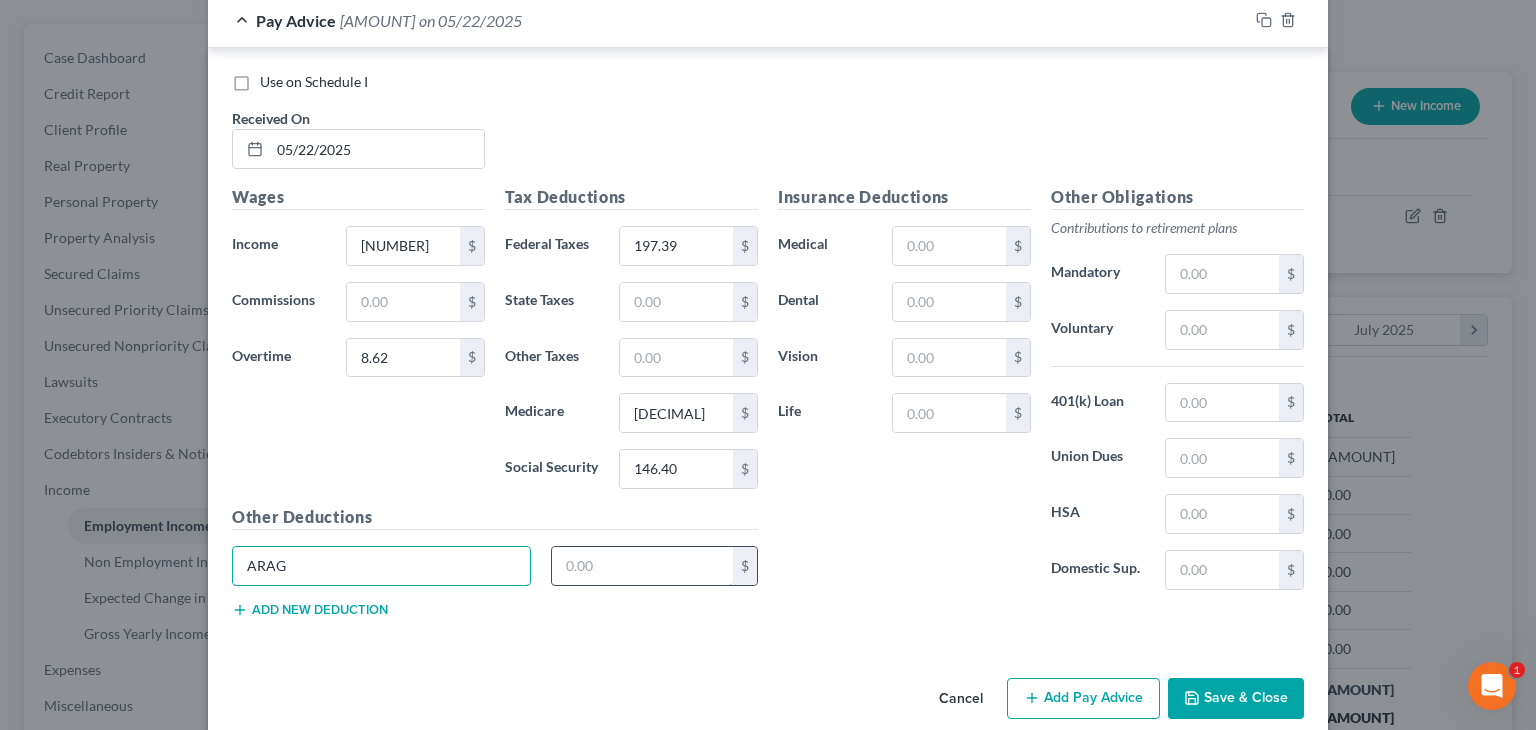 type on "ARAG" 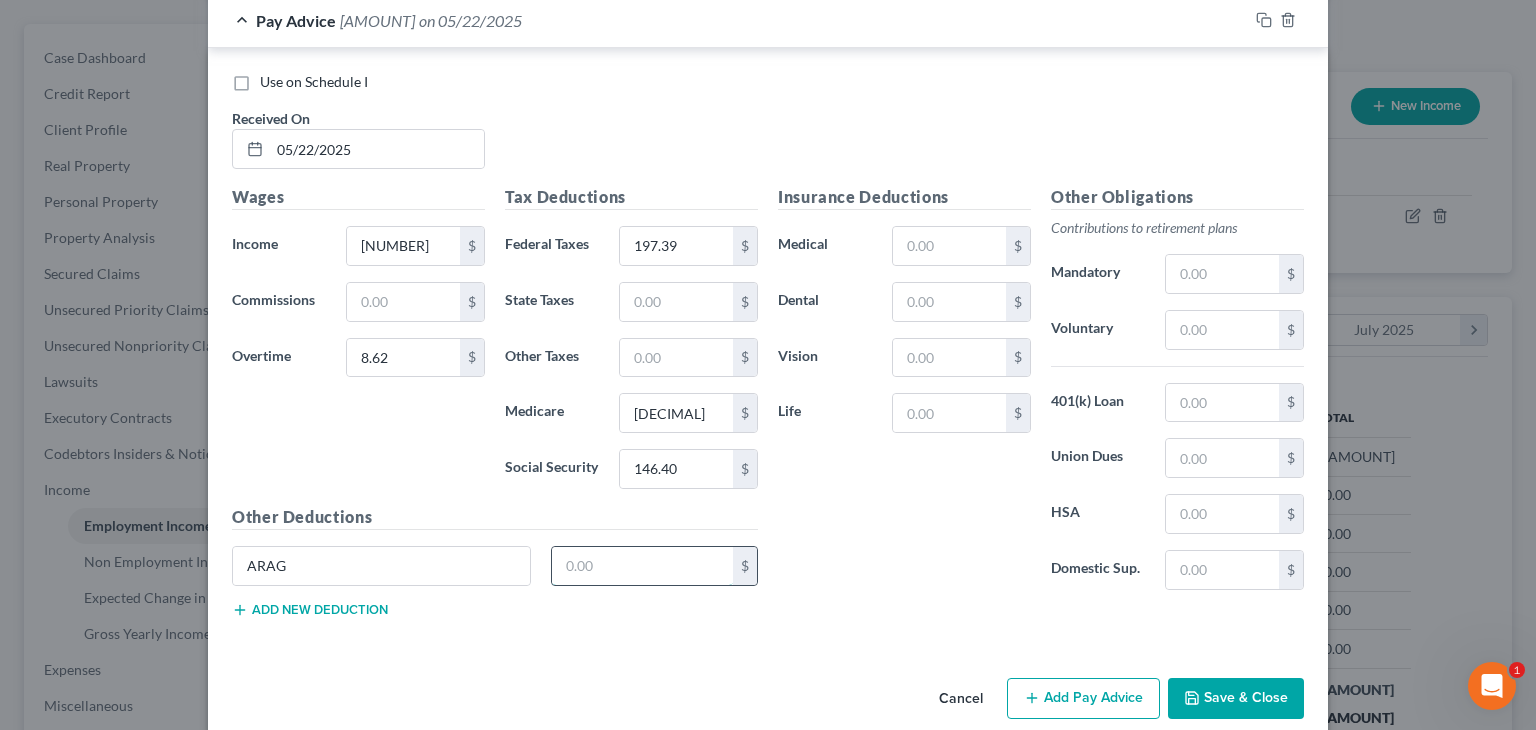 click at bounding box center [643, 566] 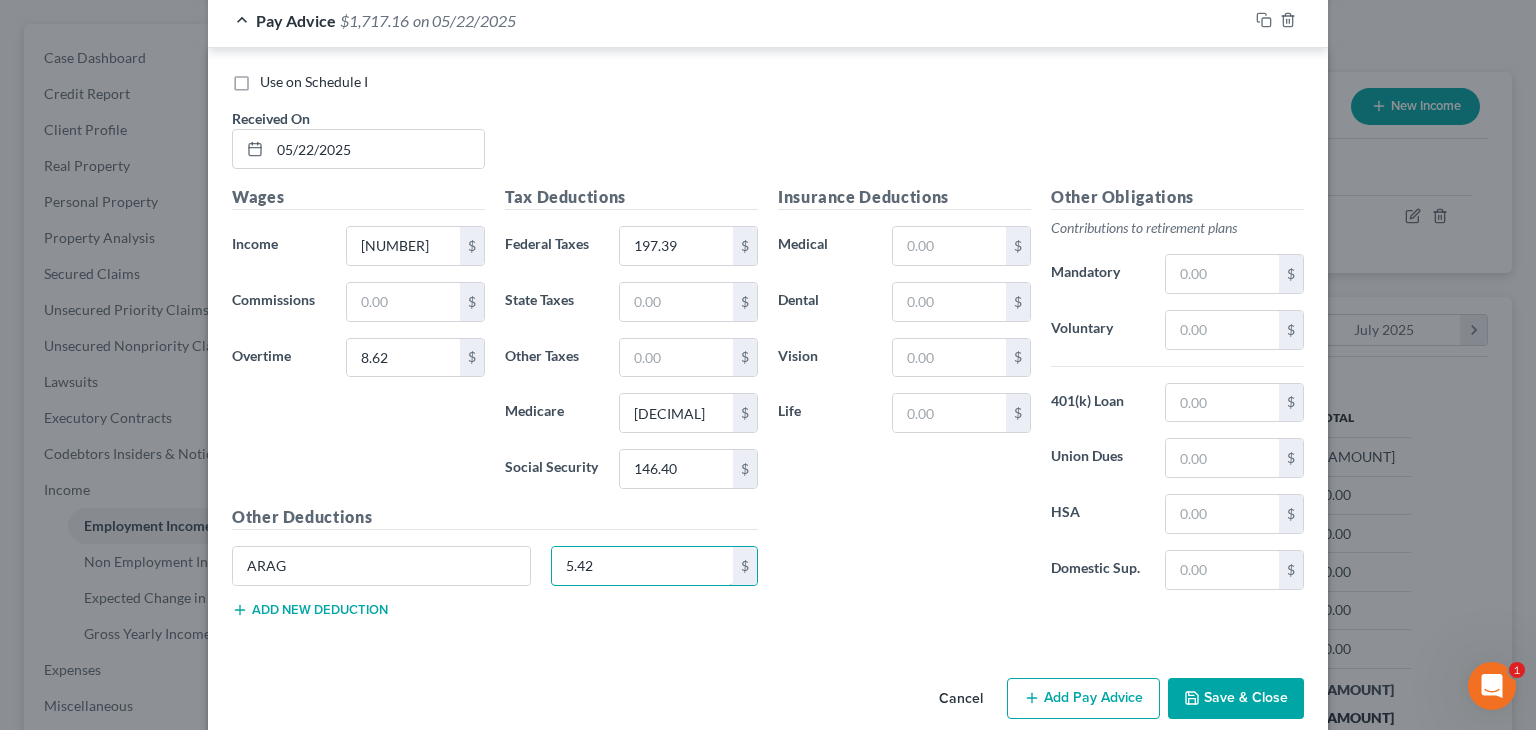 type on "5.42" 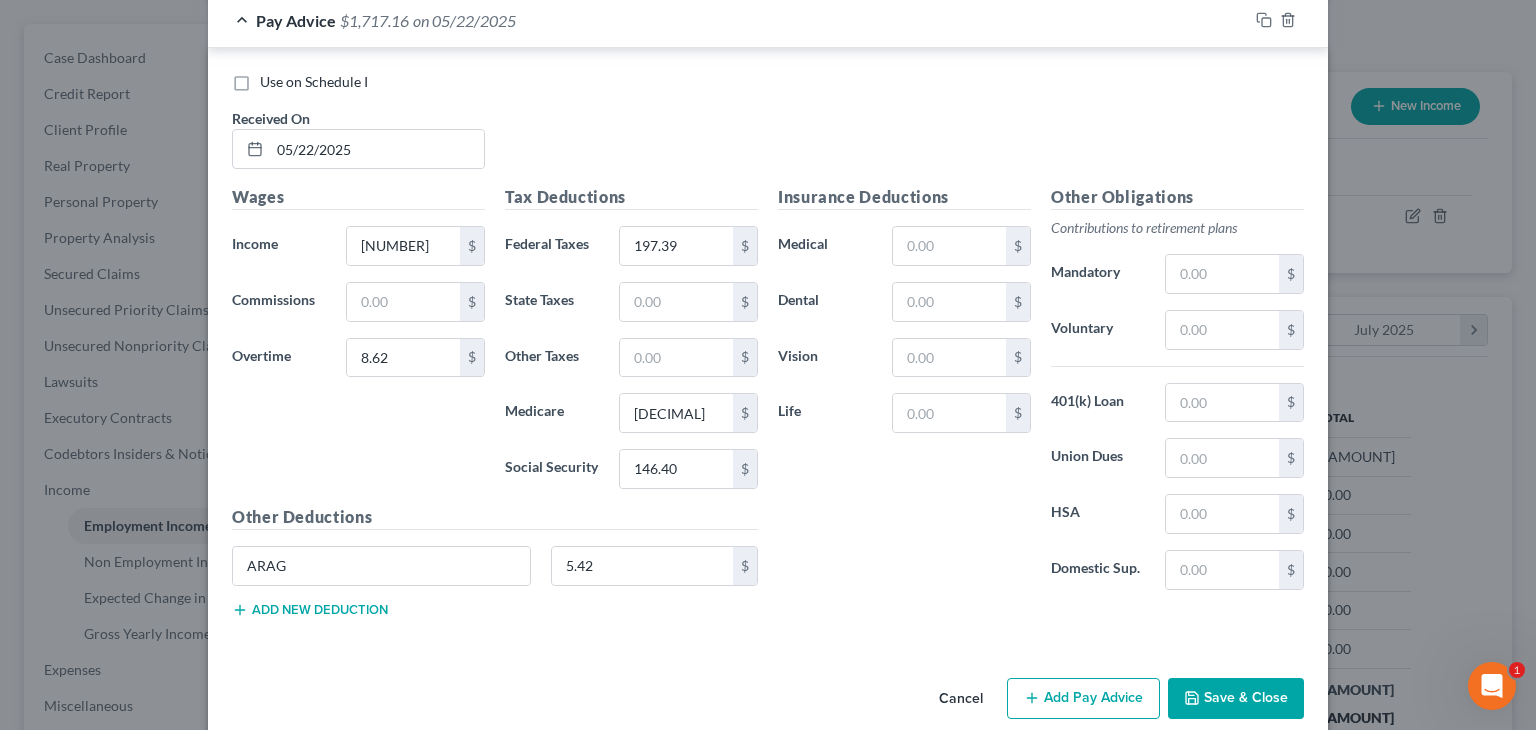 click on "Insurance Deductions Medical $ Dental $ Vision $ Life $" at bounding box center (904, 395) 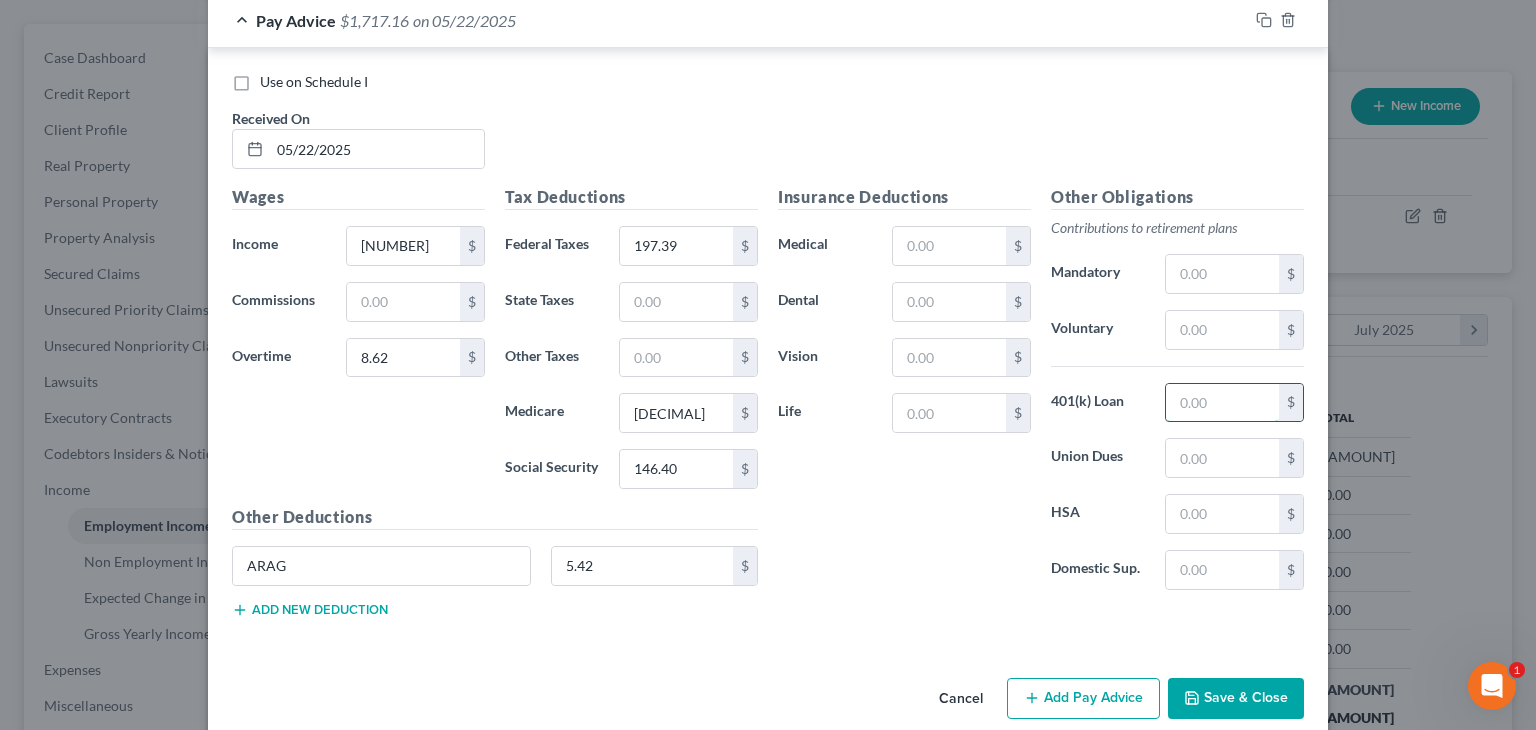 click at bounding box center [1222, 403] 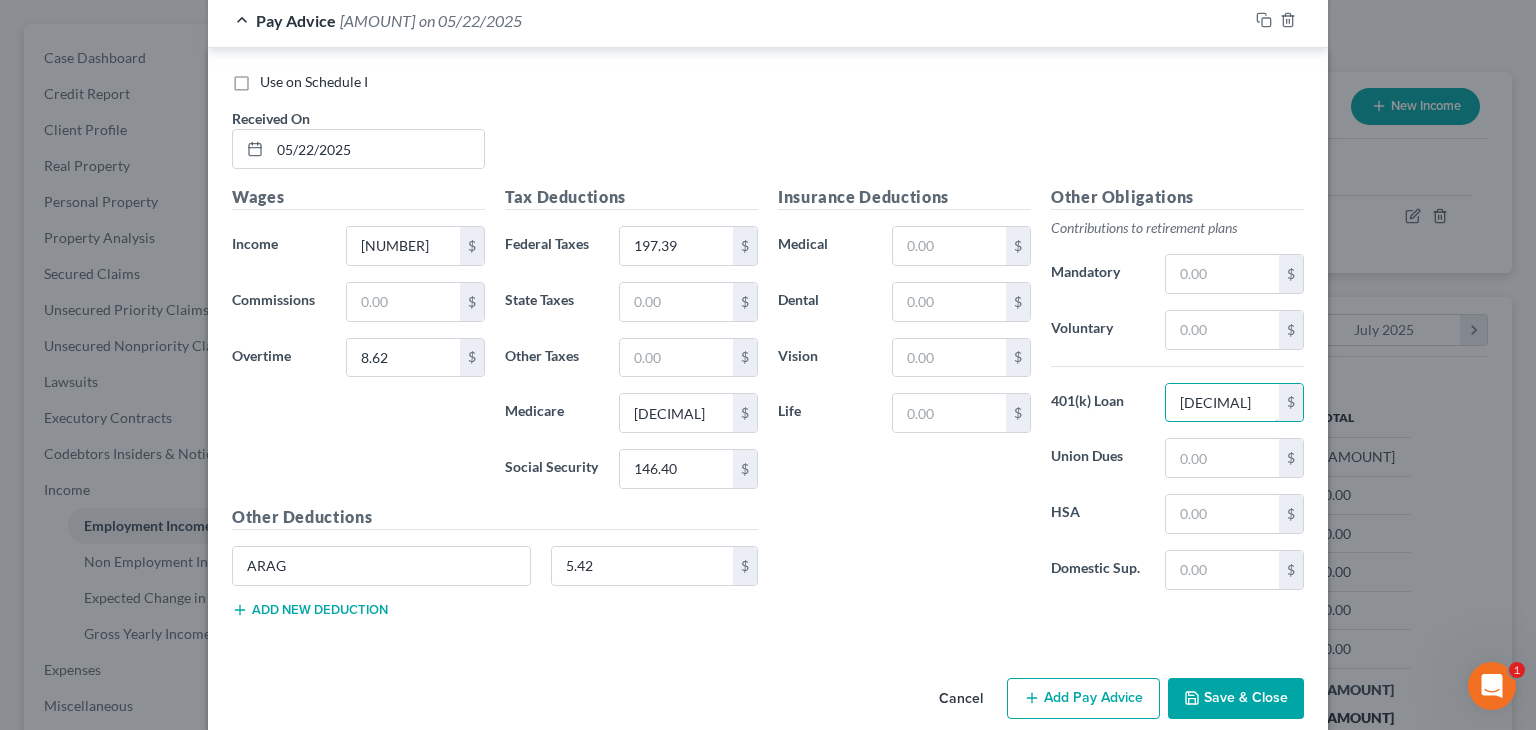 type on "[DECIMAL]" 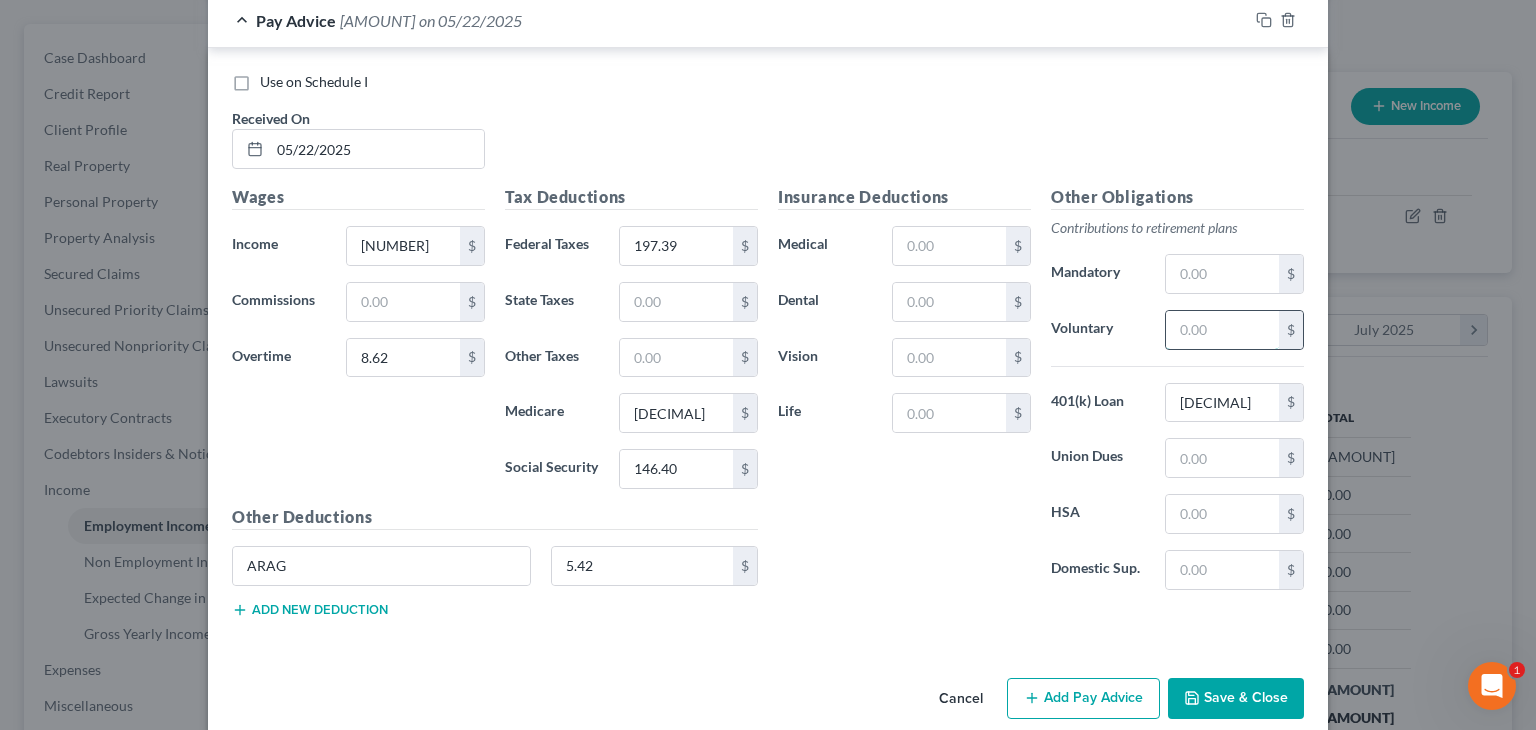 click at bounding box center (1222, 330) 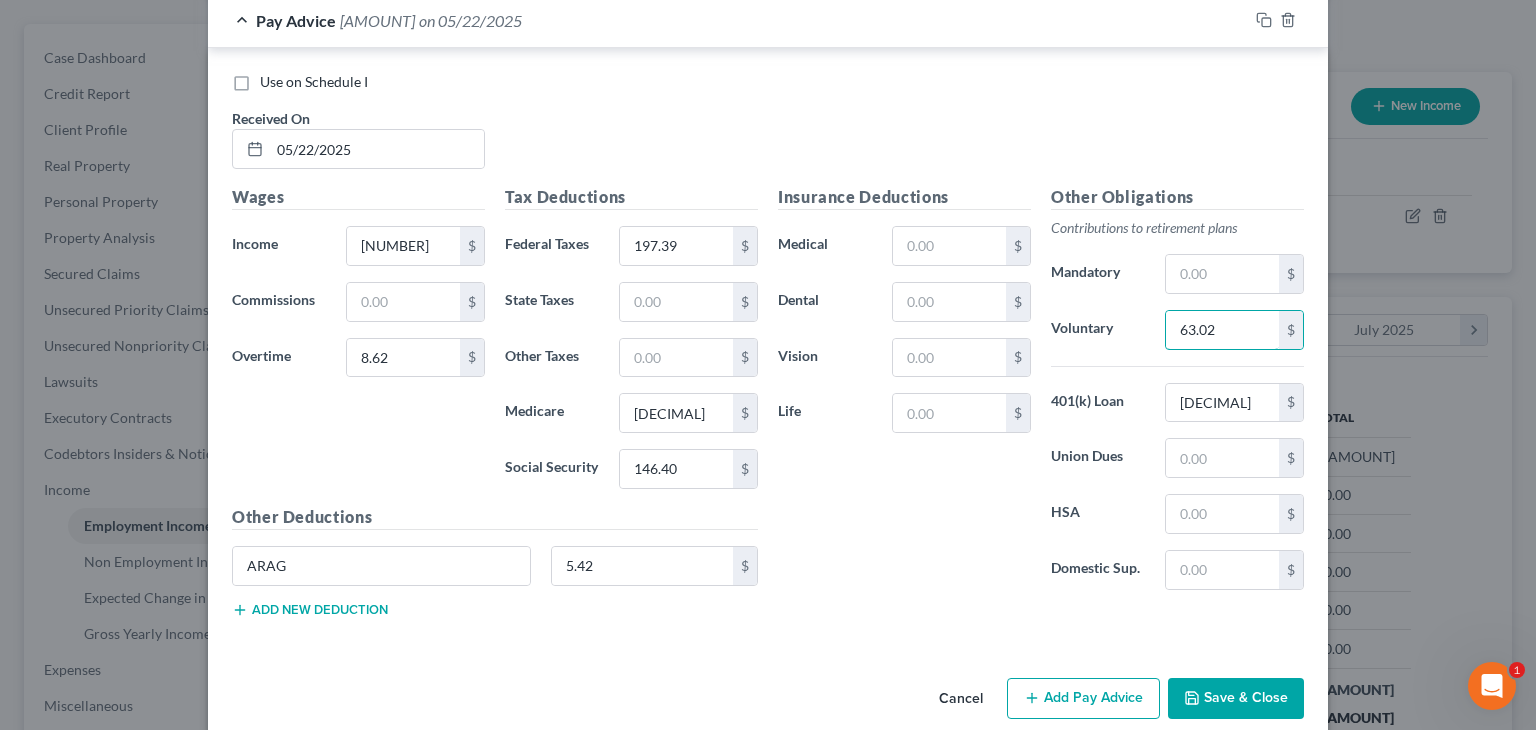 type on "63.02" 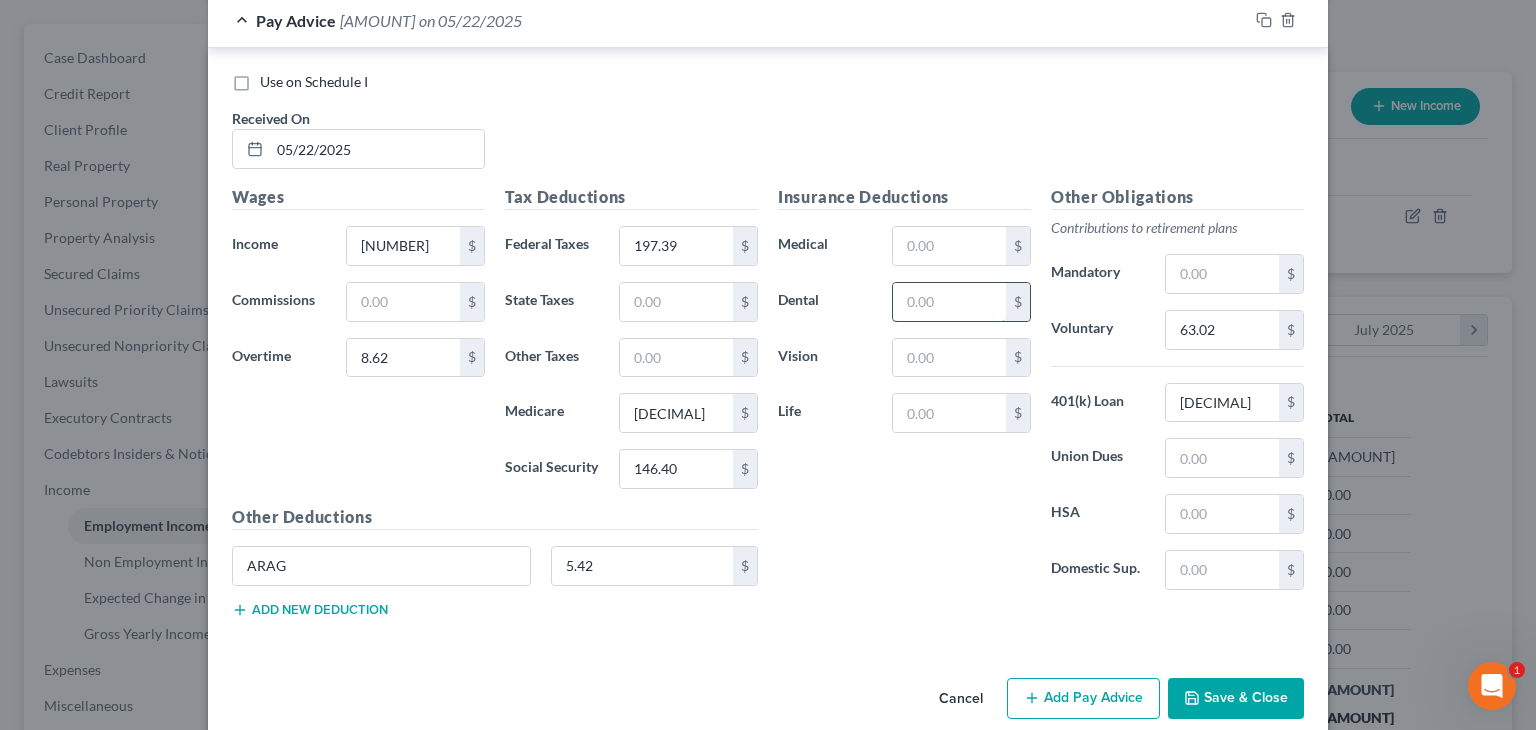 click at bounding box center (949, 302) 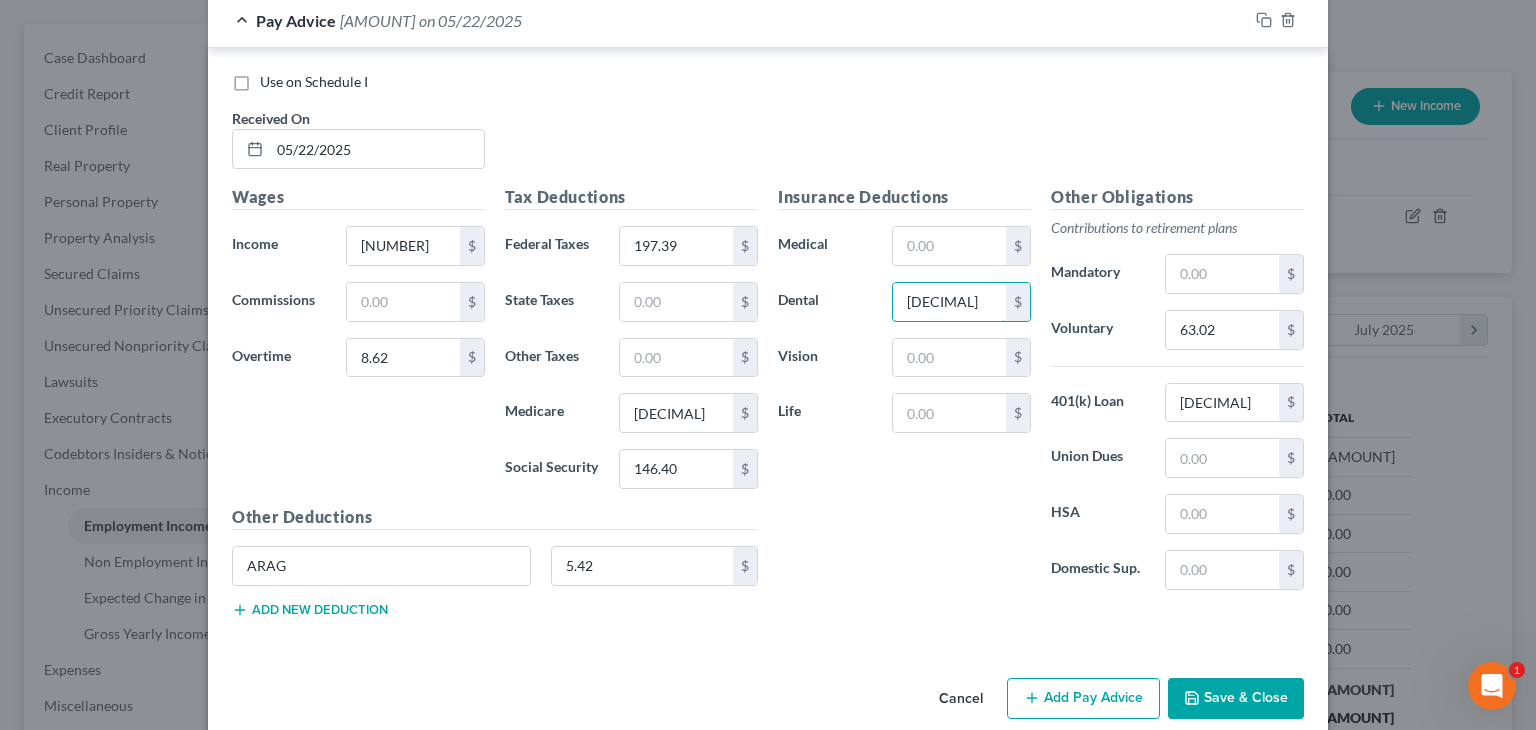 type on "[DECIMAL]" 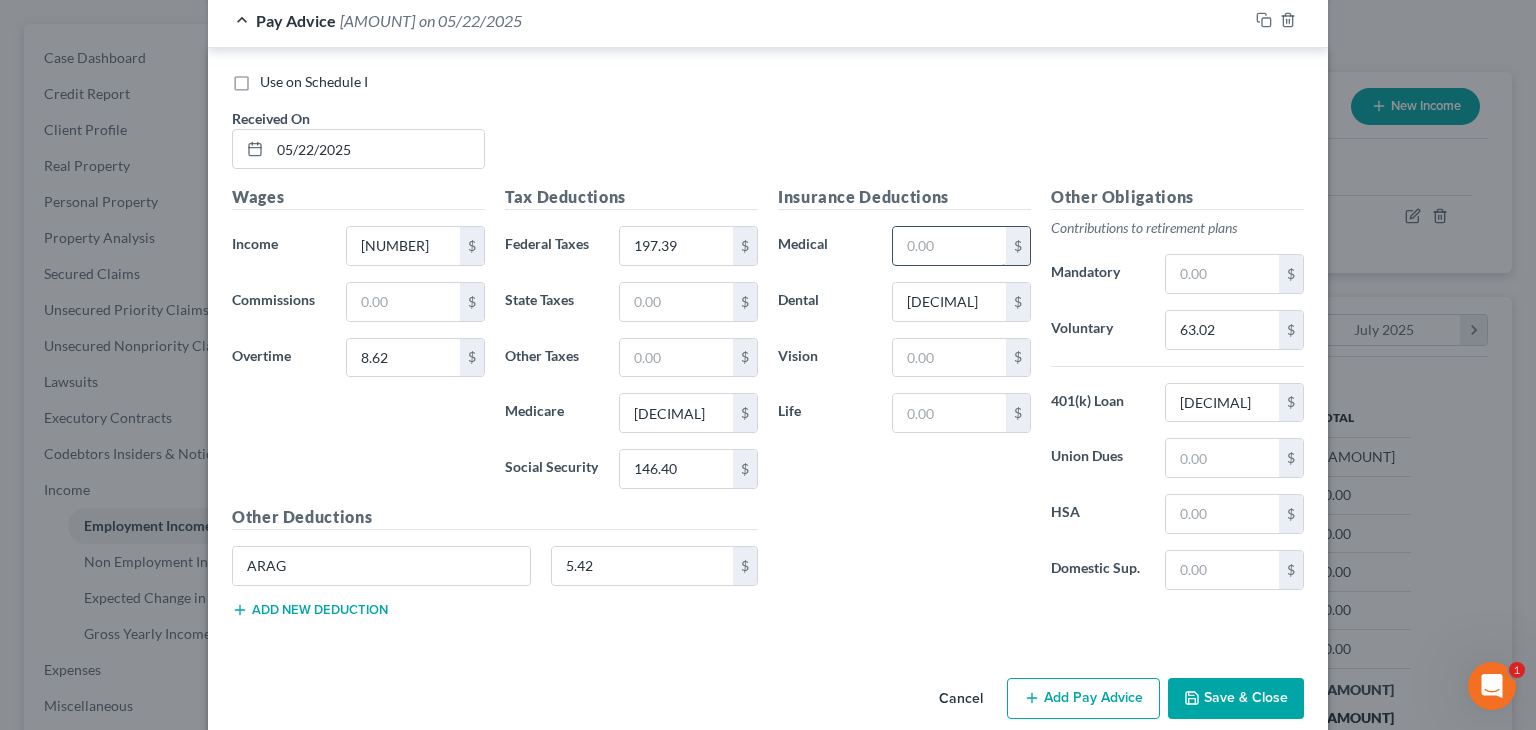 click at bounding box center [949, 246] 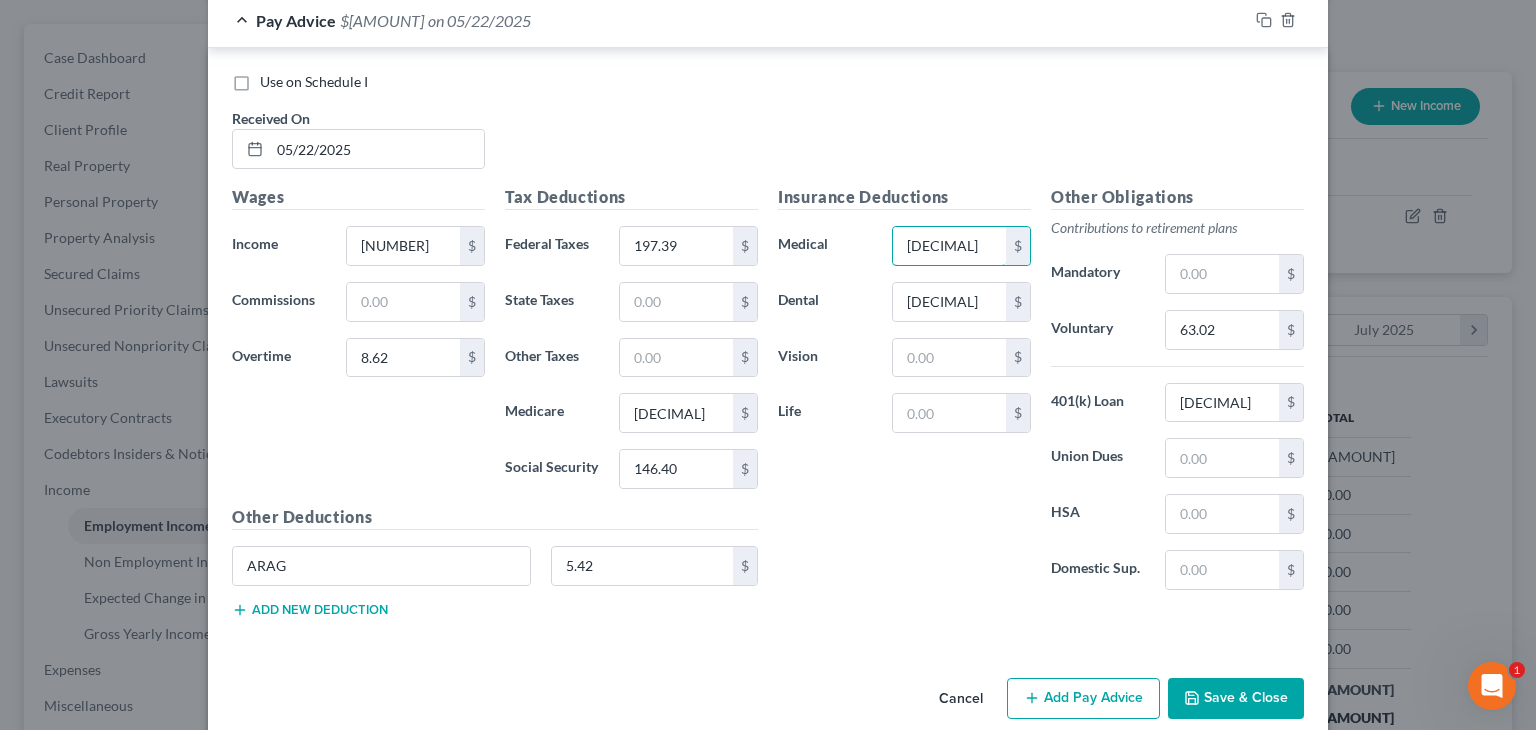 type on "[DECIMAL]" 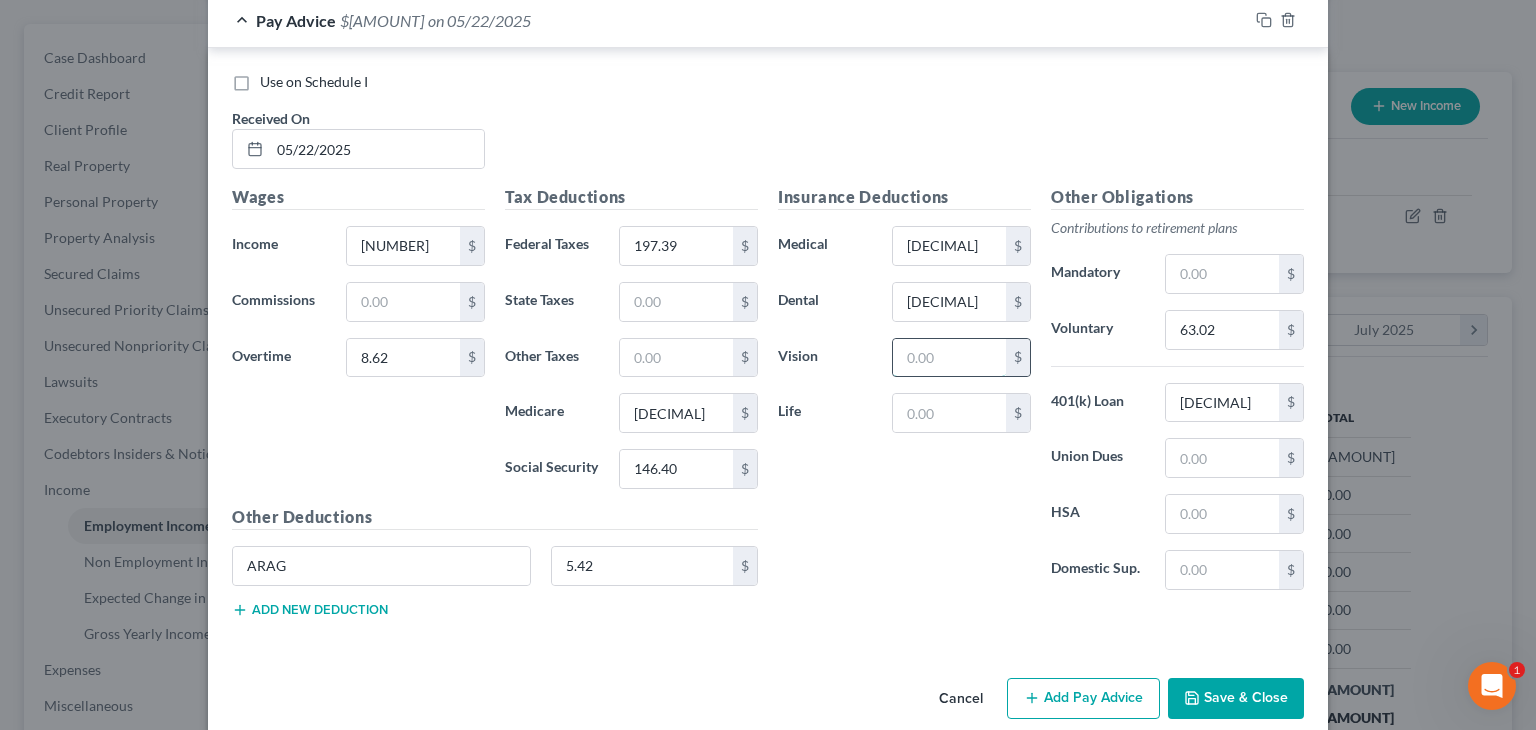 click at bounding box center (949, 358) 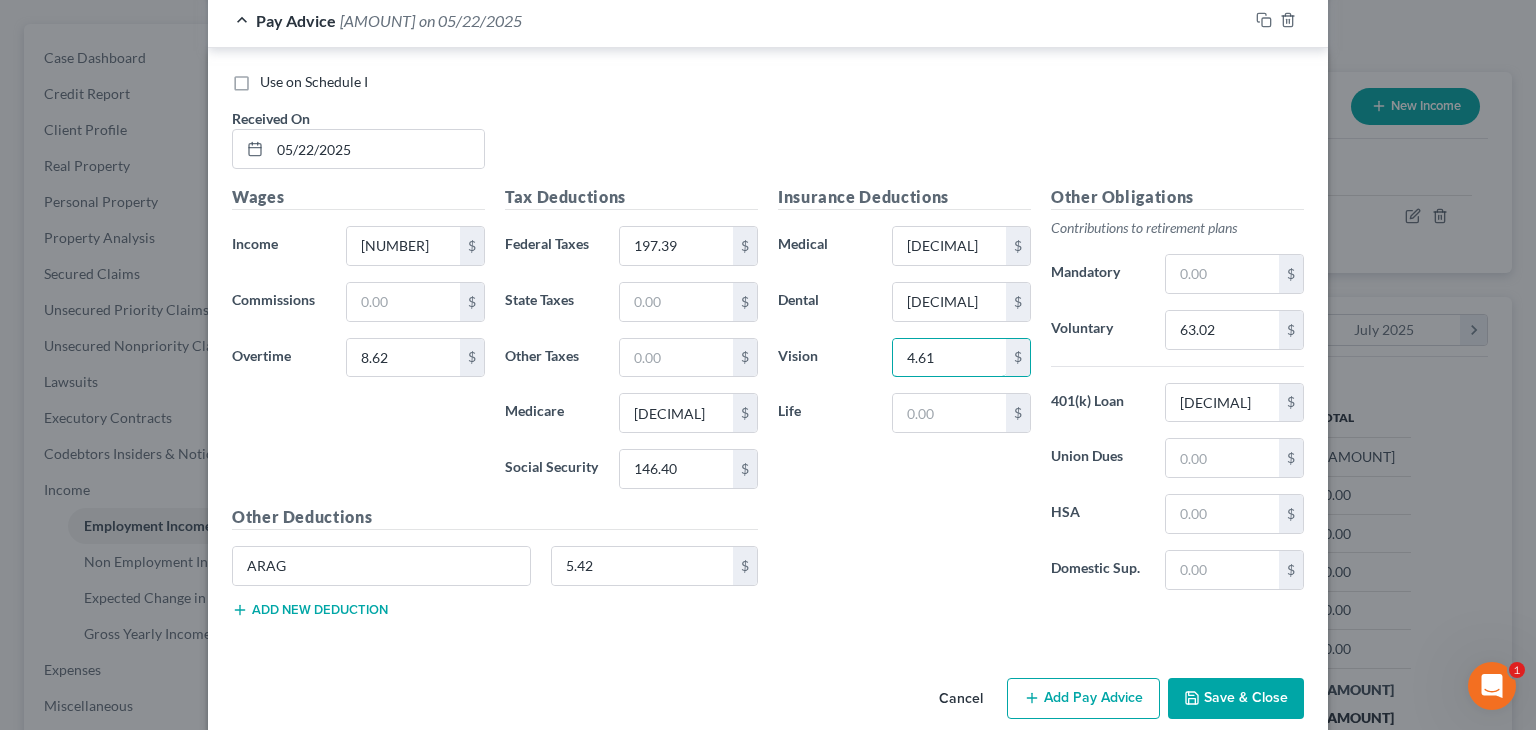 type on "4.61" 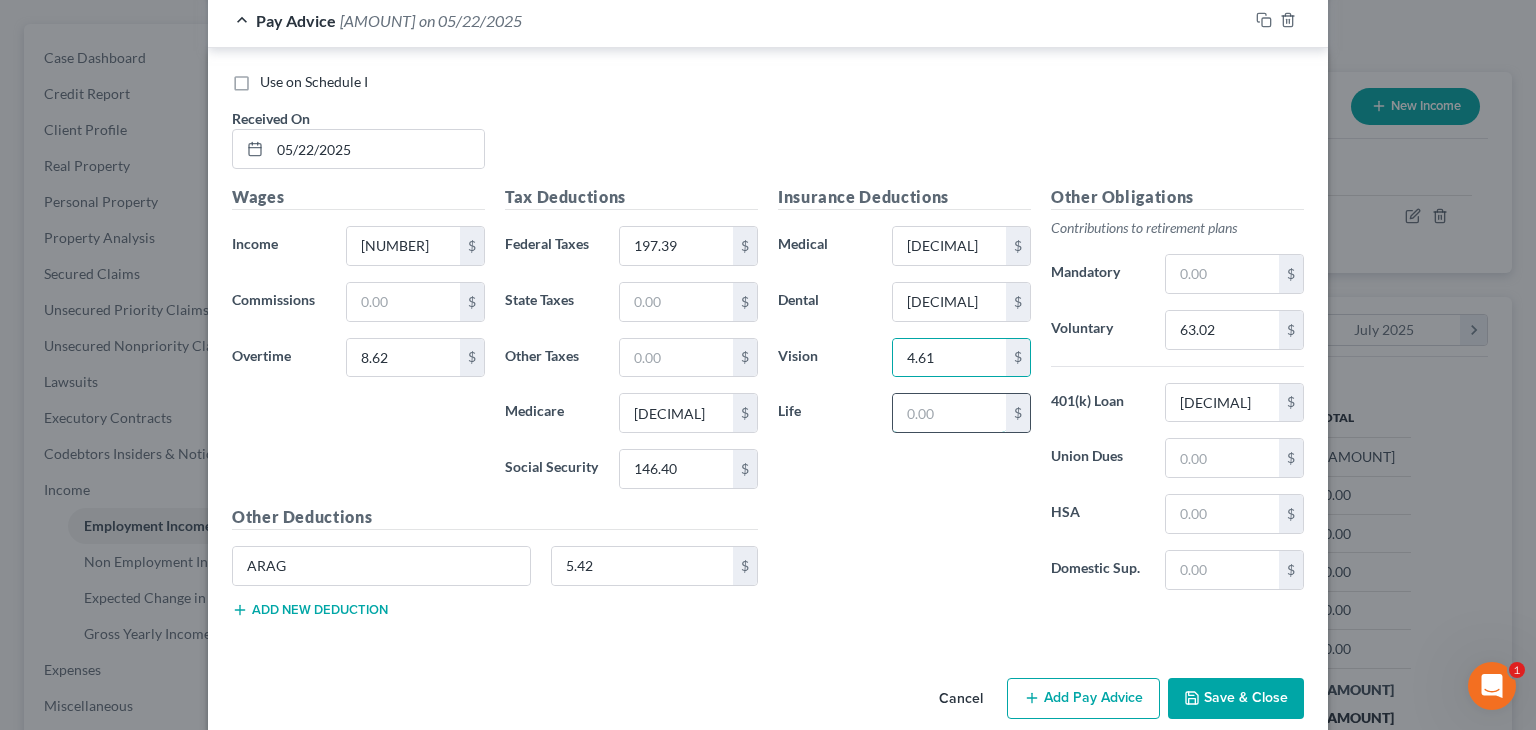 click at bounding box center (949, 413) 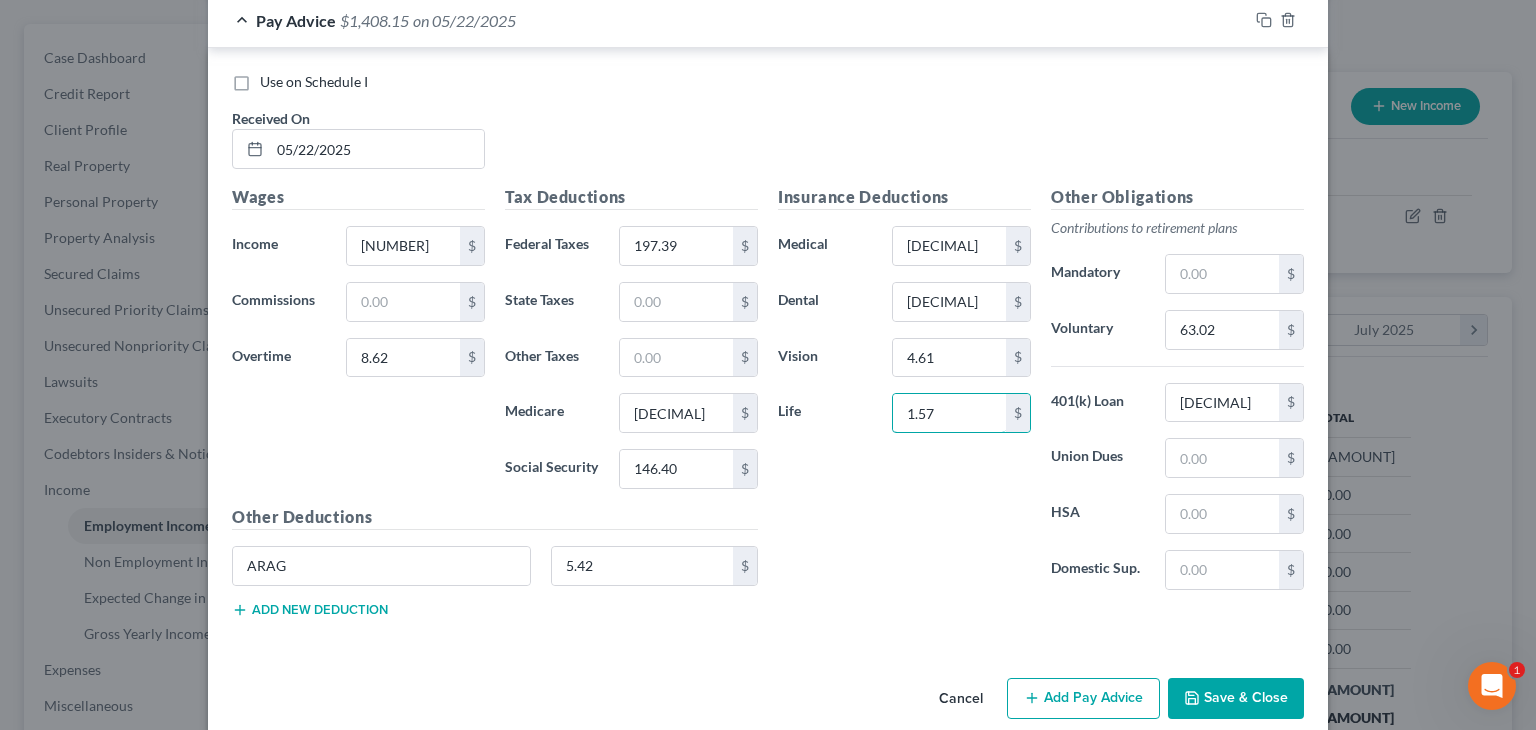 type on "1.57" 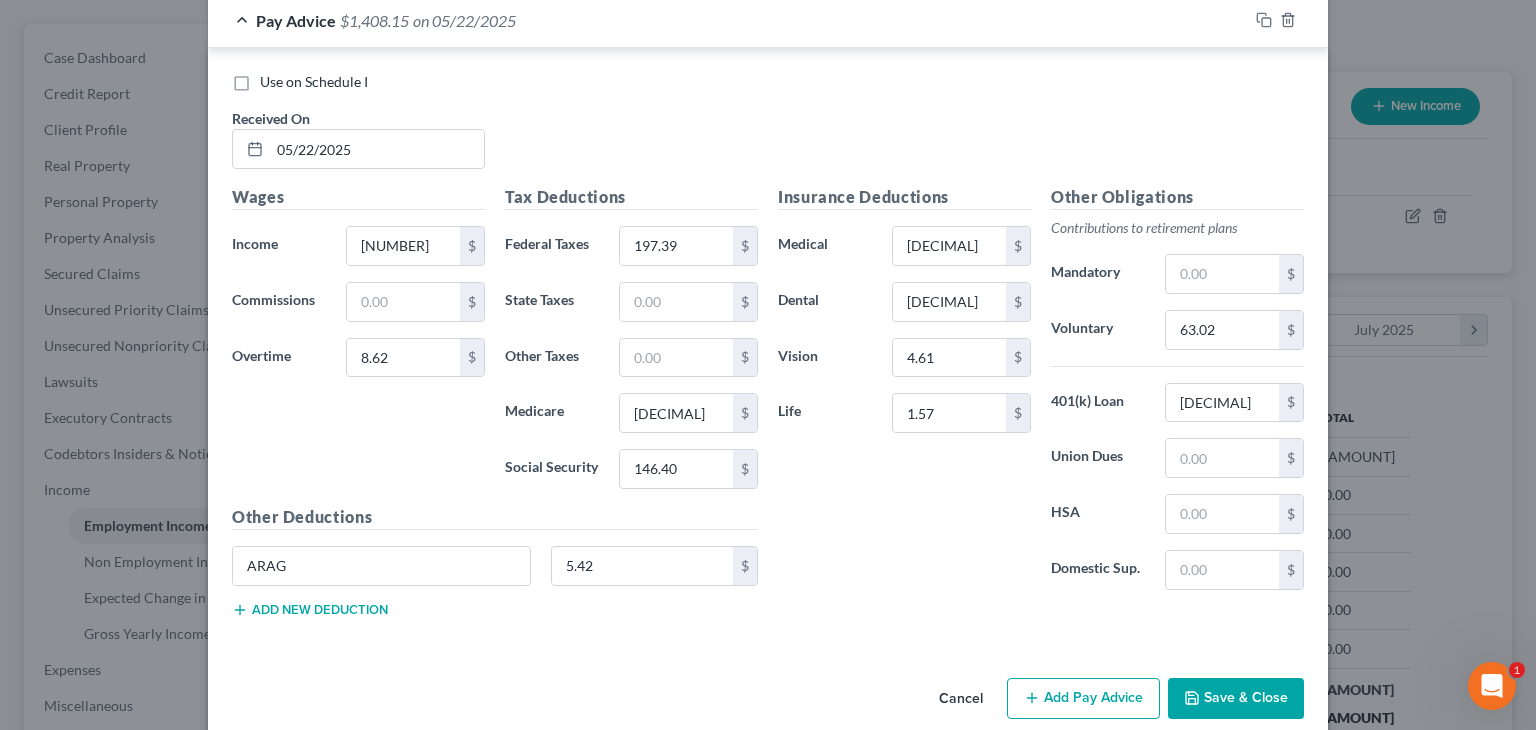 click on "Save & Close" at bounding box center (1236, 699) 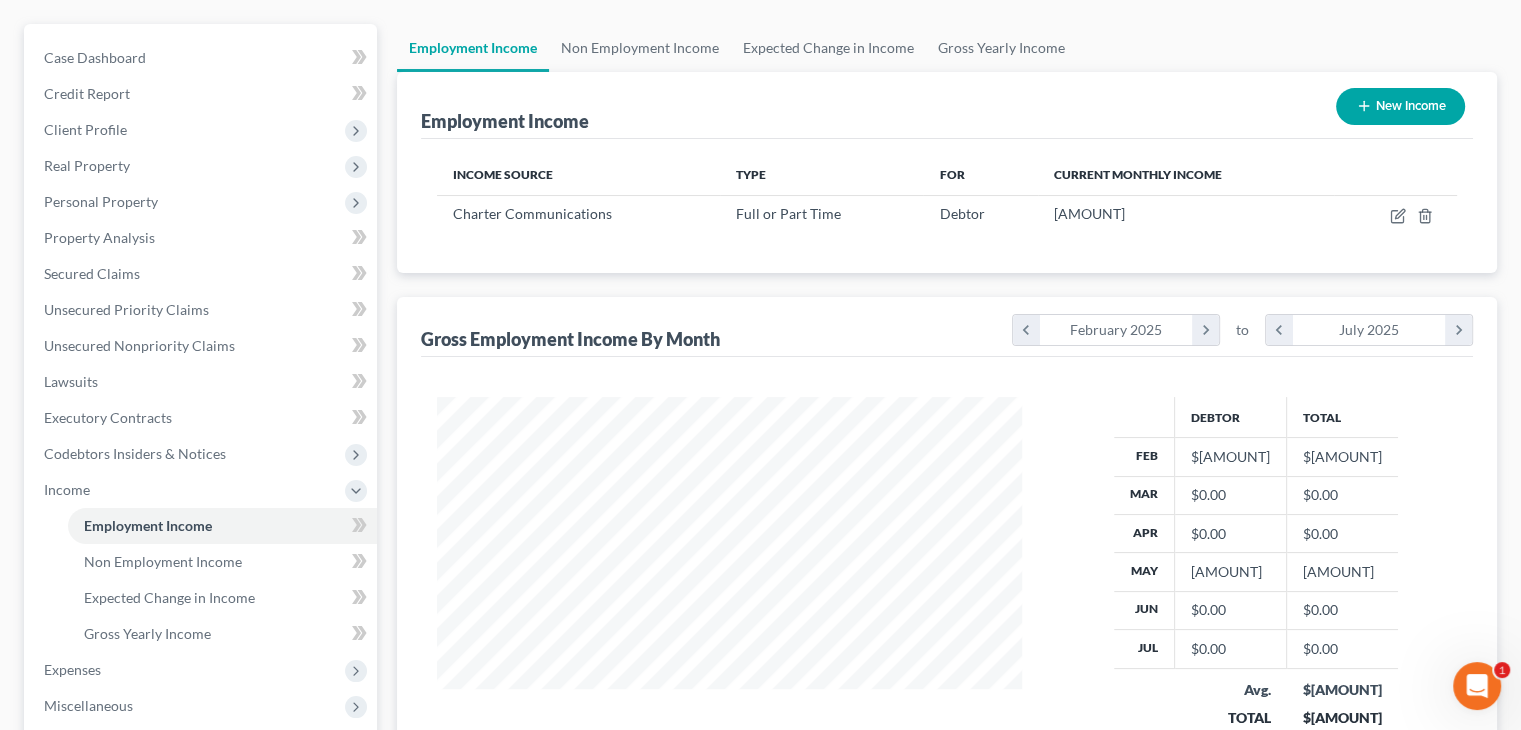 scroll, scrollTop: 356, scrollLeft: 617, axis: both 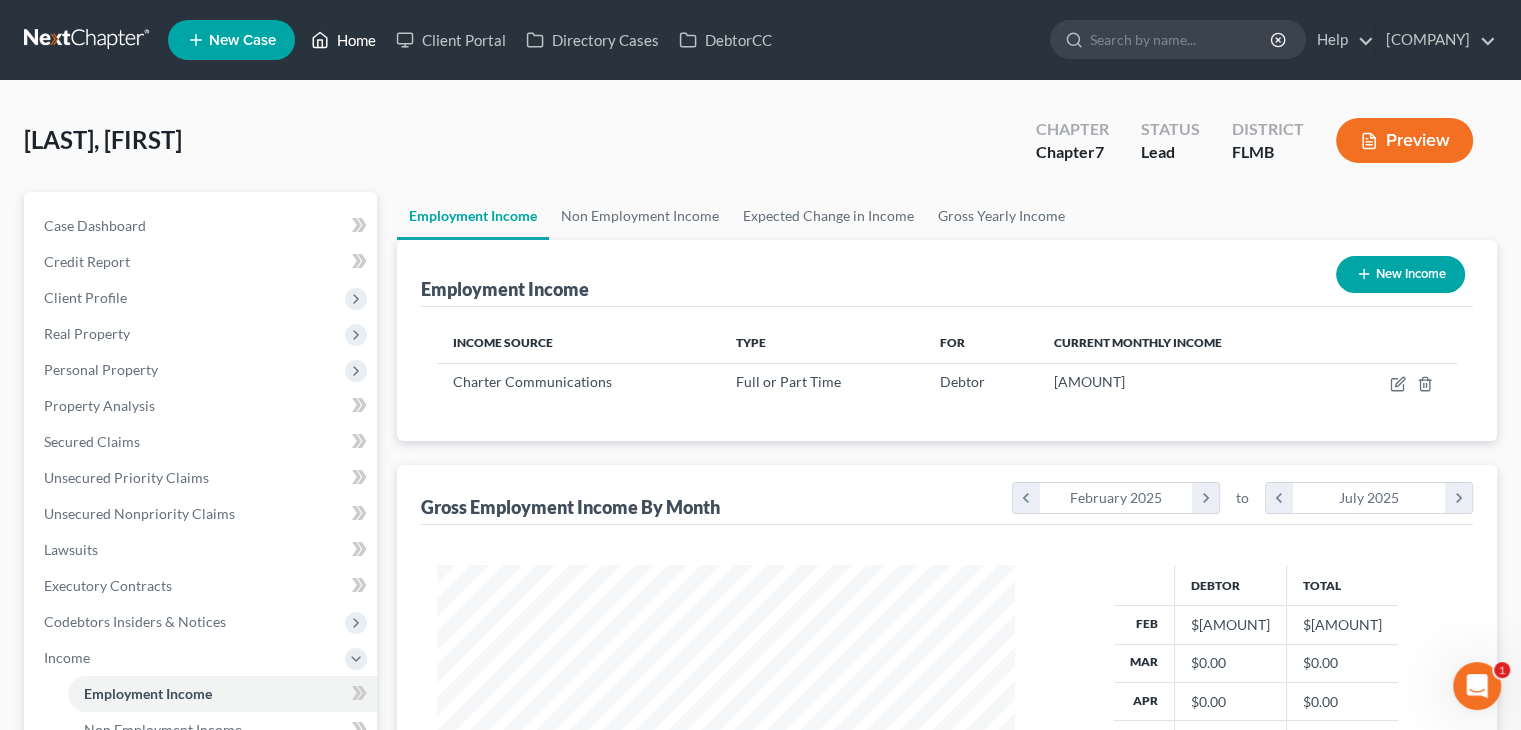 click on "Home" at bounding box center (343, 40) 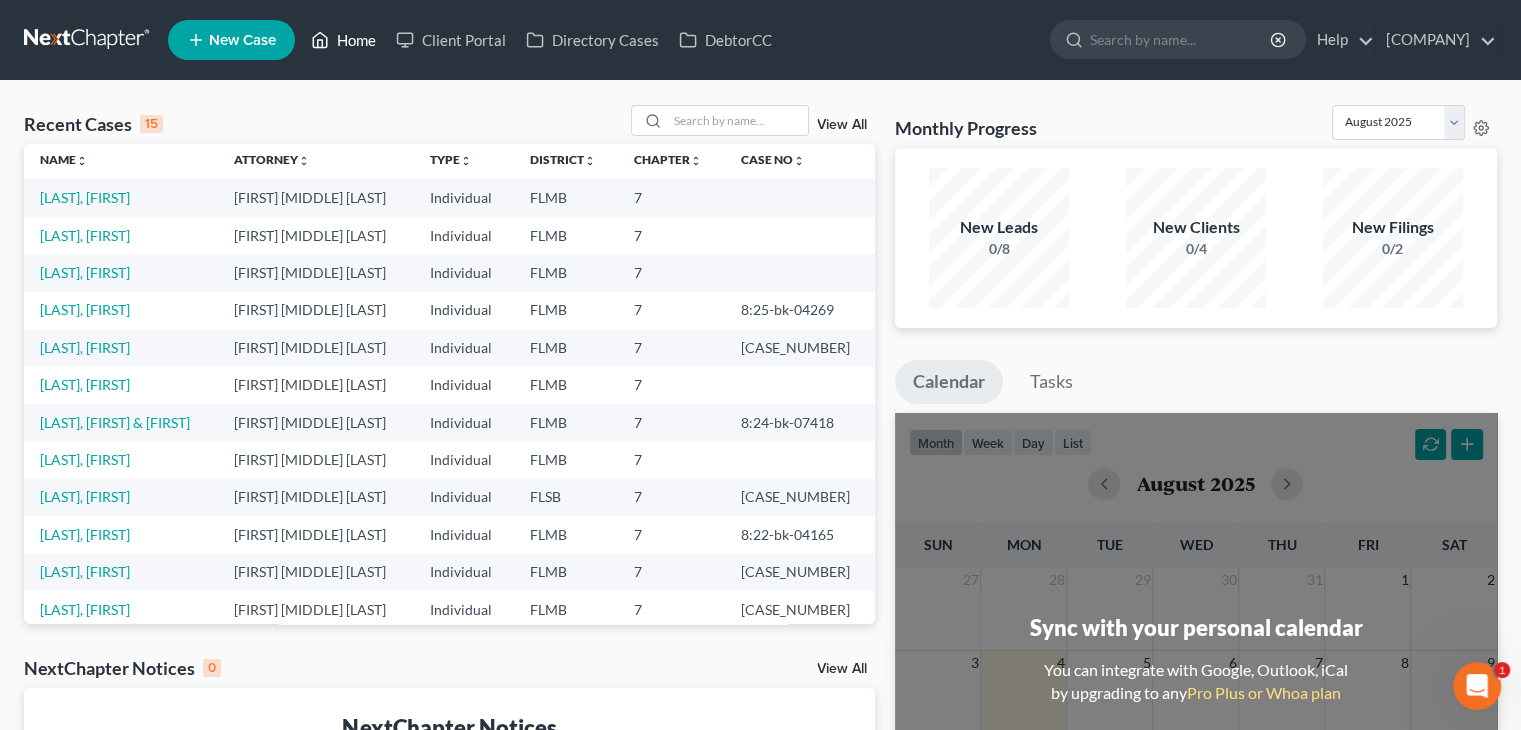 scroll, scrollTop: 0, scrollLeft: 0, axis: both 